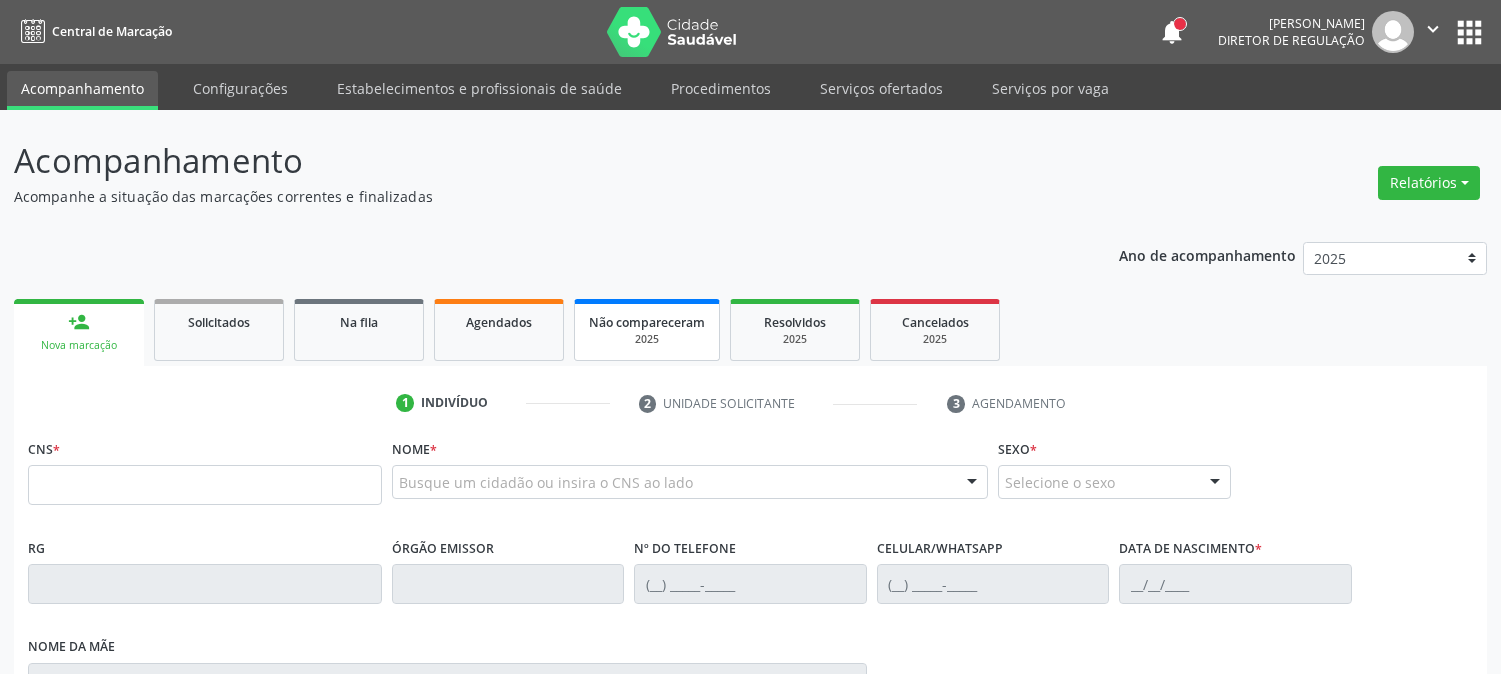 scroll, scrollTop: 0, scrollLeft: 0, axis: both 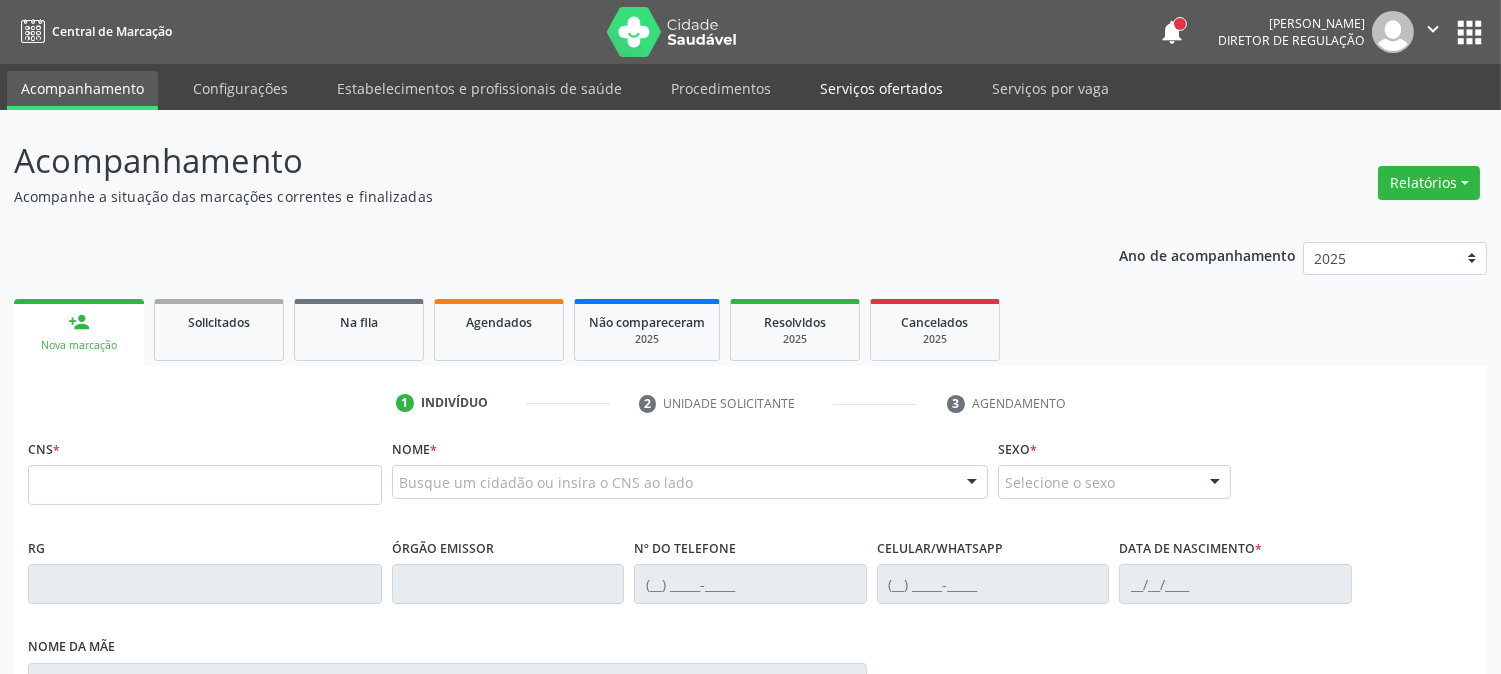 click on "Serviços ofertados" at bounding box center (881, 88) 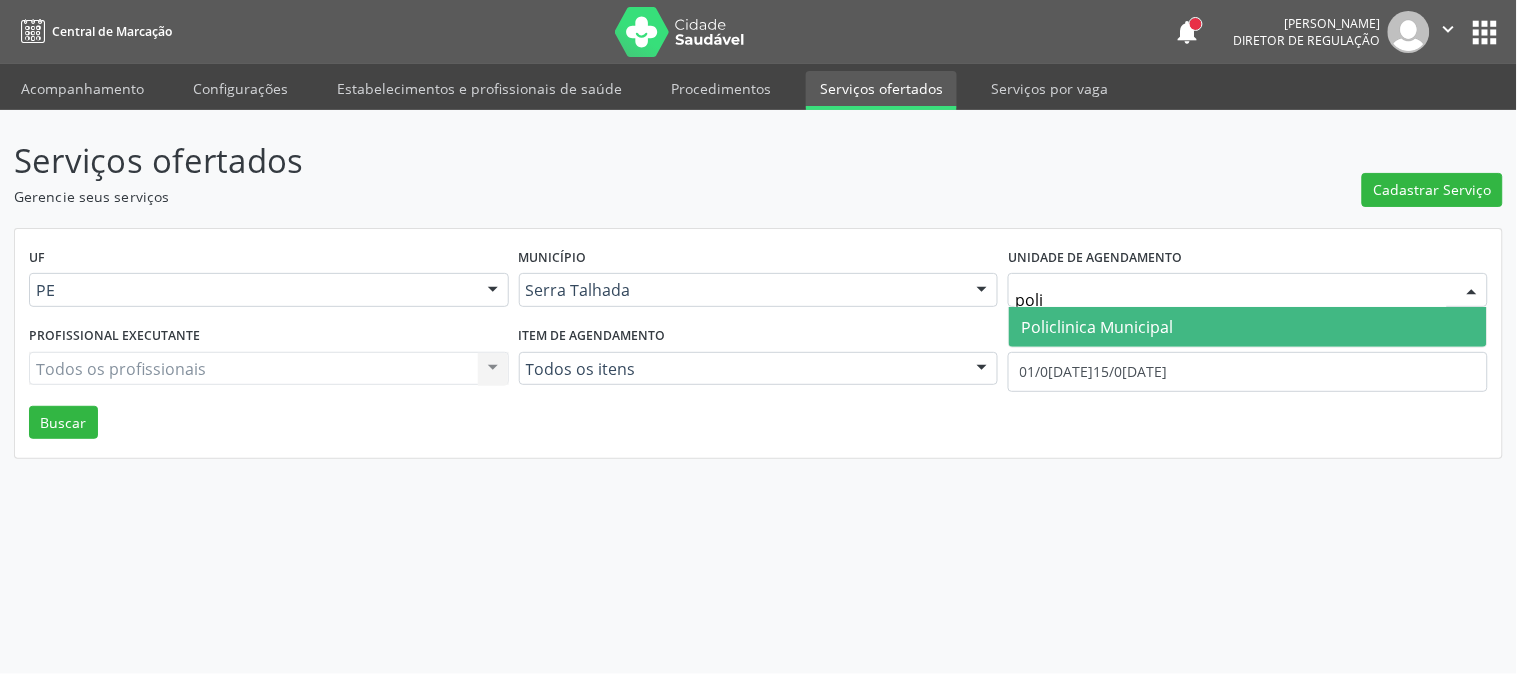 type on "polic" 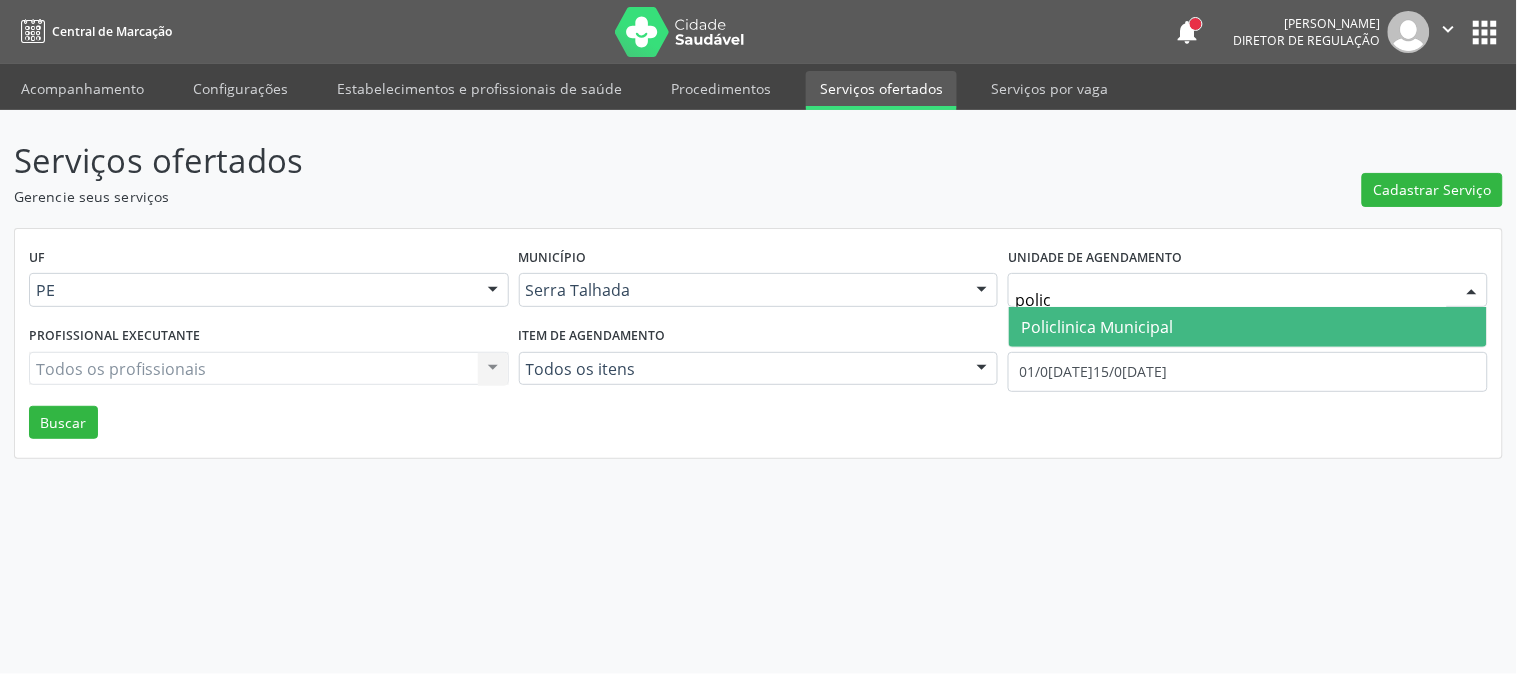 click on "Policlinica Municipal" at bounding box center [1248, 327] 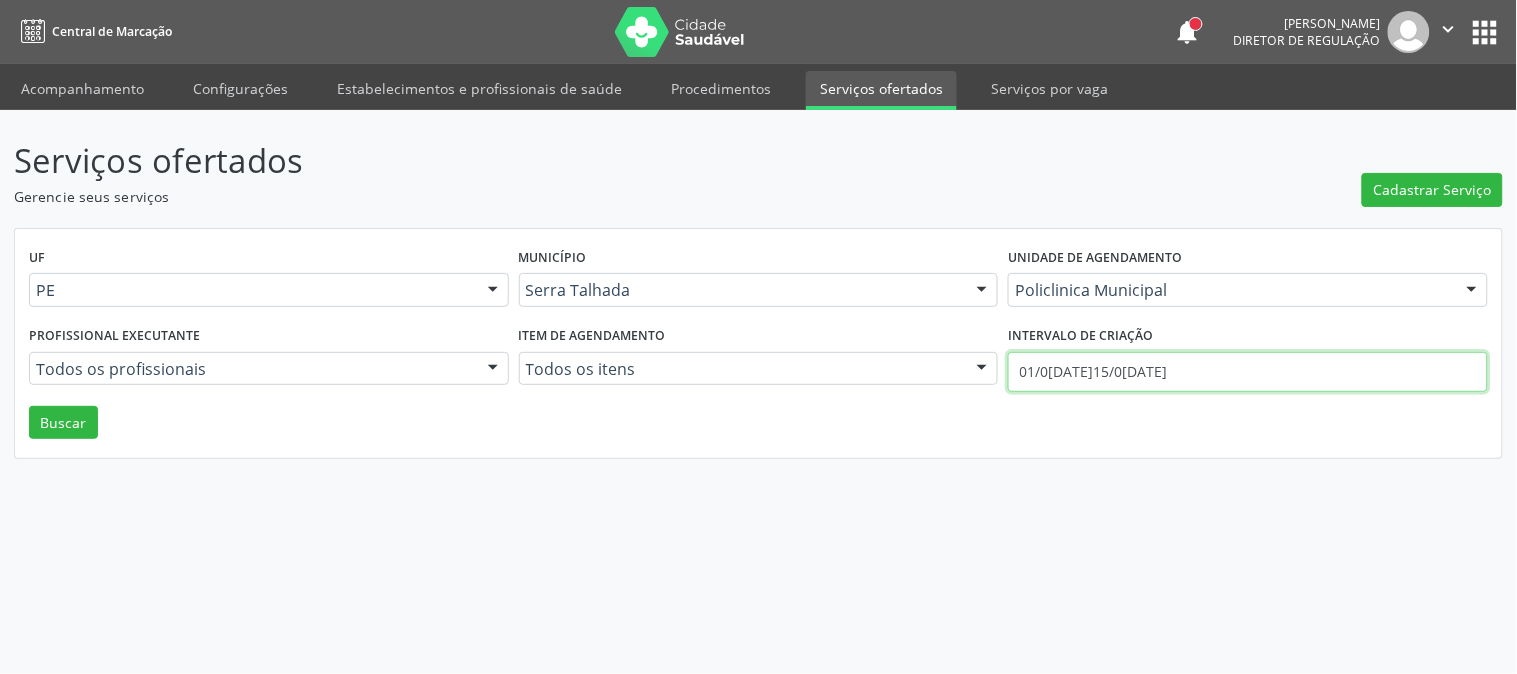 click on "[DATE] até [DATE]" at bounding box center (1248, 372) 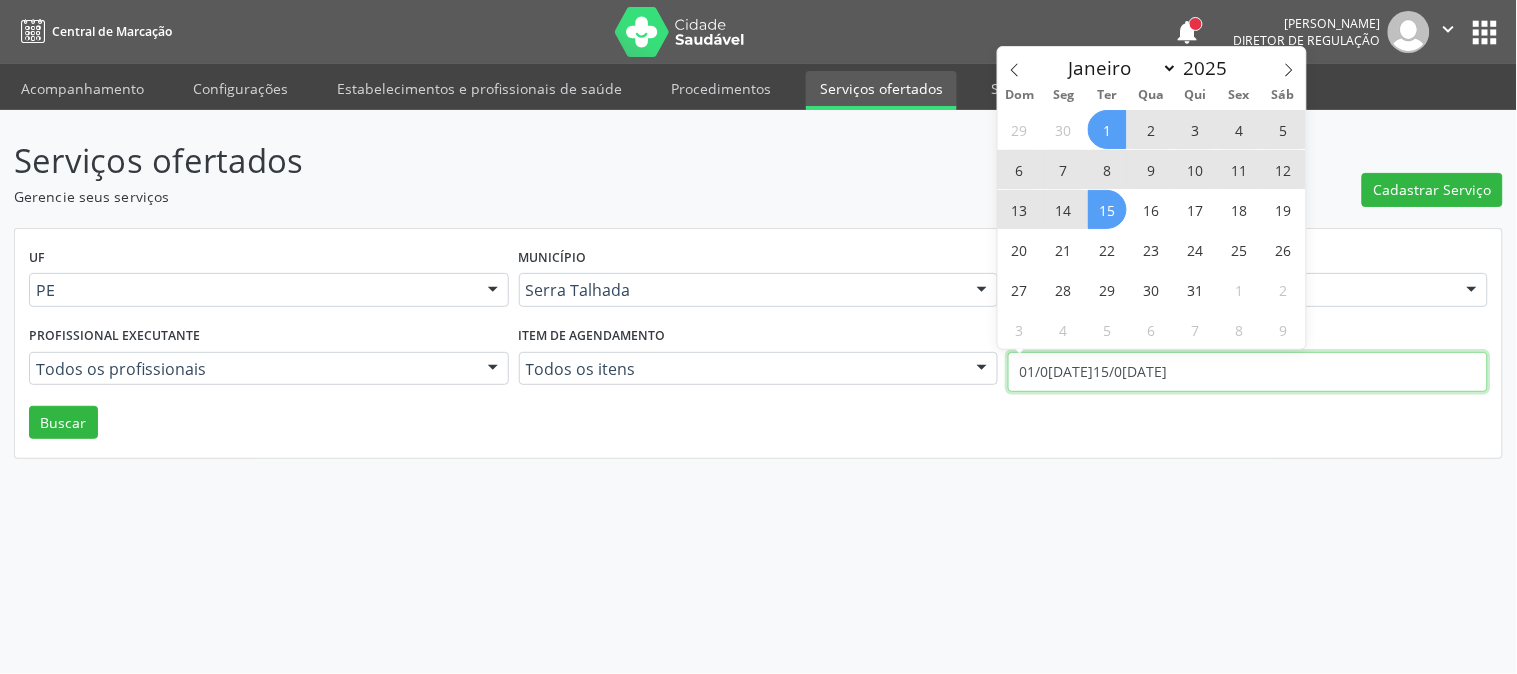 click on "[DATE] até [DATE]" at bounding box center [1248, 372] 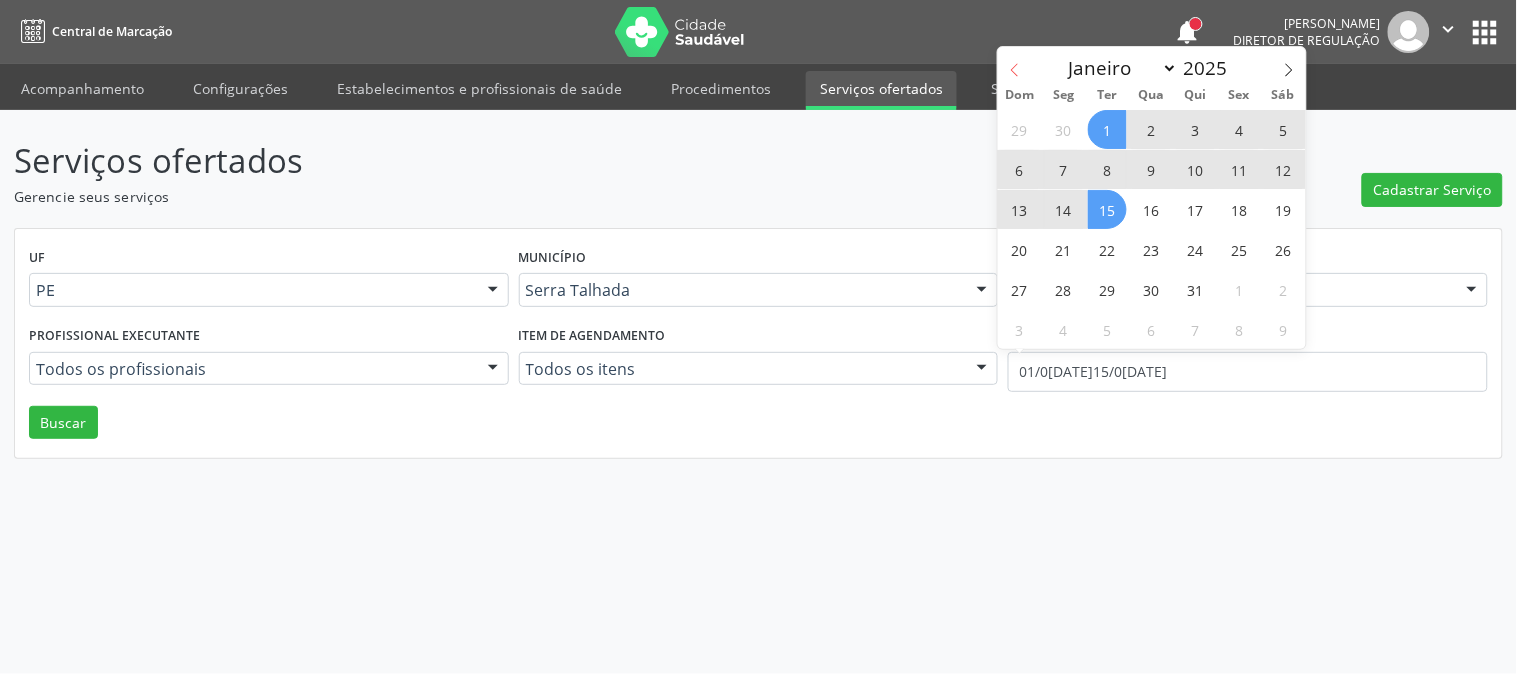 click 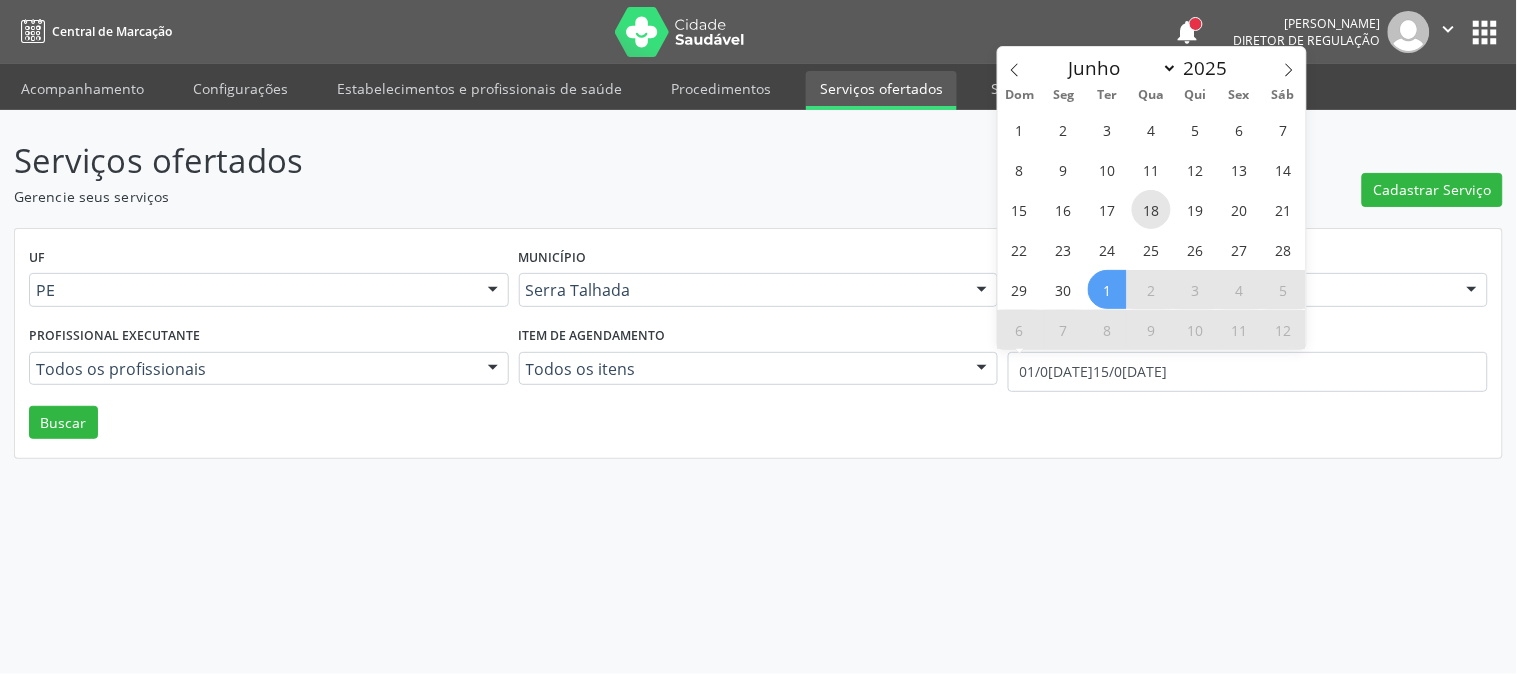 click on "18" at bounding box center [1151, 209] 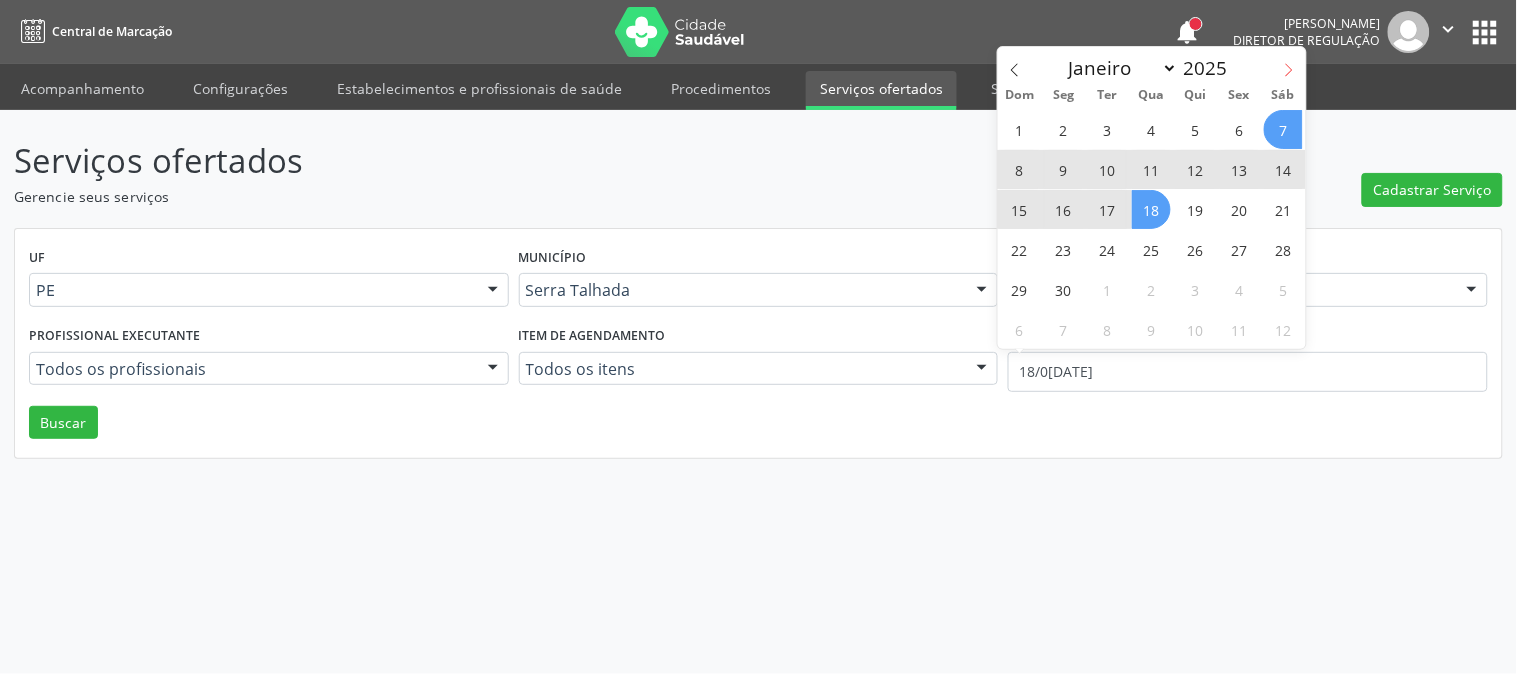 click at bounding box center (1289, 64) 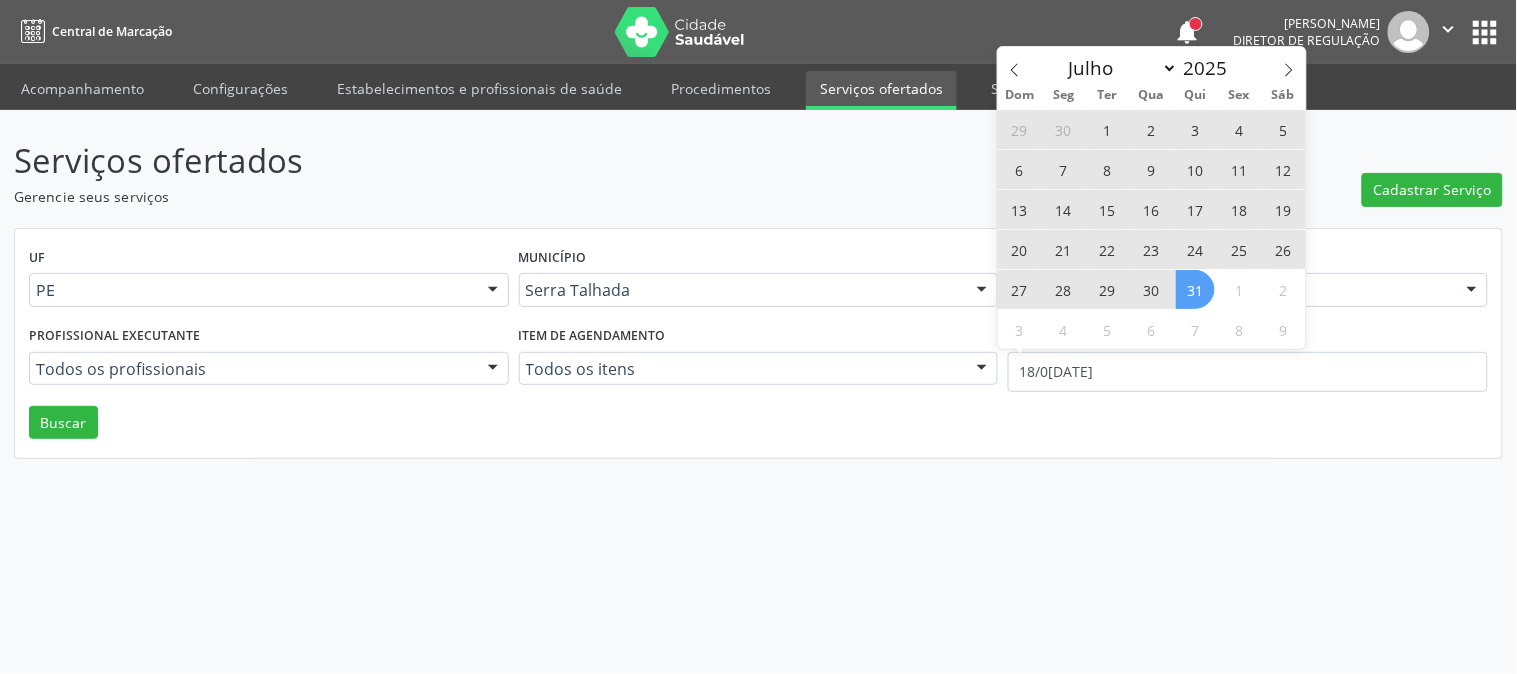 click on "31" at bounding box center [1195, 289] 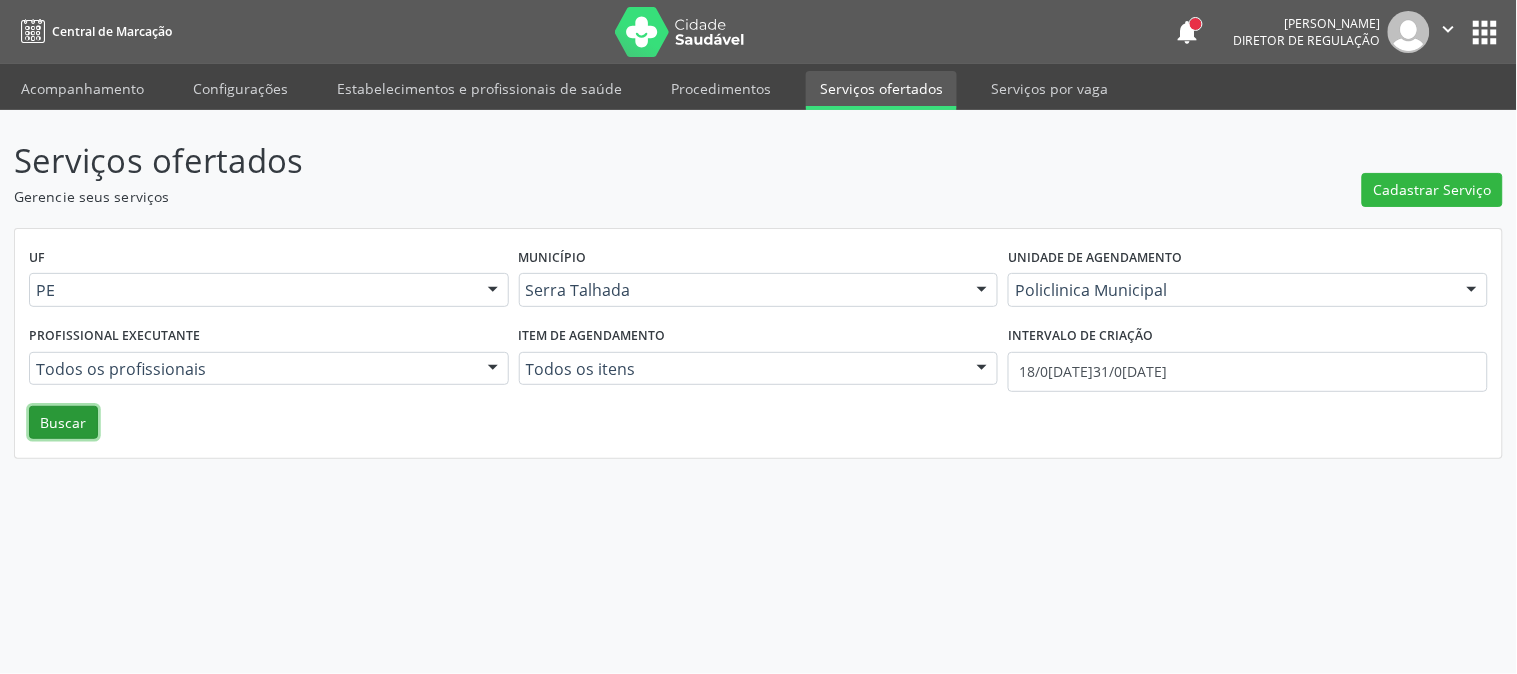 click on "Buscar" at bounding box center [63, 423] 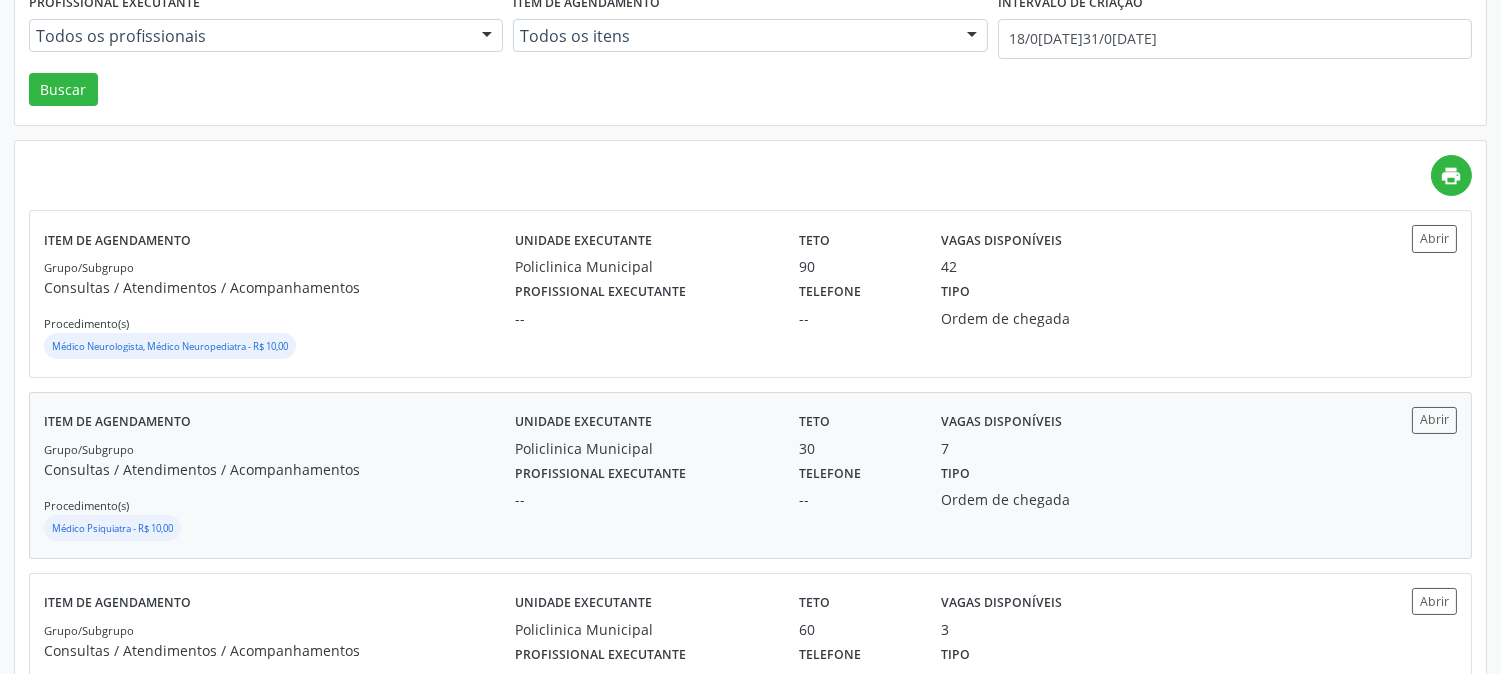 scroll, scrollTop: 444, scrollLeft: 0, axis: vertical 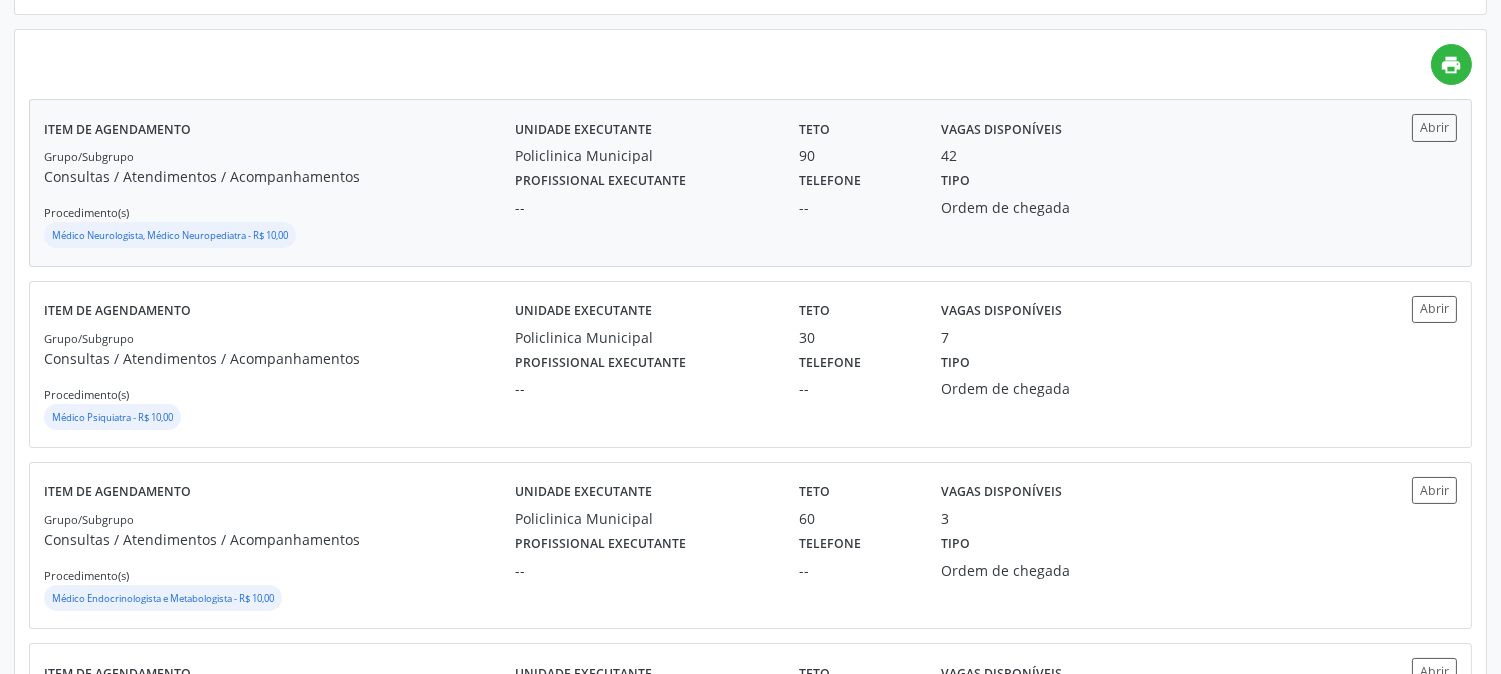 click on "Tipo
Ordem de chegada" at bounding box center [1033, 192] 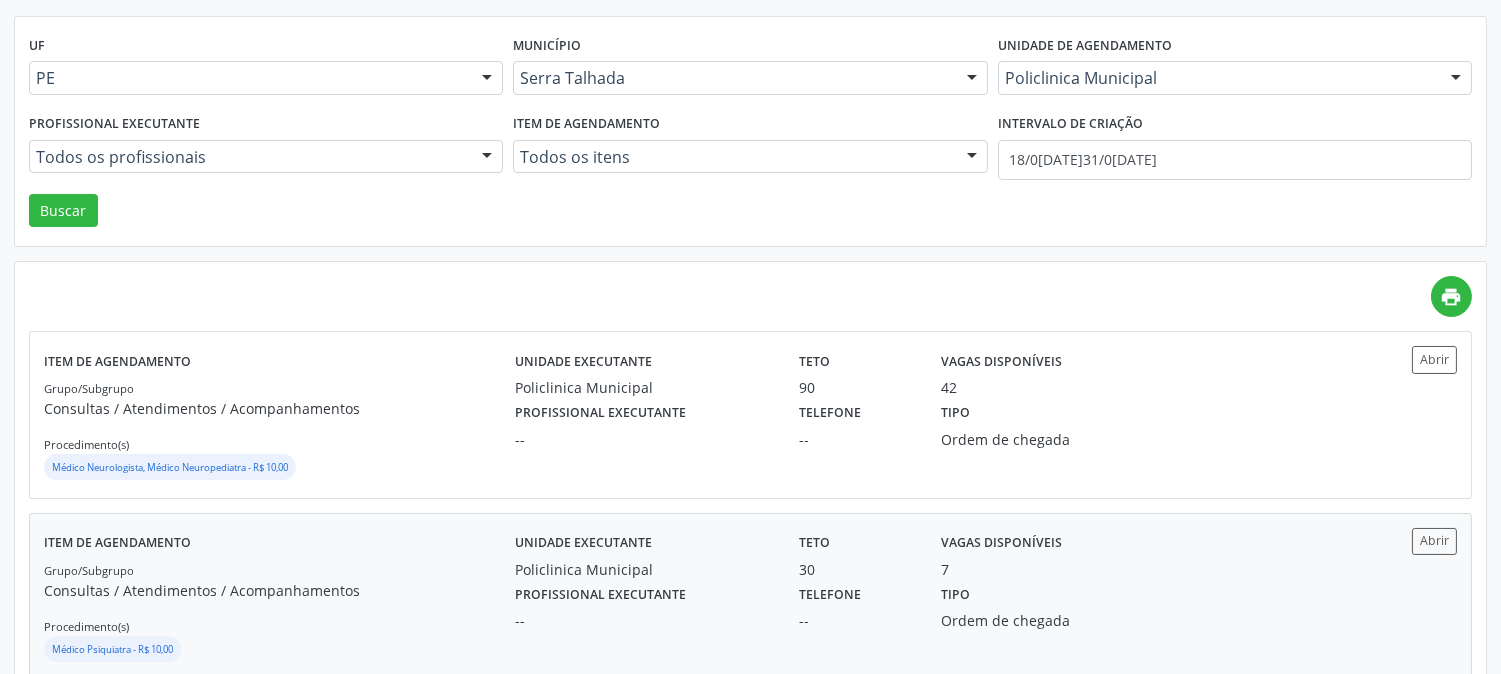scroll, scrollTop: 0, scrollLeft: 0, axis: both 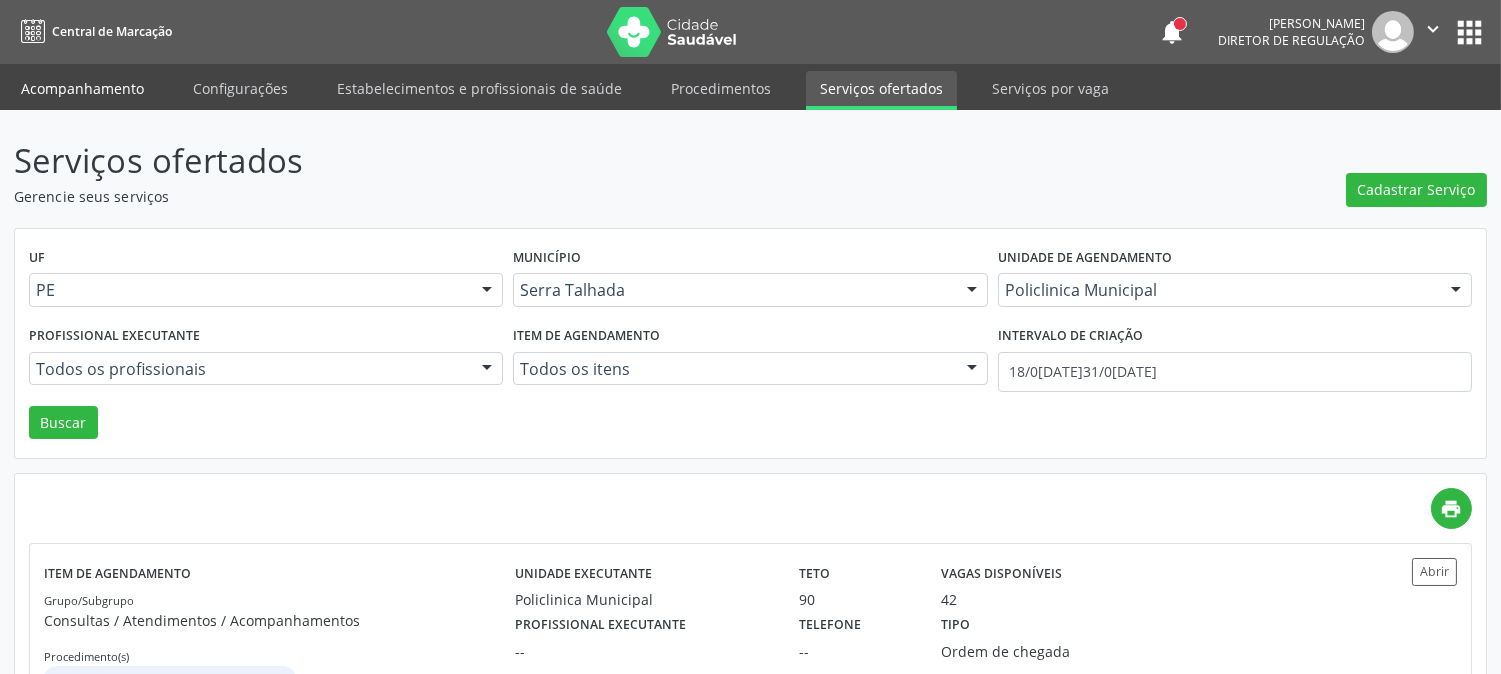 click on "Acompanhamento" at bounding box center (82, 88) 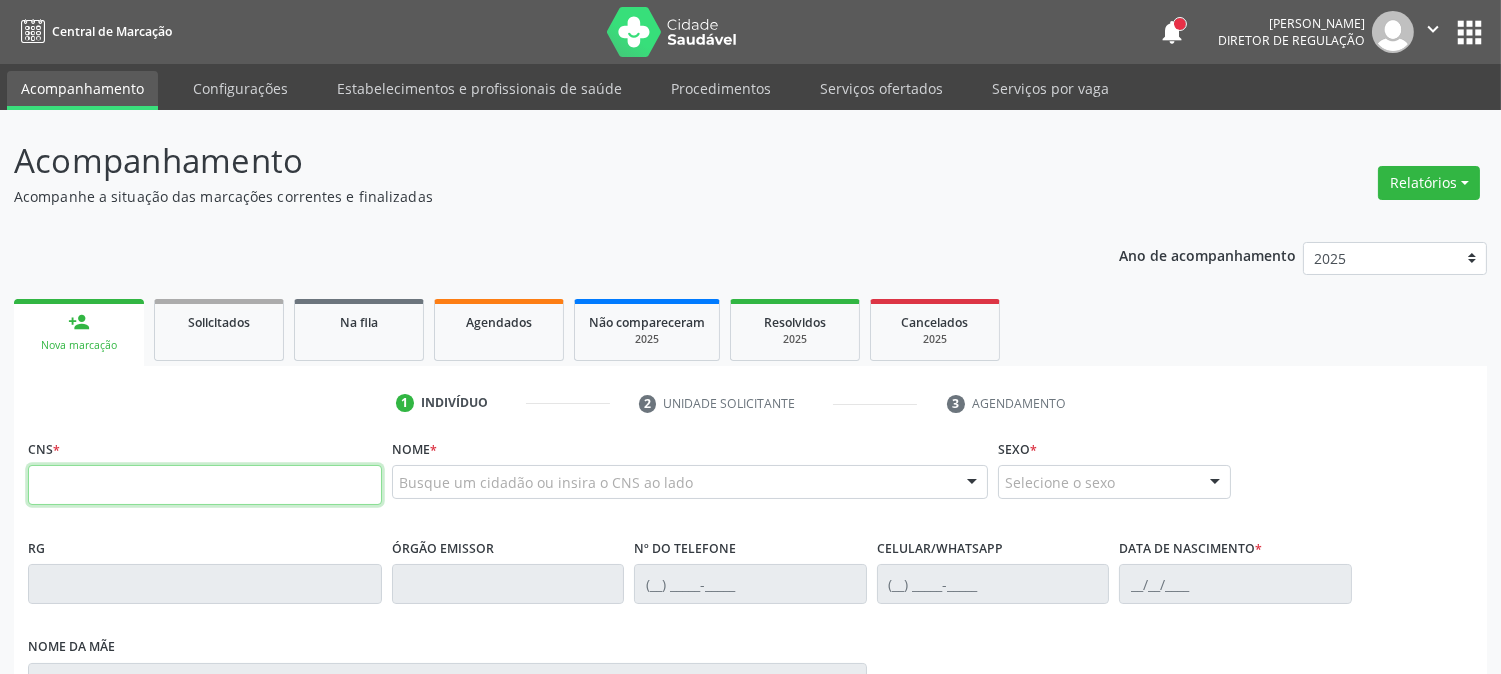 click at bounding box center (205, 485) 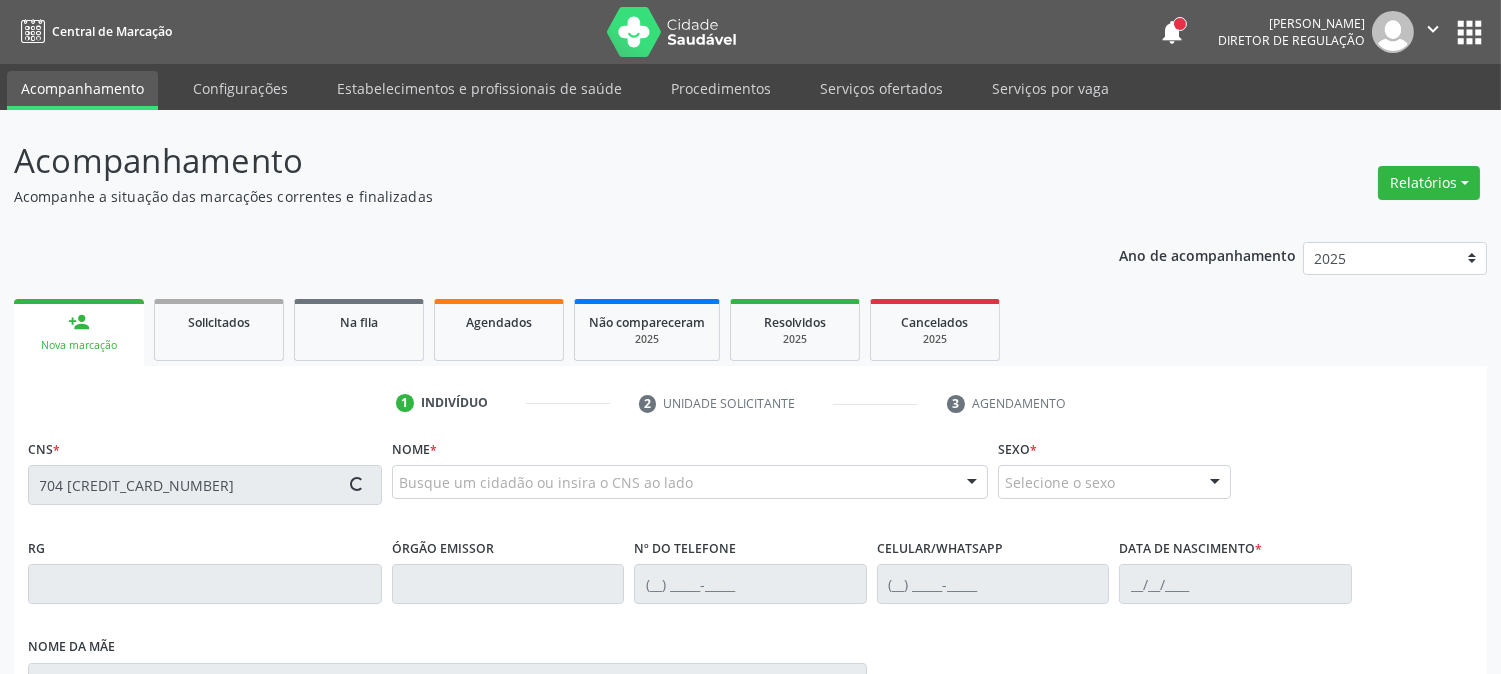 type on "704 6026 2876 6126" 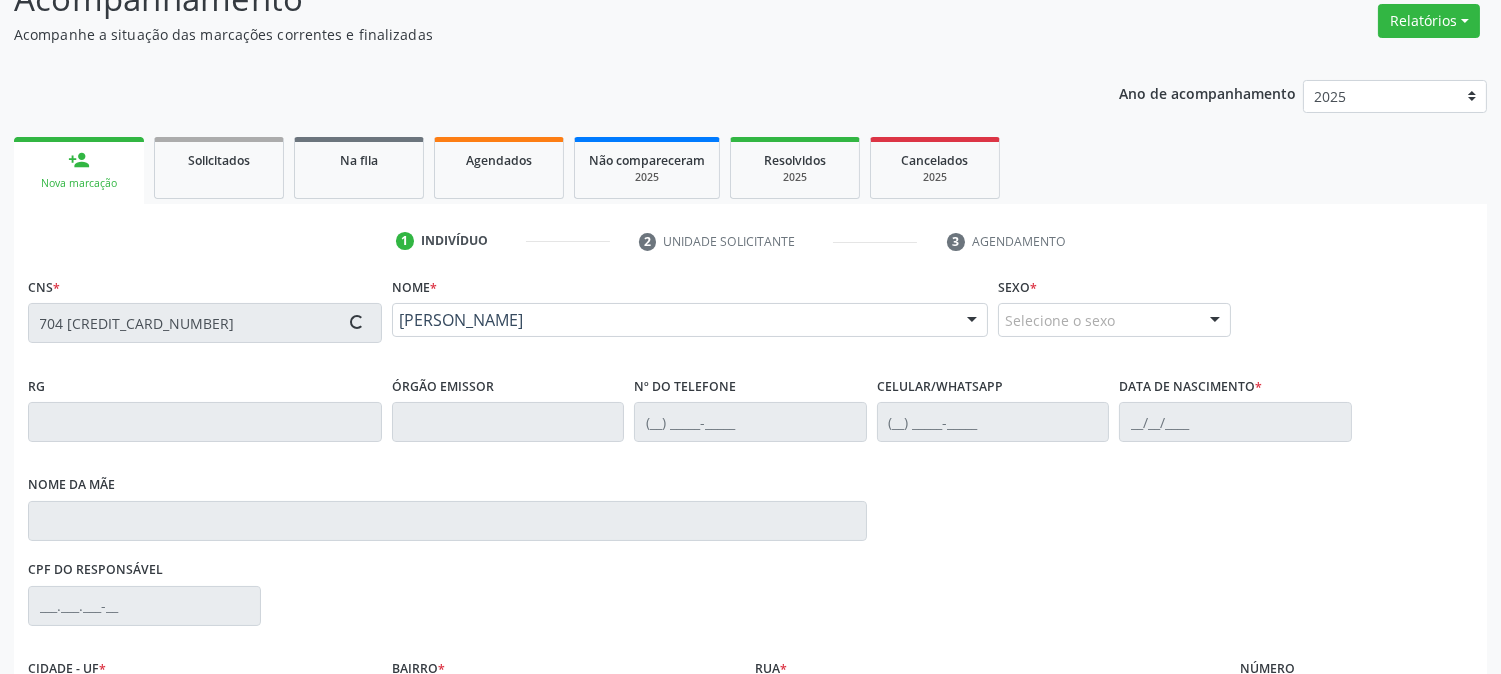 type on "(87) 99682-6739" 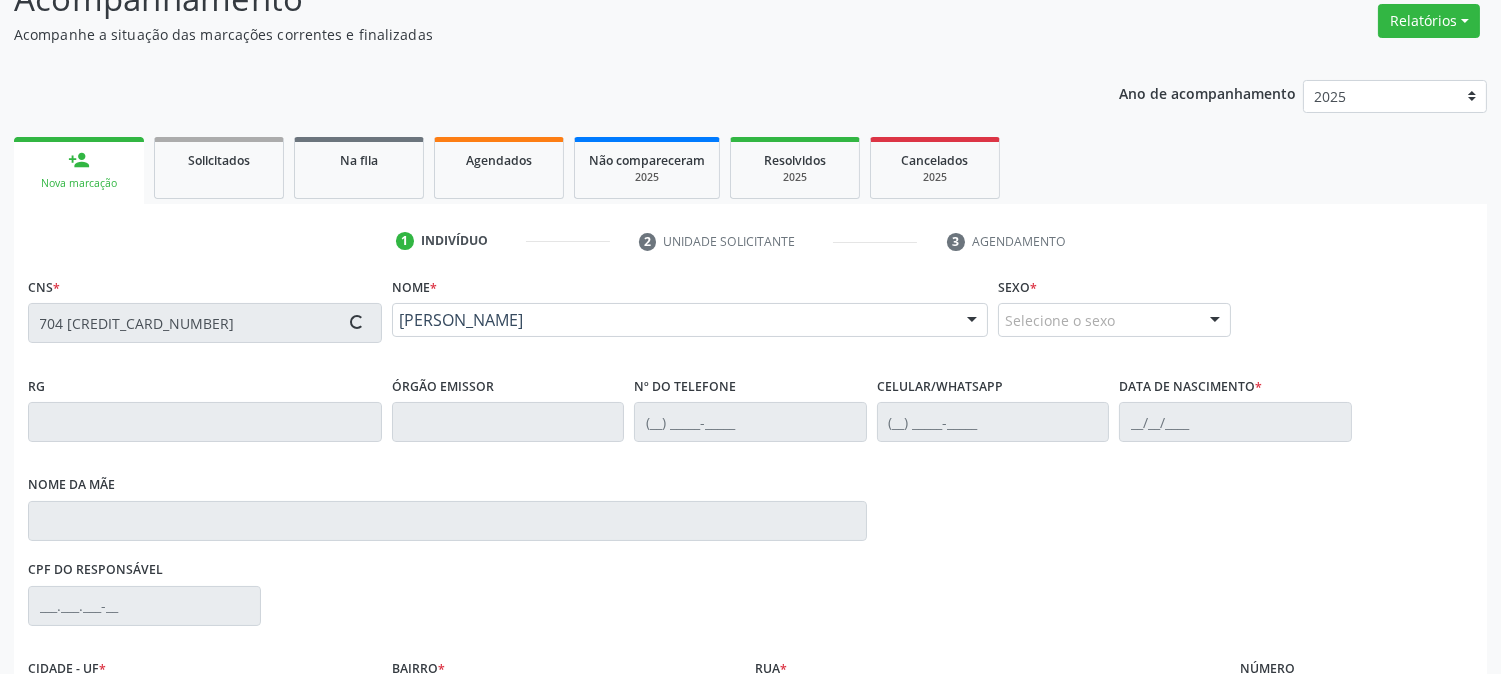 type on "30/03/1980" 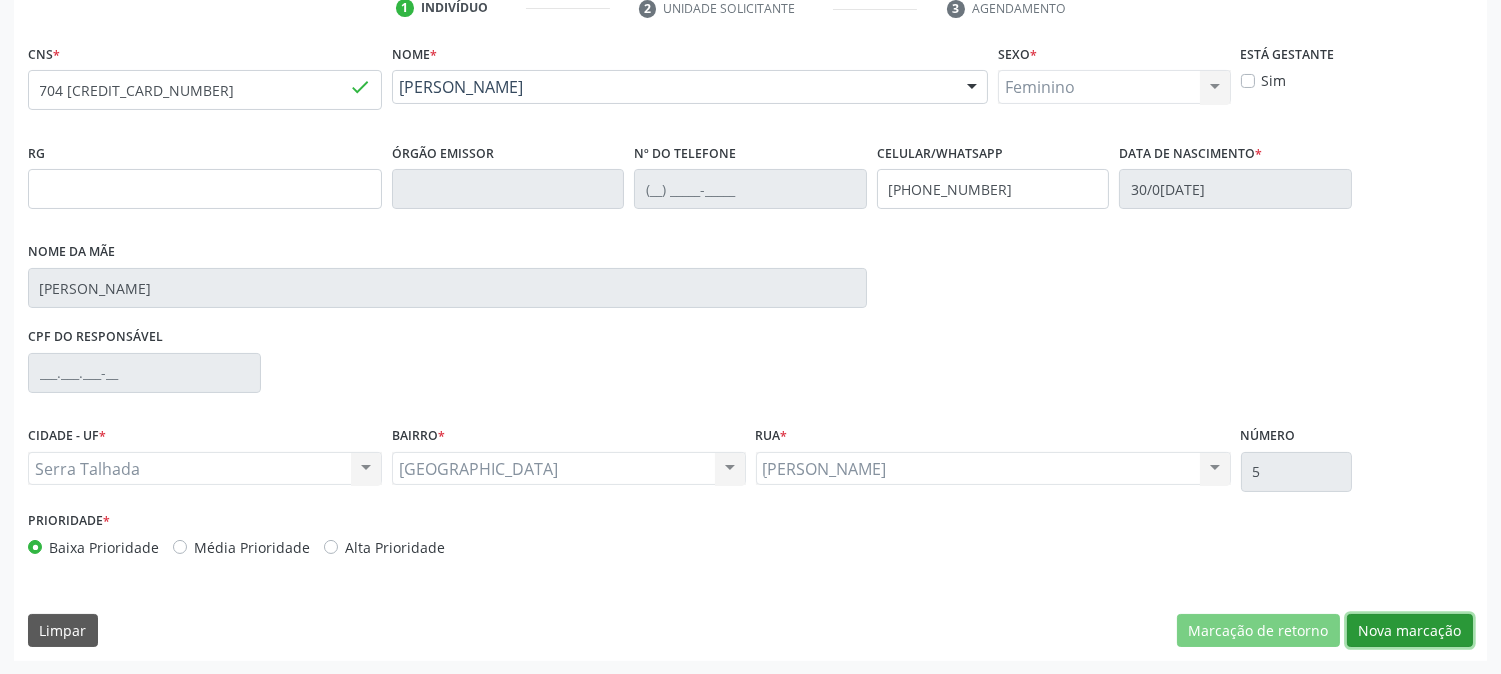 click on "Nova marcação" at bounding box center [1410, 631] 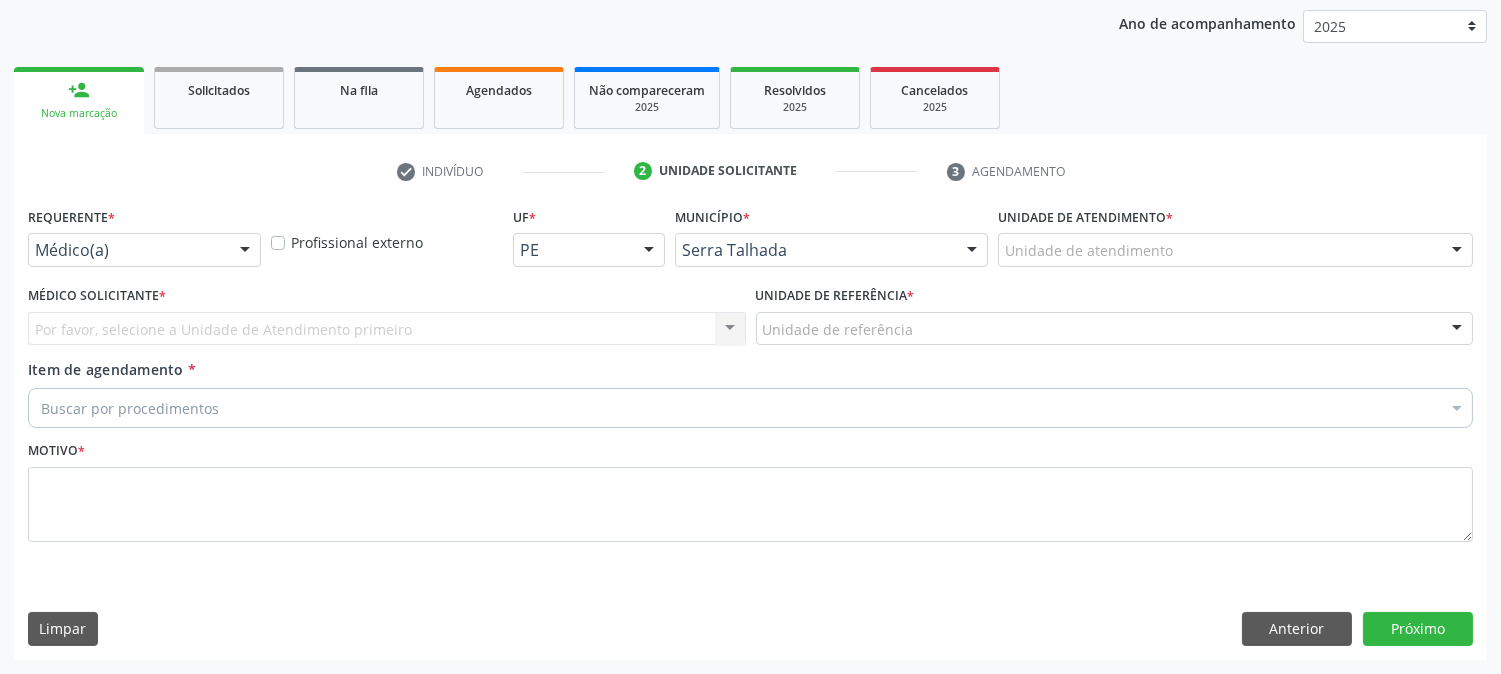 scroll, scrollTop: 231, scrollLeft: 0, axis: vertical 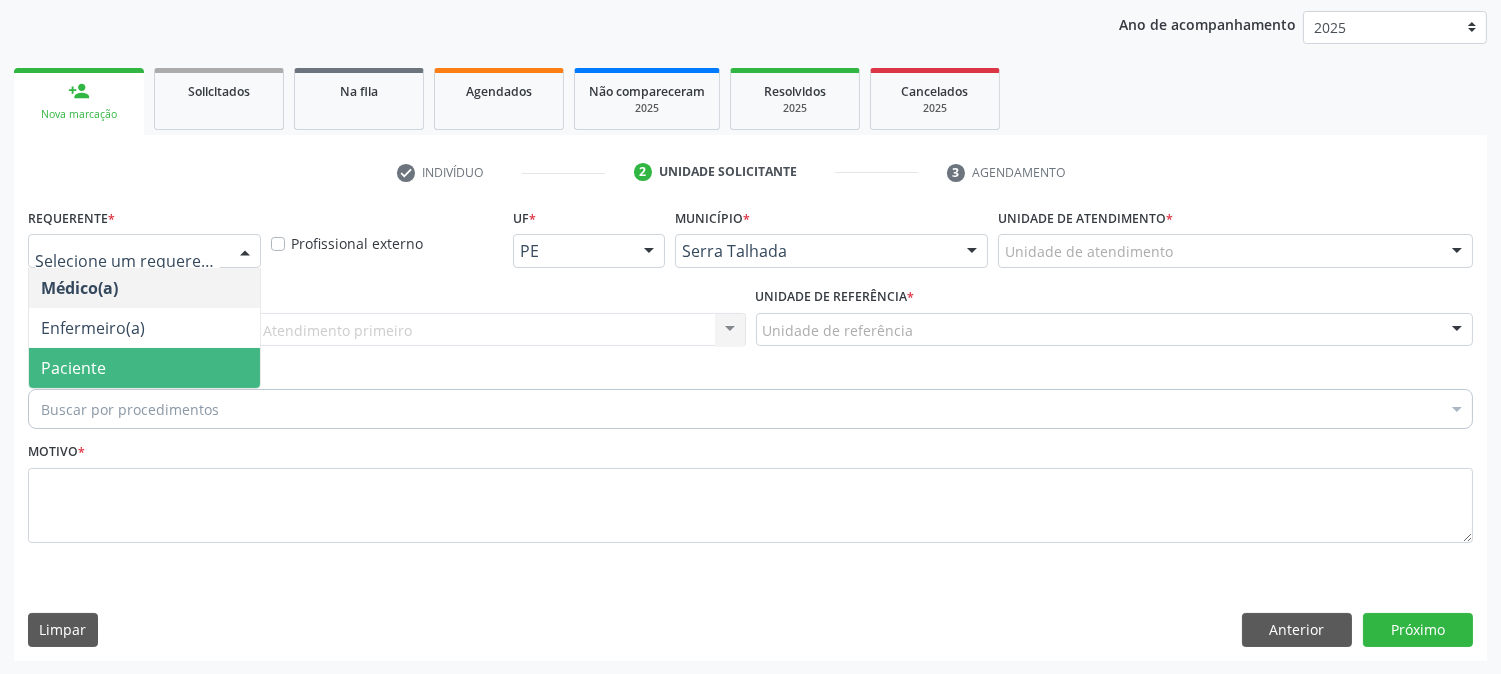 click on "Paciente" at bounding box center (144, 368) 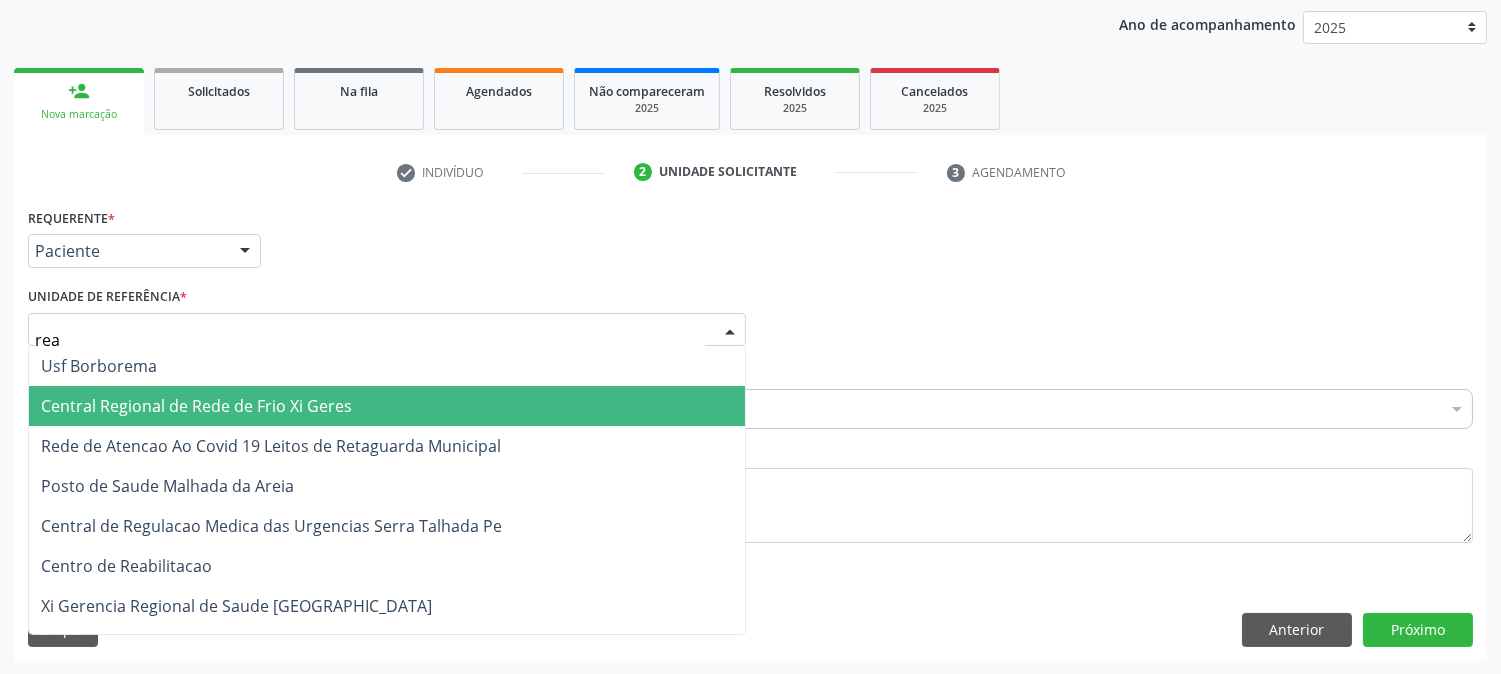 type on "reab" 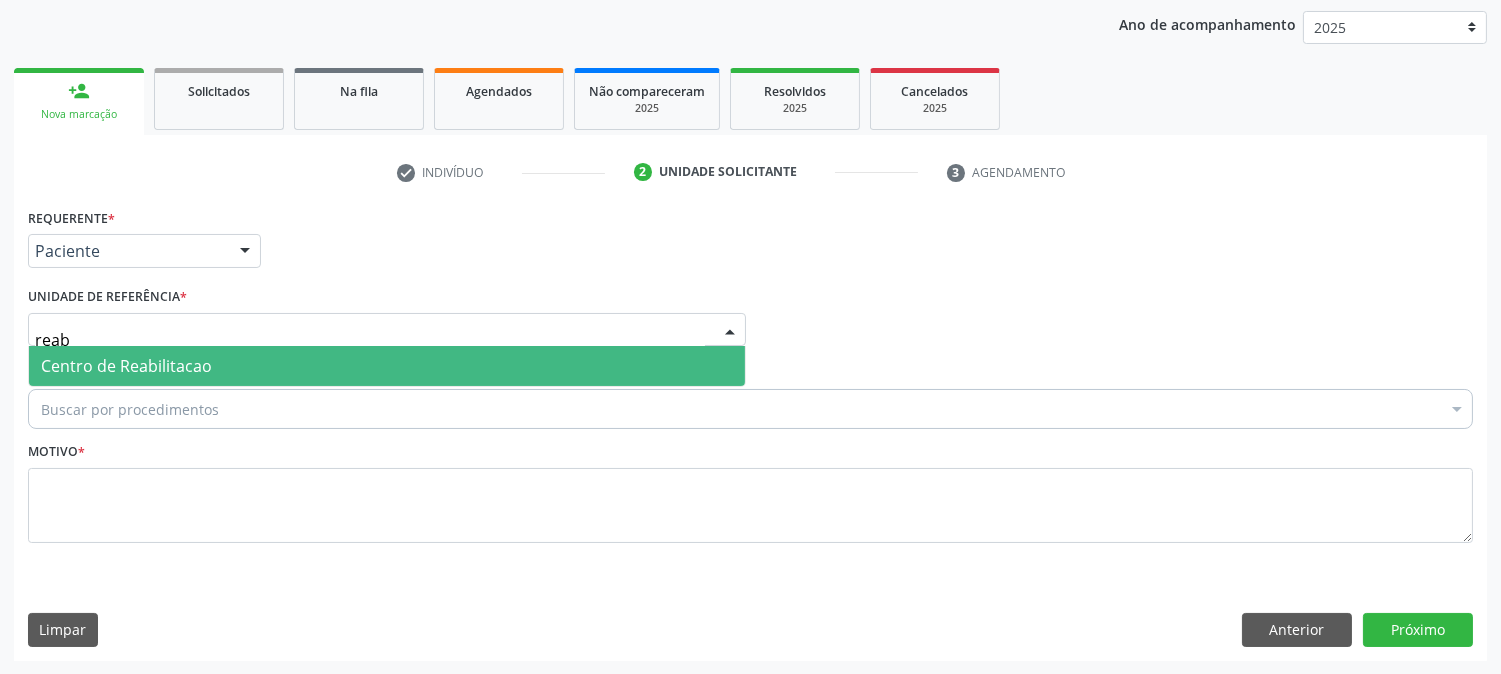 click on "Centro de Reabilitacao" at bounding box center [387, 366] 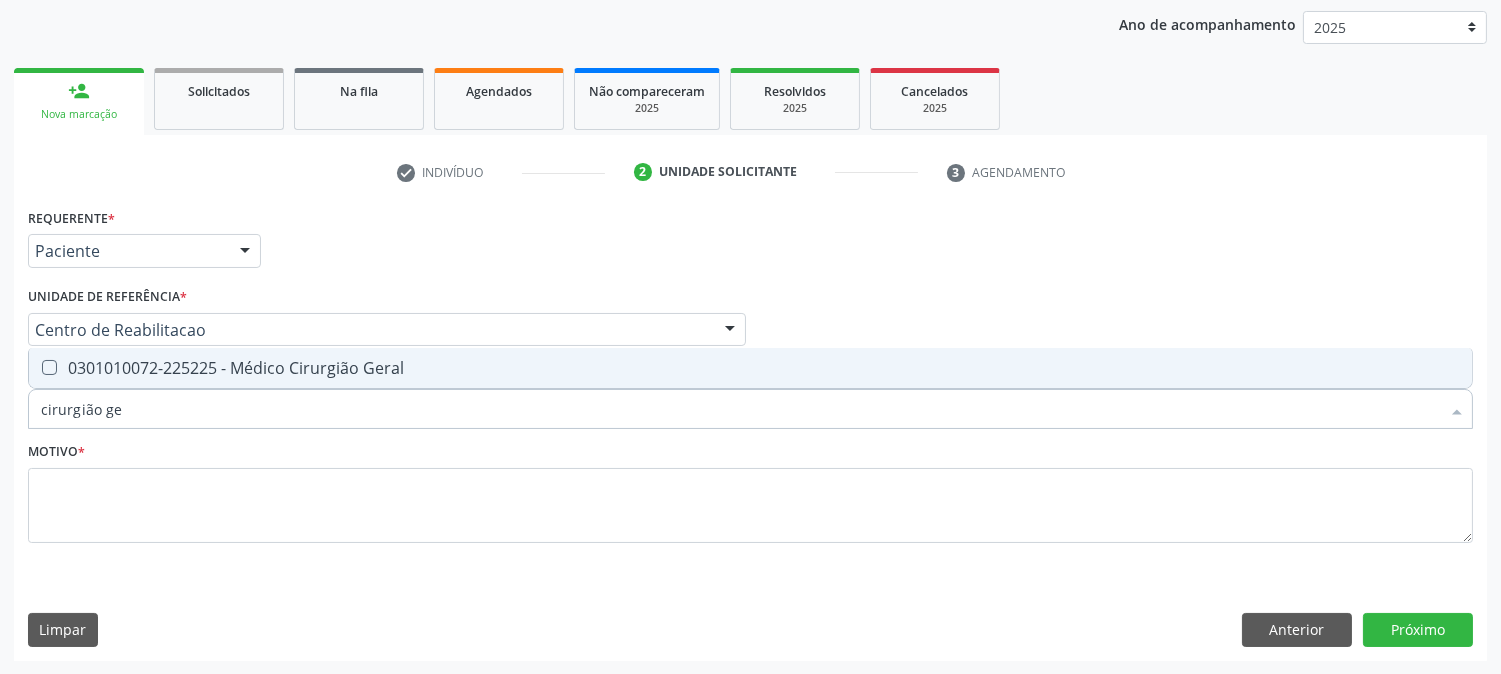 type on "cirurgião ger" 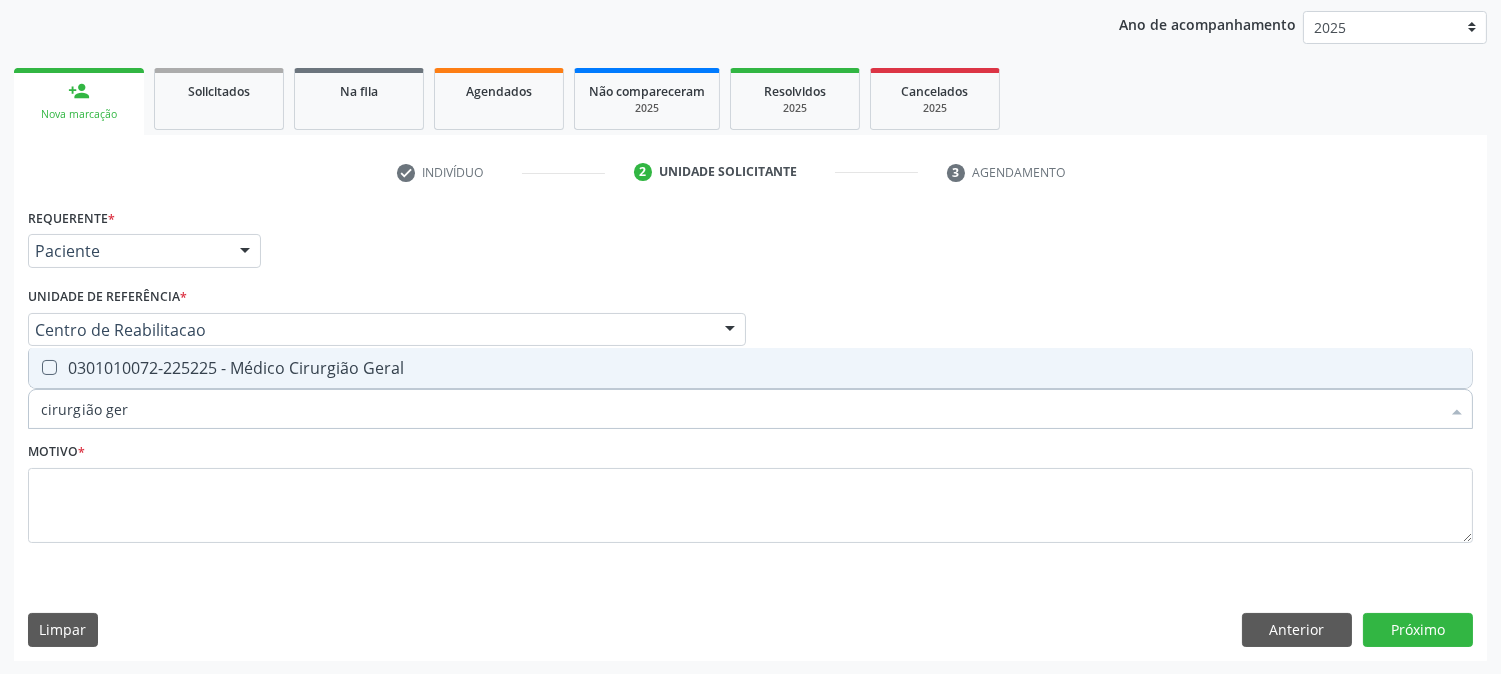 click on "0301010072-225225 - Médico Cirurgião Geral" at bounding box center (750, 368) 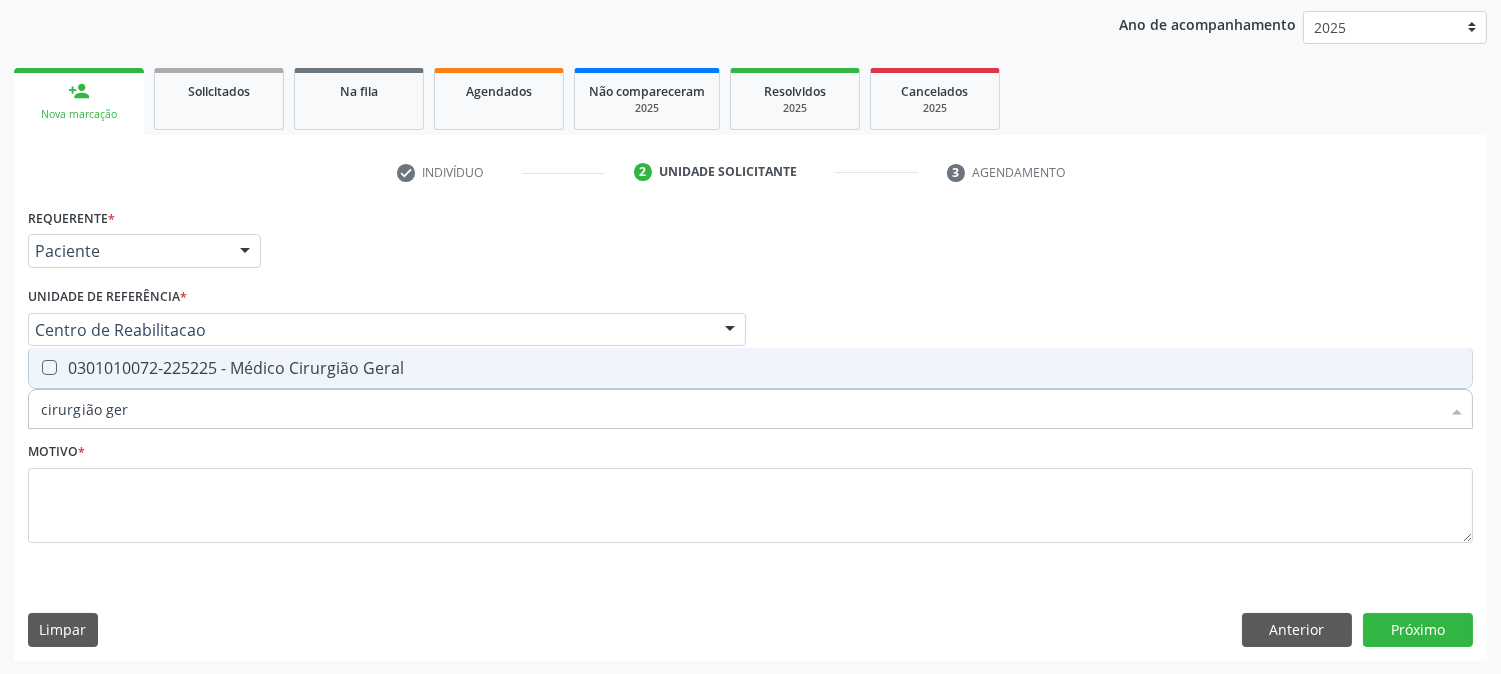 checkbox on "true" 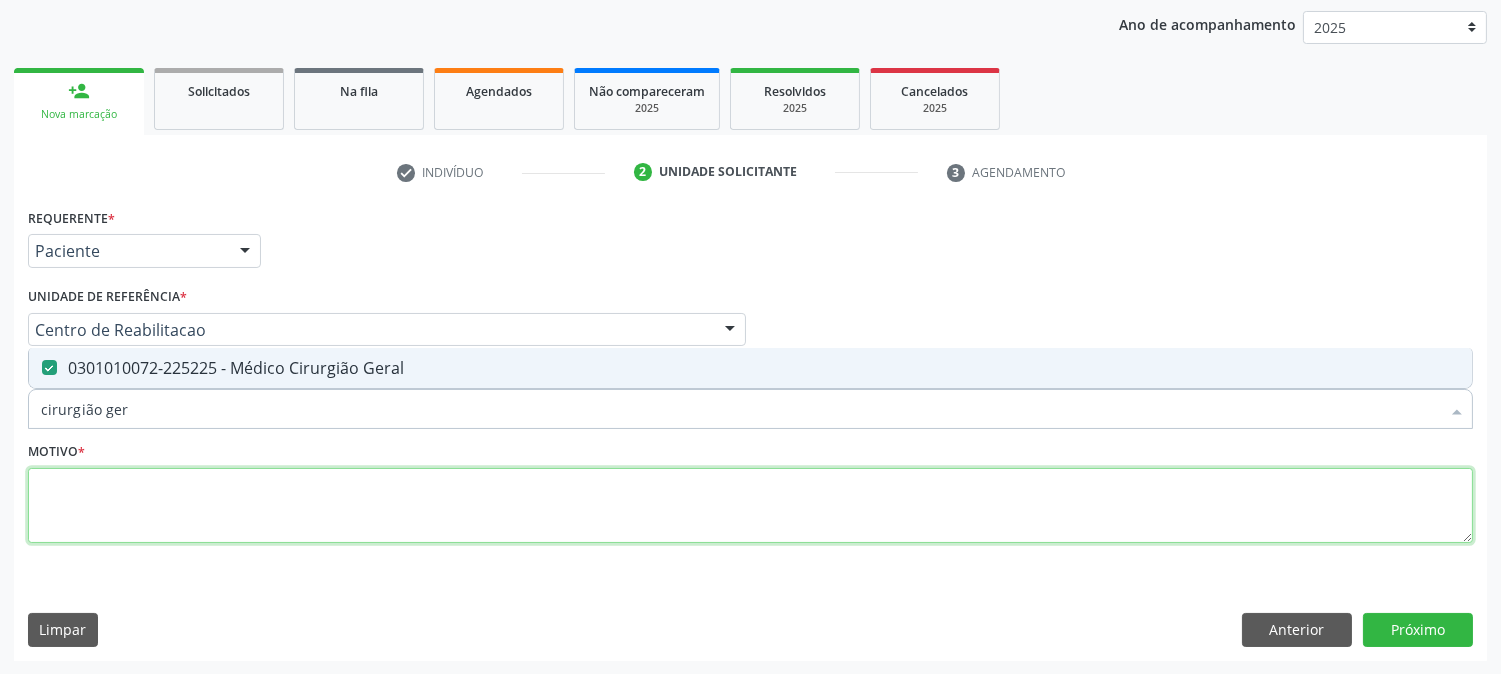 click at bounding box center (750, 506) 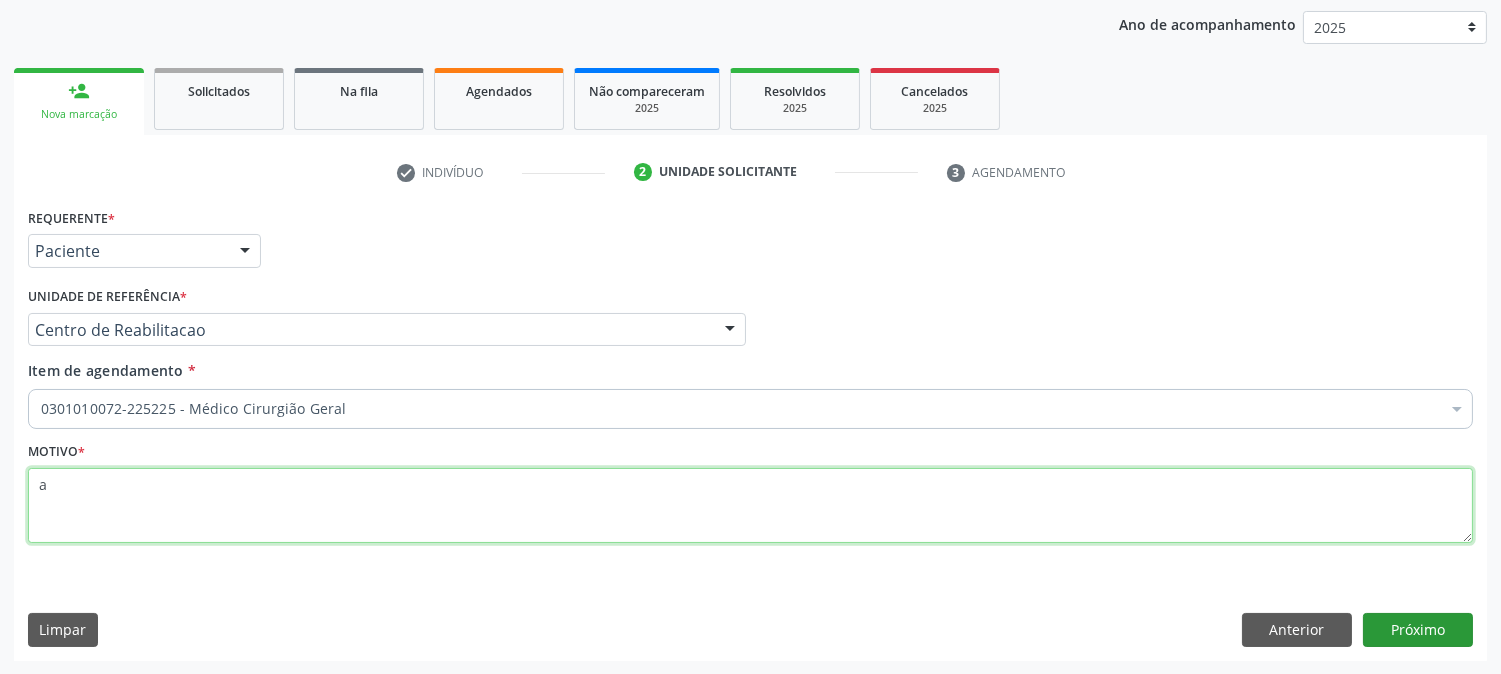 type on "a" 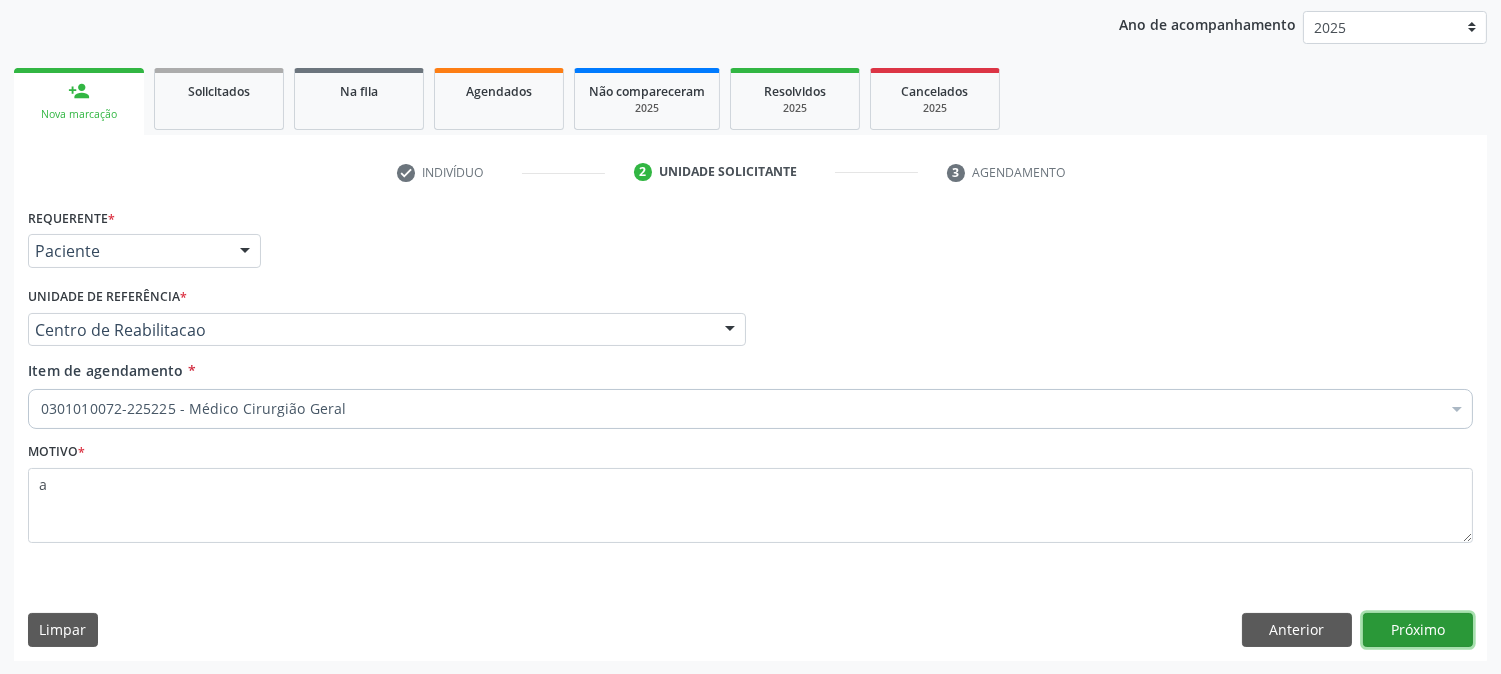 click on "Próximo" at bounding box center [1418, 630] 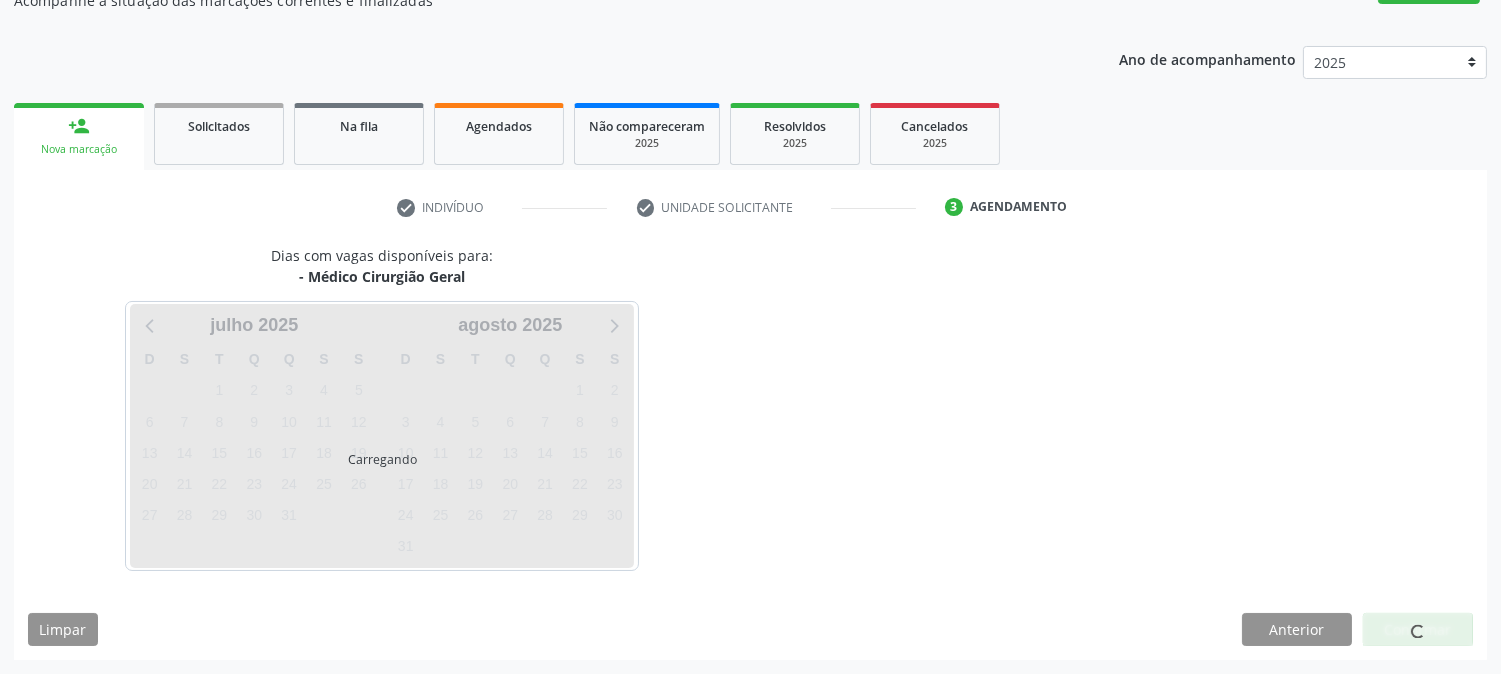 scroll, scrollTop: 195, scrollLeft: 0, axis: vertical 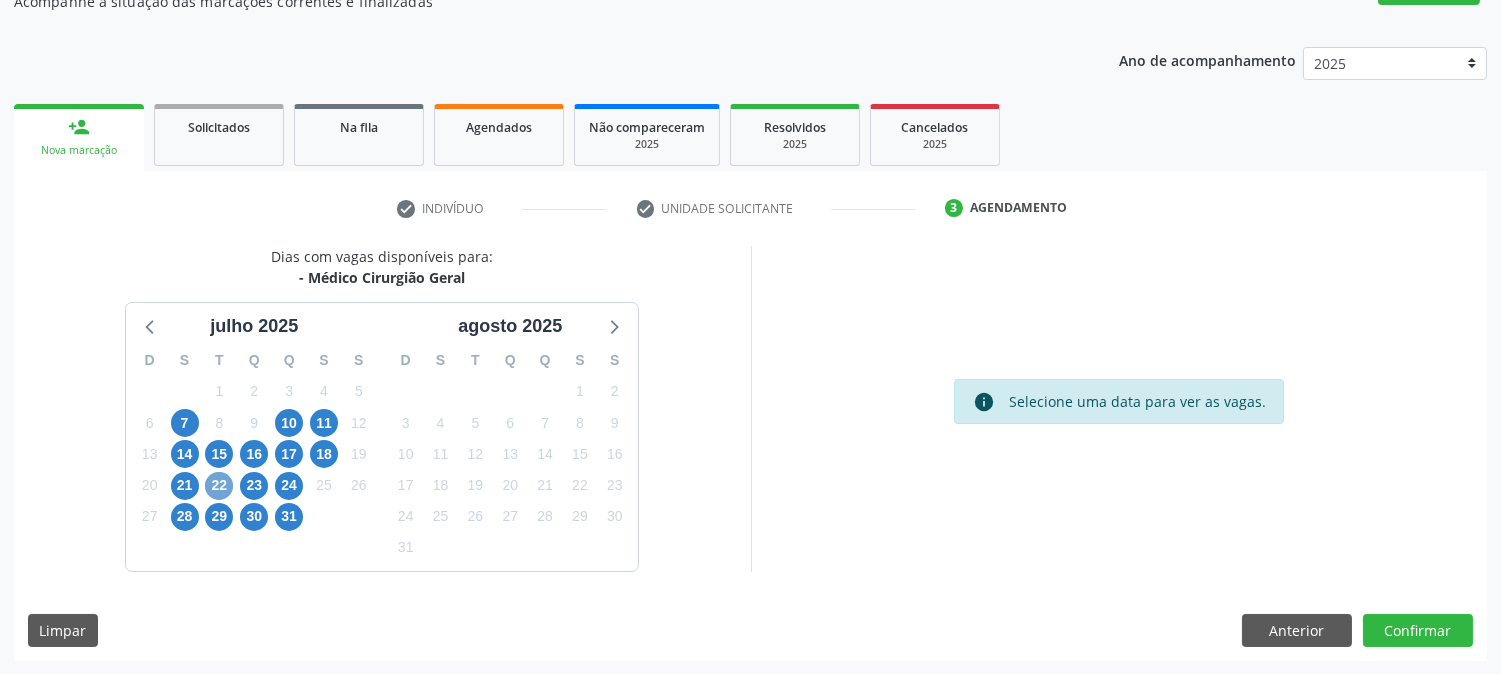 click on "22" at bounding box center (219, 486) 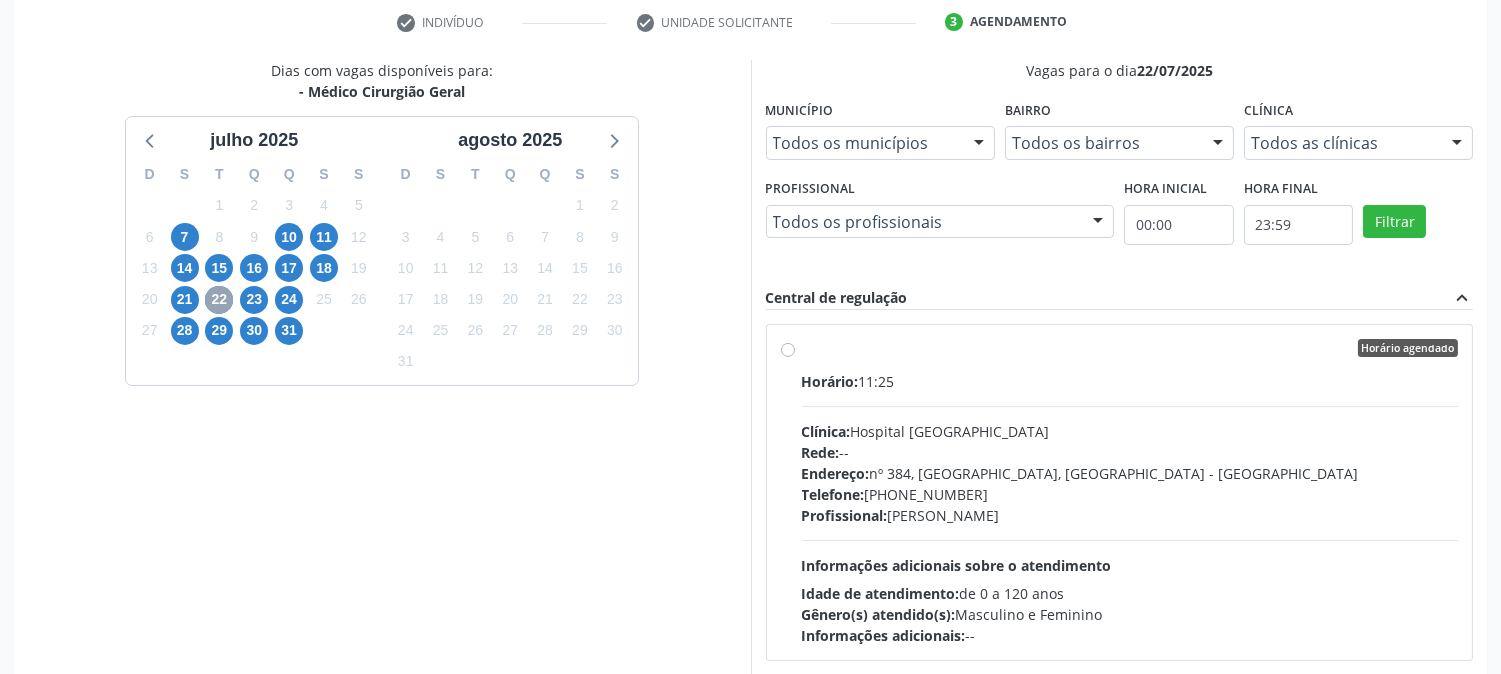 scroll, scrollTop: 417, scrollLeft: 0, axis: vertical 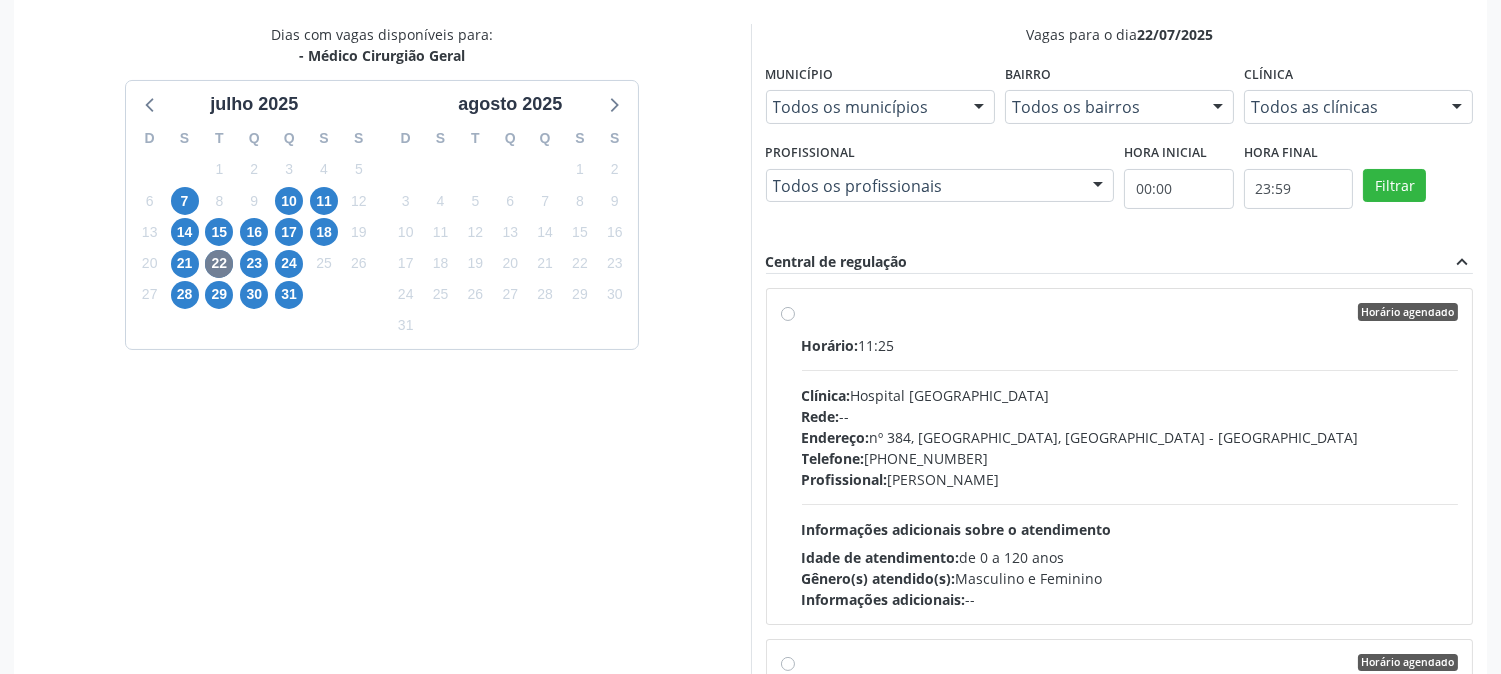 click on "Horário:   11:25" at bounding box center (1130, 345) 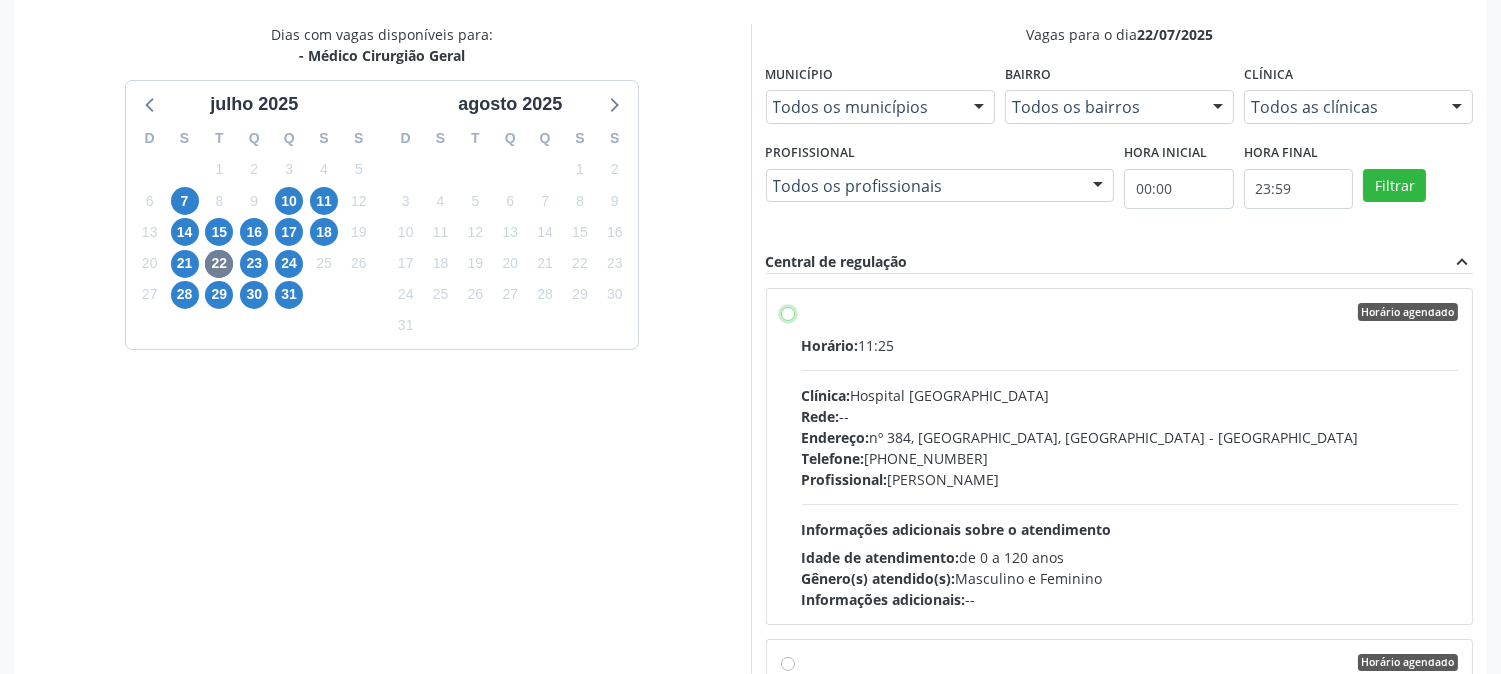 click on "Horário agendado
Horário:   11:25
Clínica:  Hospital Sao Francisco
Rede:
--
Endereço:   nº 384, Varzea, Serra Talhada - PE
Telefone:   (81) 38312142
Profissional:
Francisco Anselmo Magalhaes
Informações adicionais sobre o atendimento
Idade de atendimento:
de 0 a 120 anos
Gênero(s) atendido(s):
Masculino e Feminino
Informações adicionais:
--" at bounding box center (788, 312) 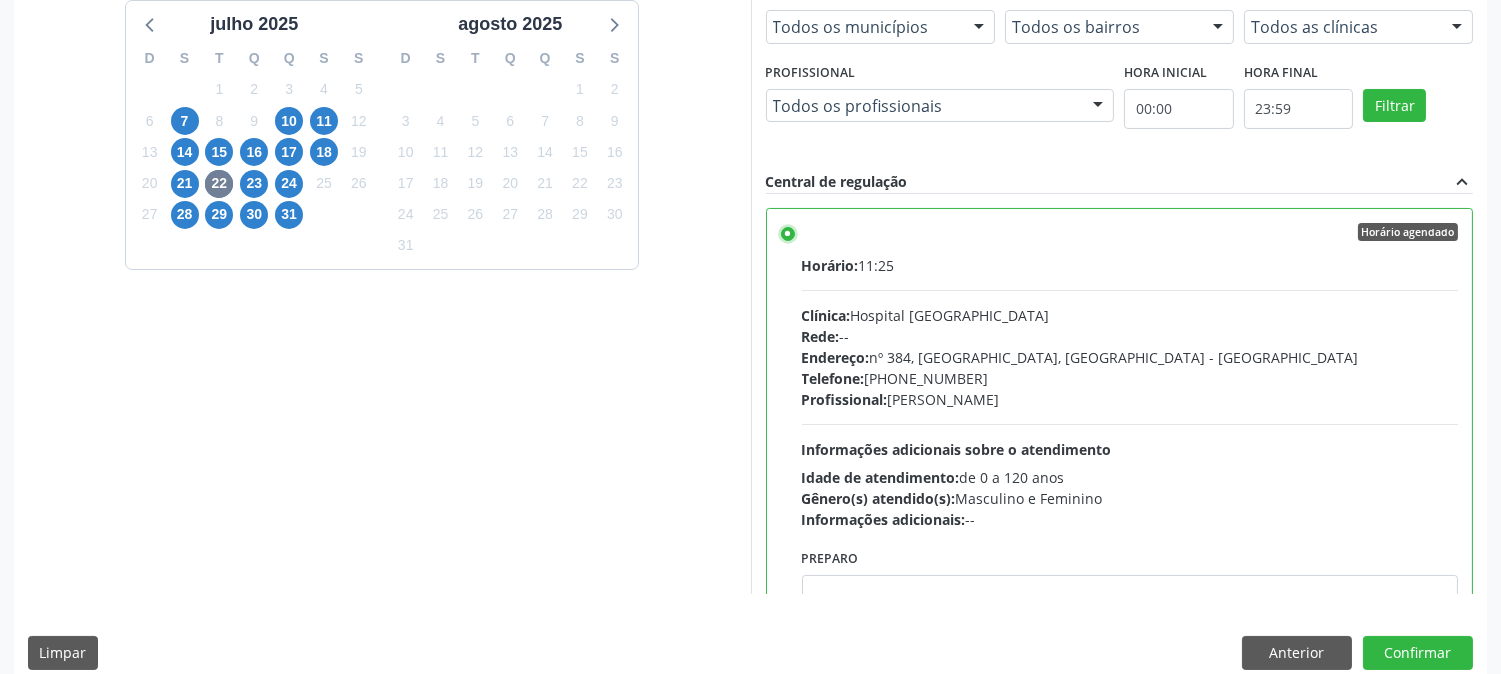 scroll, scrollTop: 520, scrollLeft: 0, axis: vertical 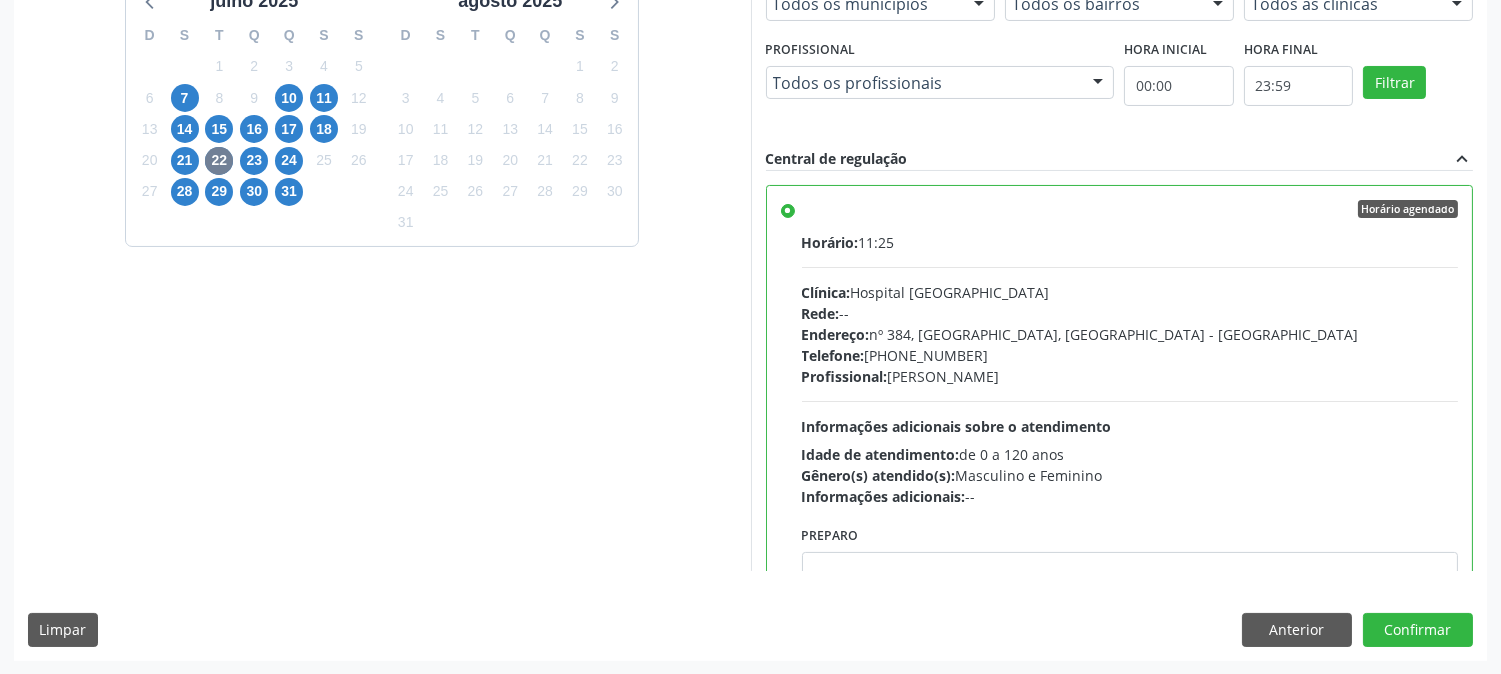 click on "Dias com vagas disponíveis para:
- Médico Cirurgião Geral
julho 2025 D S T Q Q S S 29 30 1 2 3 4 5 6 7 8 9 10 11 12 13 14 15 16 17 18 19 20 21 22 23 24 25 26 27 28 29 30 31 1 2 3 4 5 6 7 8 9 agosto 2025 D S T Q Q S S 27 28 29 30 31 1 2 3 4 5 6 7 8 9 10 11 12 13 14 15 16 17 18 19 20 21 22 23 24 25 26 27 28 29 30 31 1 2 3 4 5 6
Vagas para o dia
22/07/2025
Município
Todos os municípios         Todos os municípios   Serra Talhada - PE
Nenhum resultado encontrado para: "   "
Não há nenhuma opção para ser exibida.
Bairro
Todos os bairros         Todos os bairros   Varzea
Nenhum resultado encontrado para: "   "
Não há nenhuma opção para ser exibida.
Clínica
Todos as clínicas         Todos as clínicas   Hospital Sao Francisco
Nenhum resultado encontrado para: "   "
Profissional" at bounding box center [750, 290] 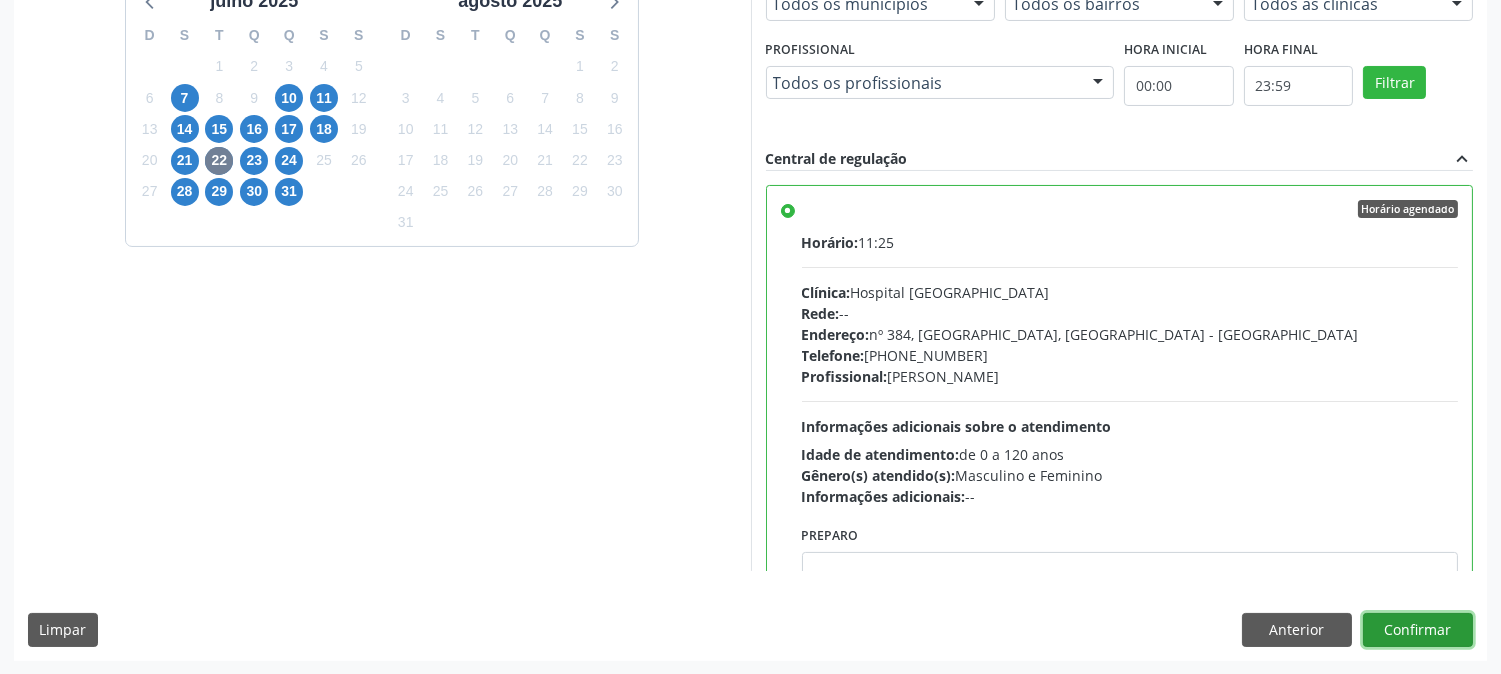 click on "Confirmar" at bounding box center (1418, 630) 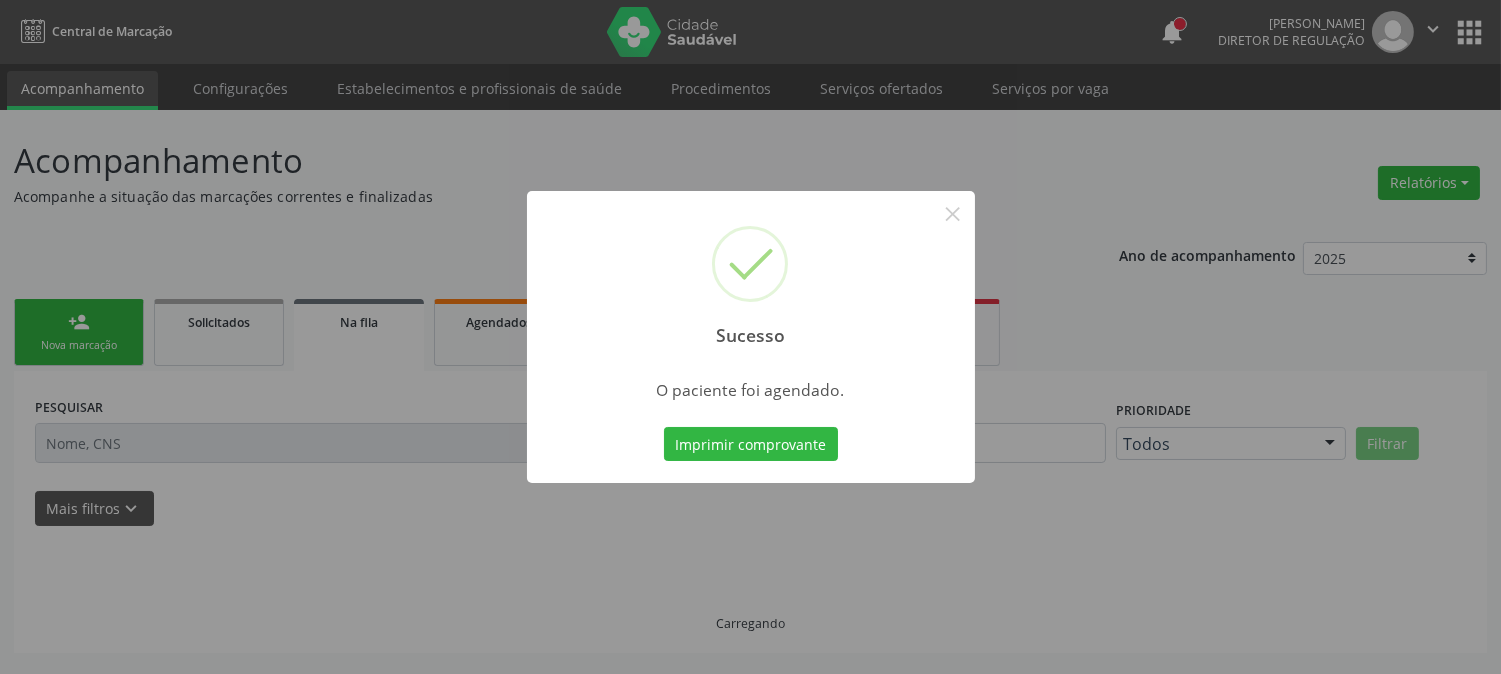 scroll, scrollTop: 0, scrollLeft: 0, axis: both 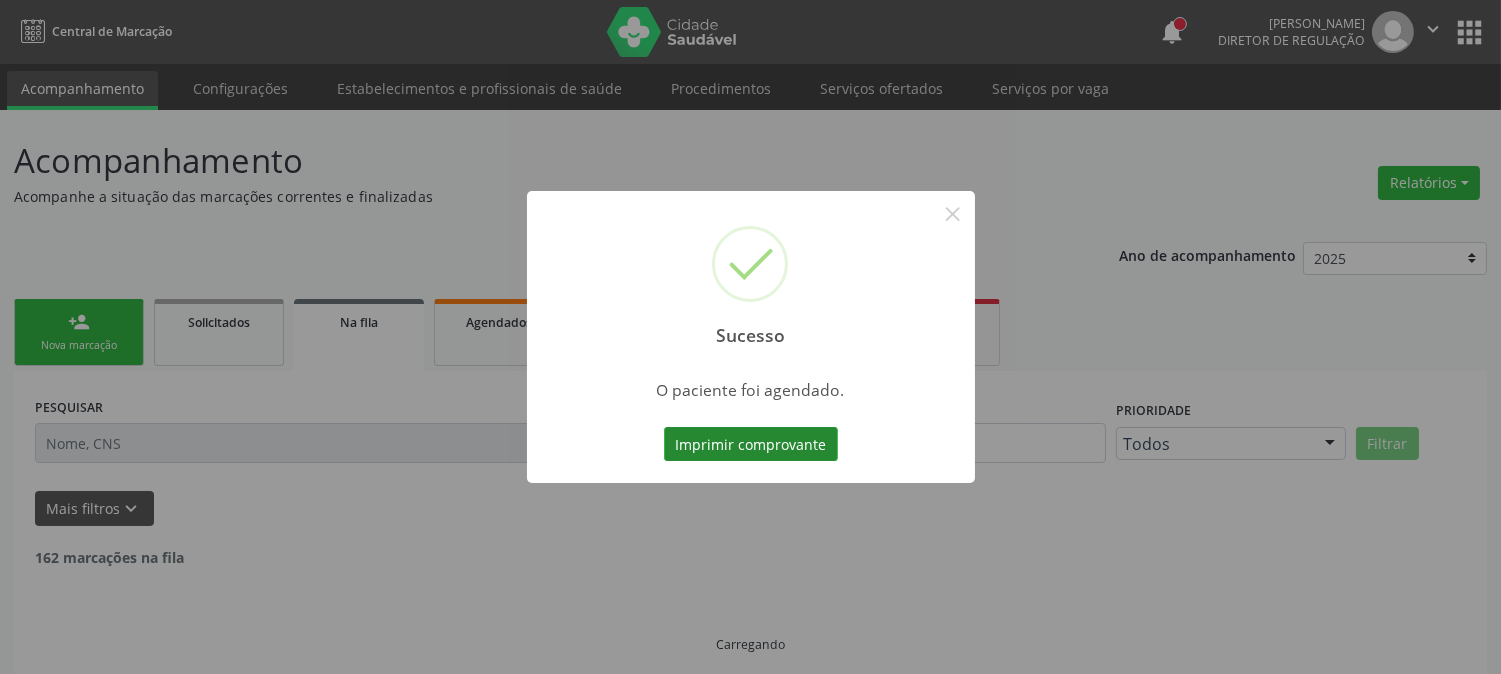 click on "Imprimir comprovante" at bounding box center [751, 444] 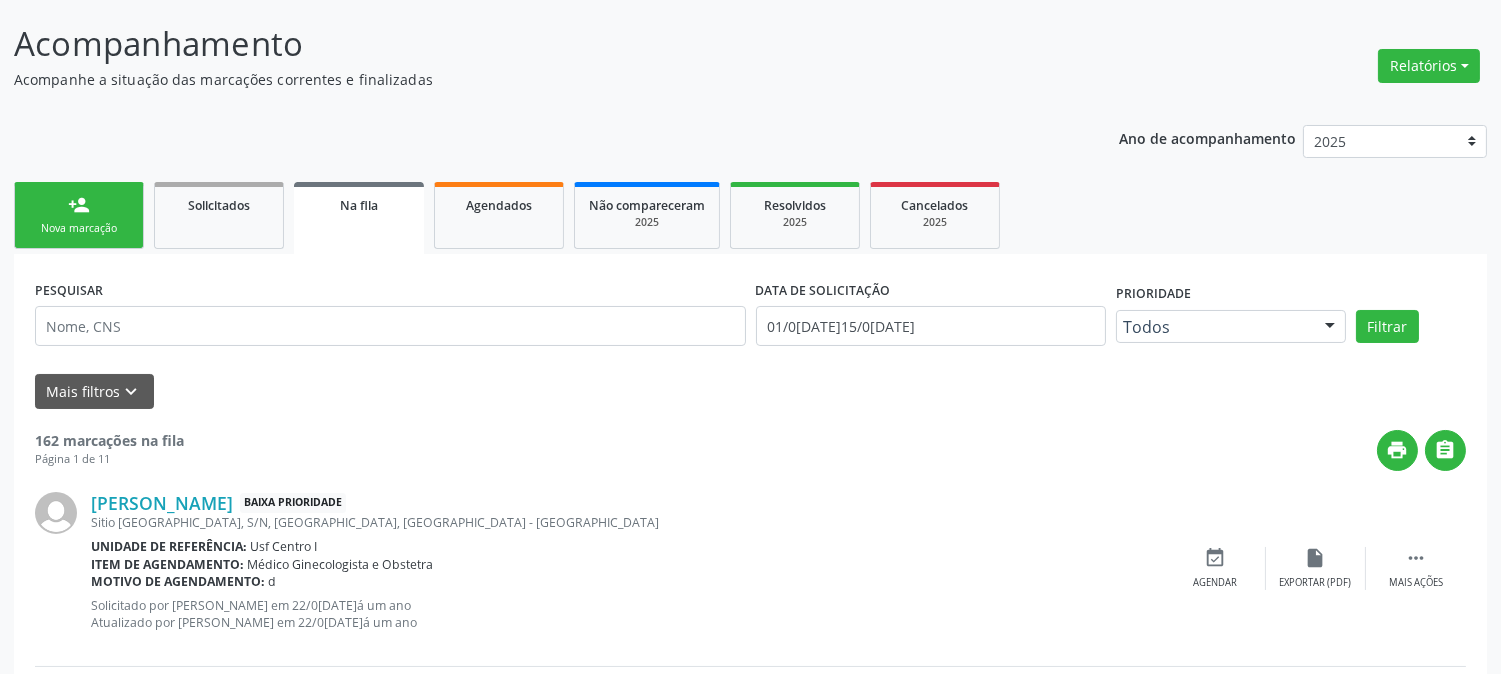 scroll, scrollTop: 0, scrollLeft: 0, axis: both 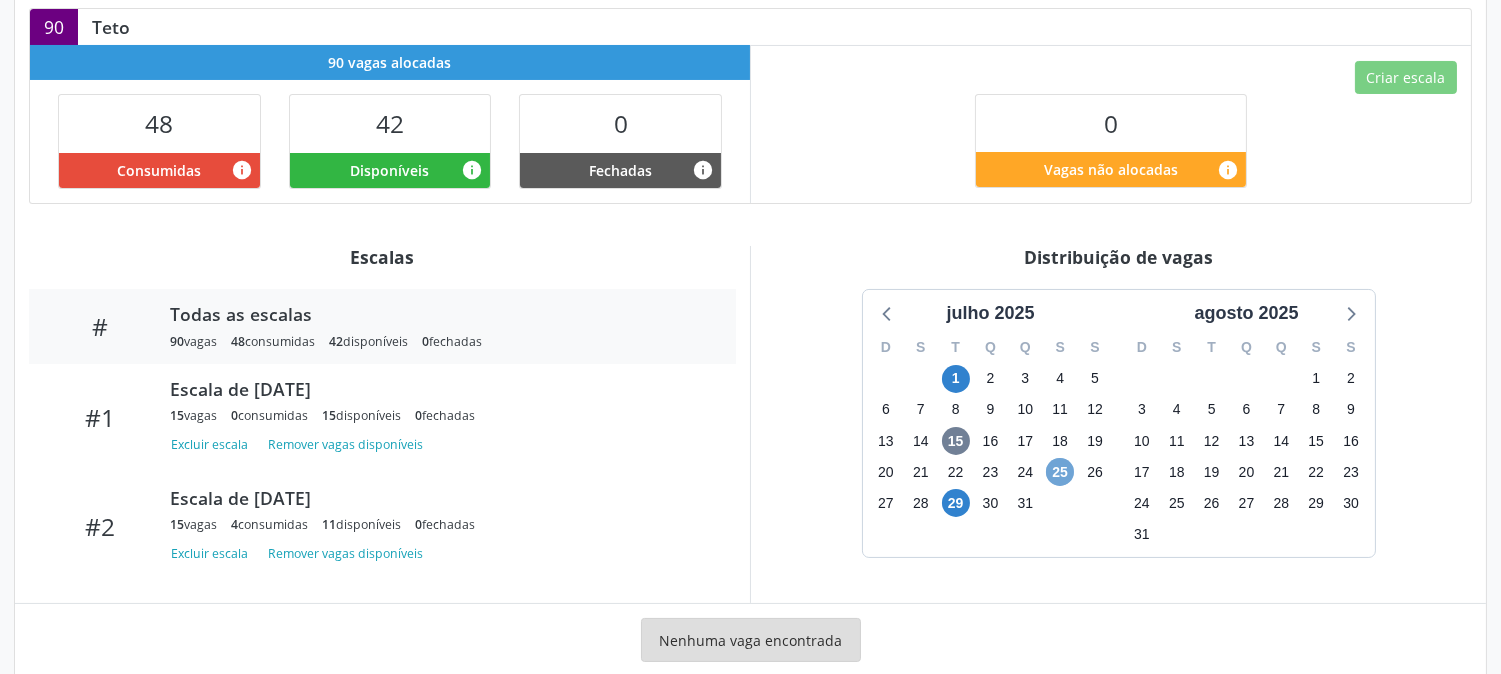 click on "25" at bounding box center [1060, 472] 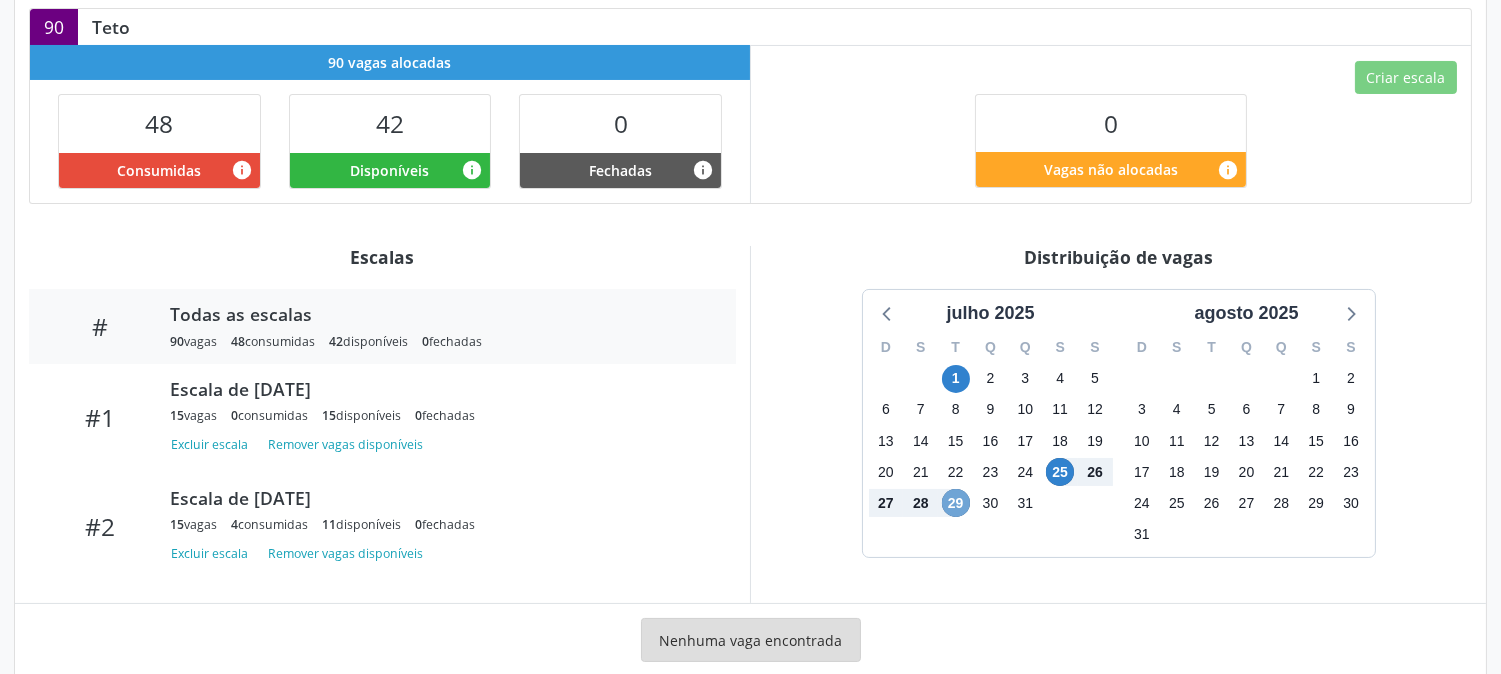 click on "29" at bounding box center [956, 503] 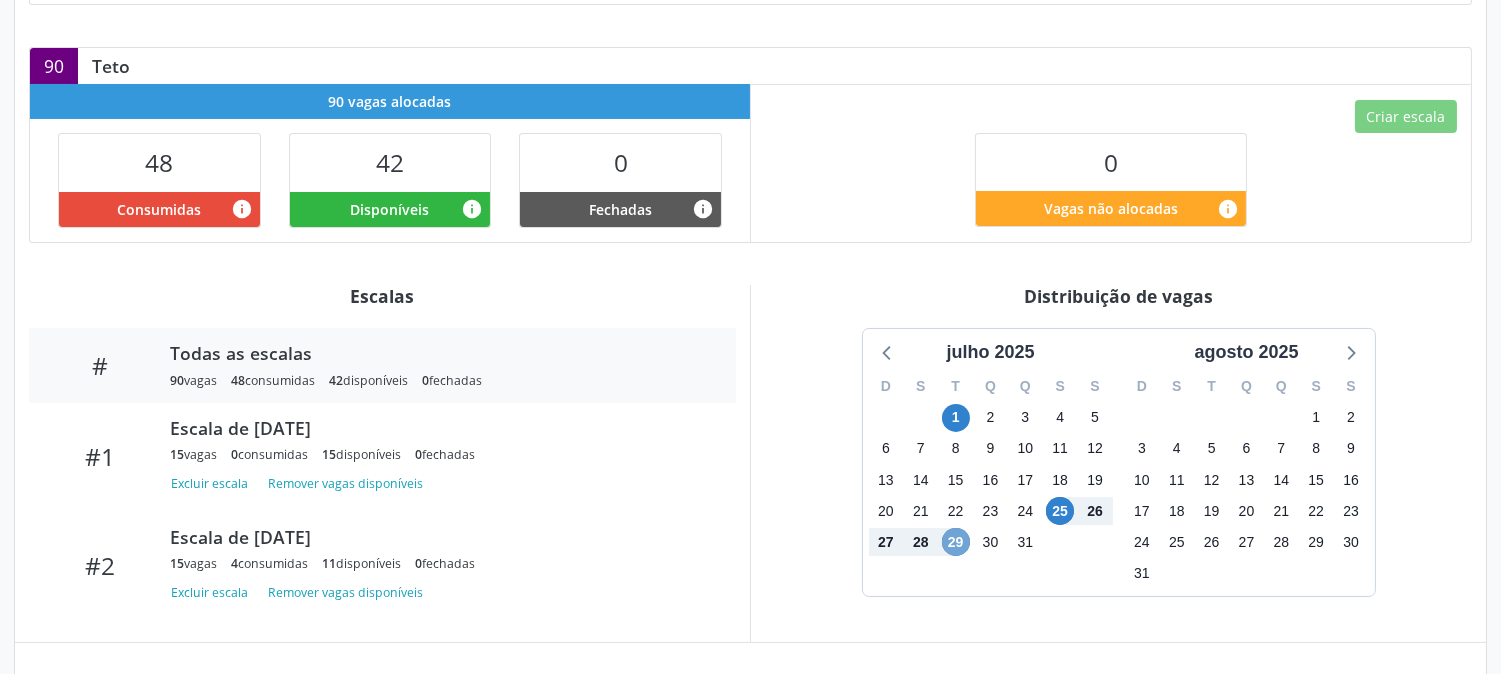 scroll, scrollTop: 404, scrollLeft: 0, axis: vertical 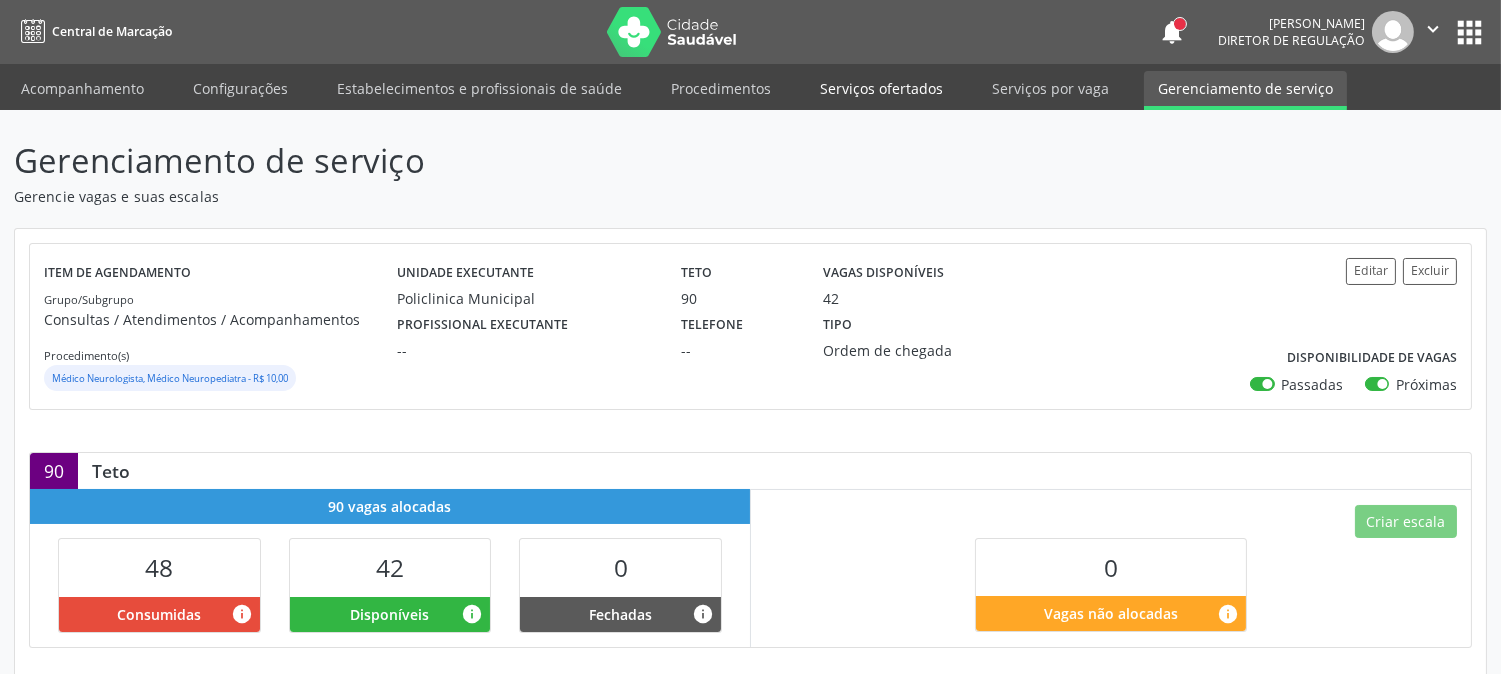 click on "Serviços ofertados" at bounding box center [881, 88] 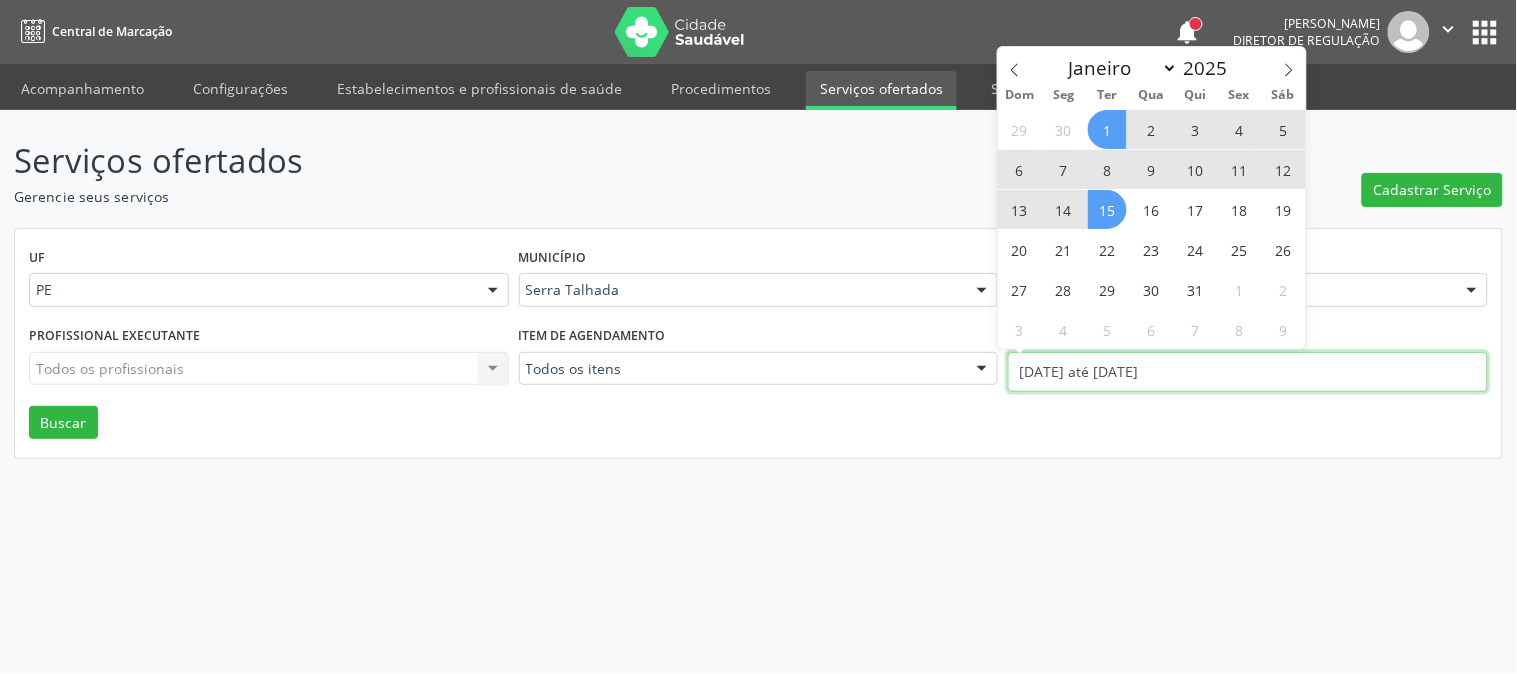 click on "[DATE] até [DATE]" at bounding box center [1248, 372] 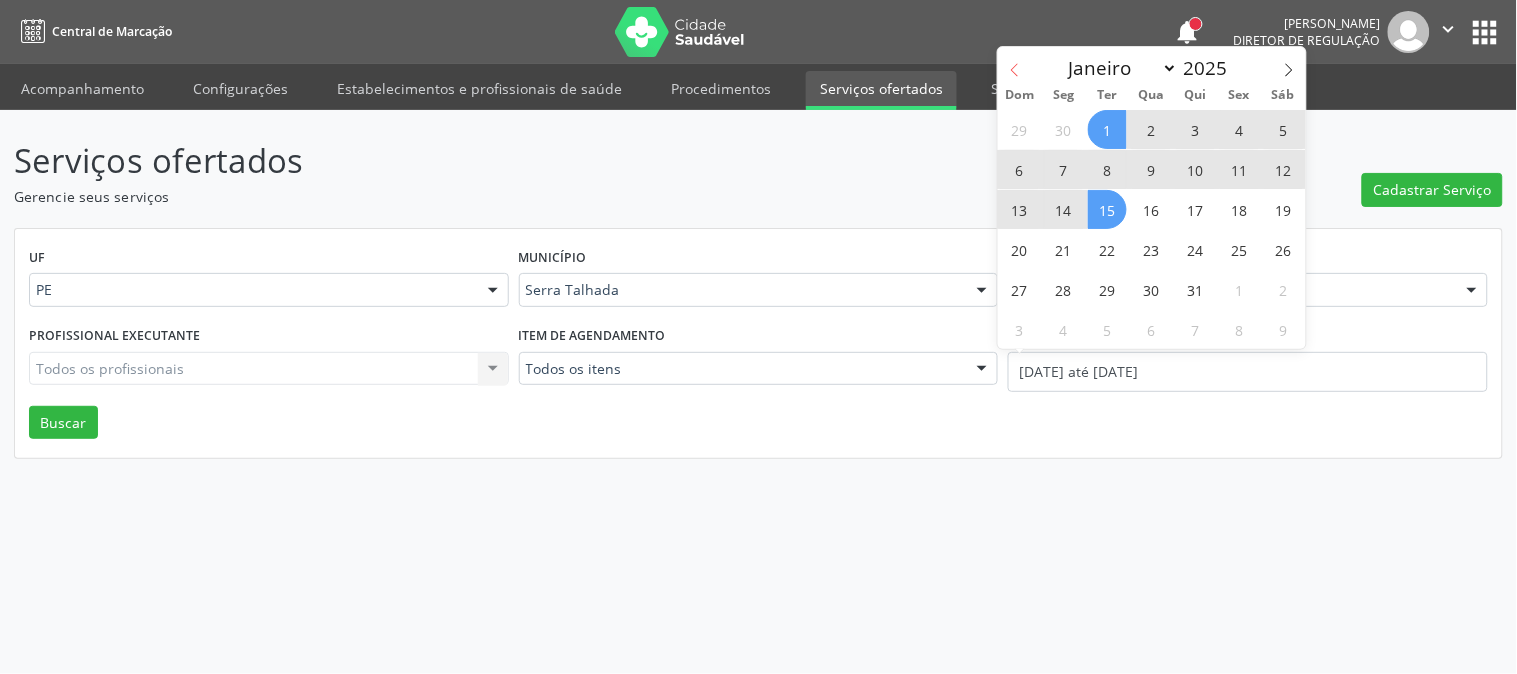 click 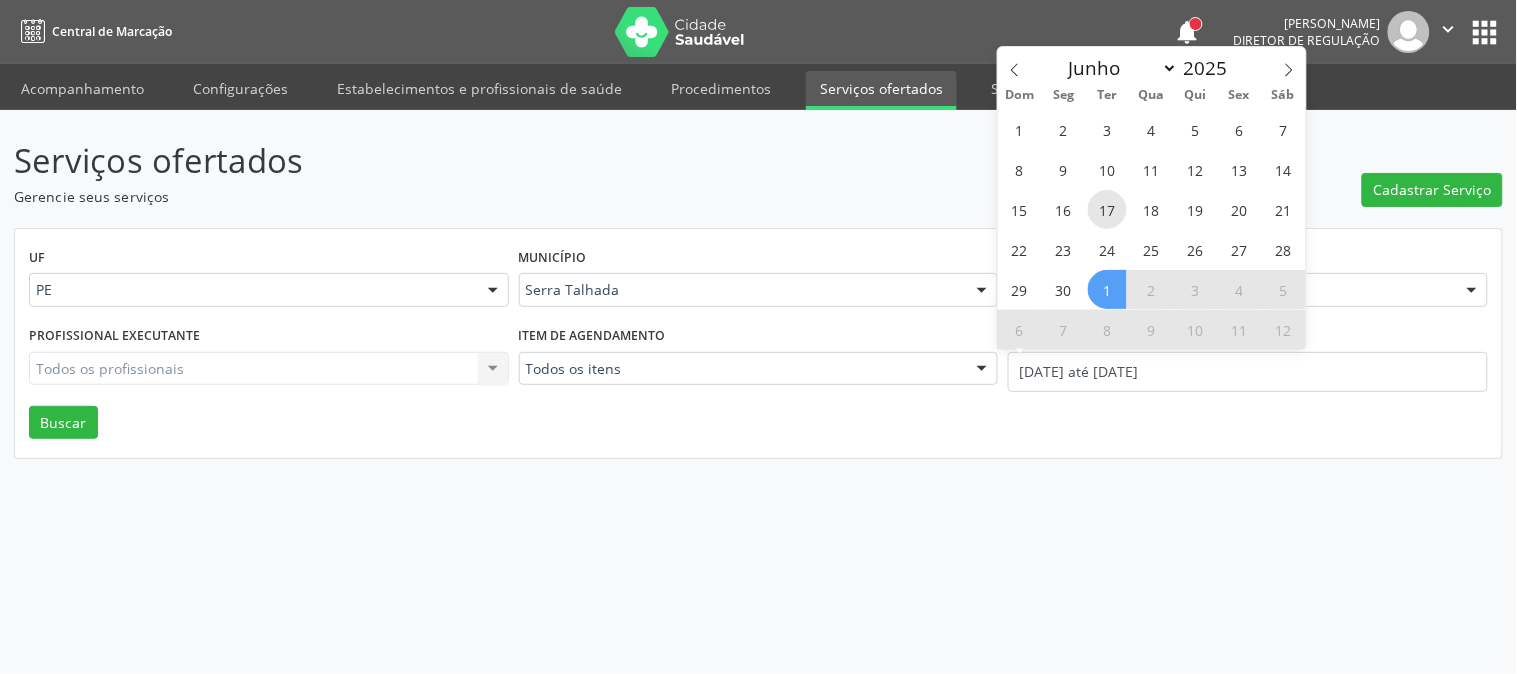 click on "17" at bounding box center (1107, 209) 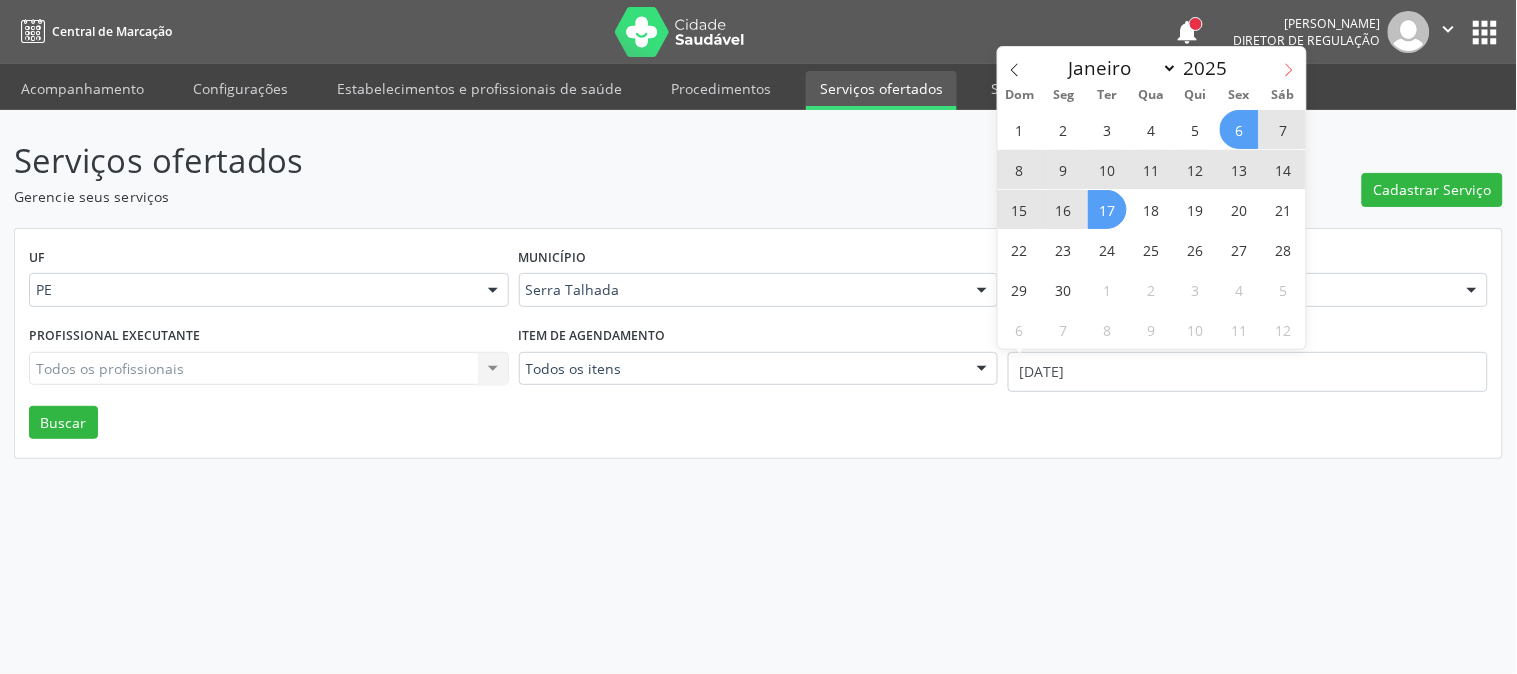 click at bounding box center [1289, 64] 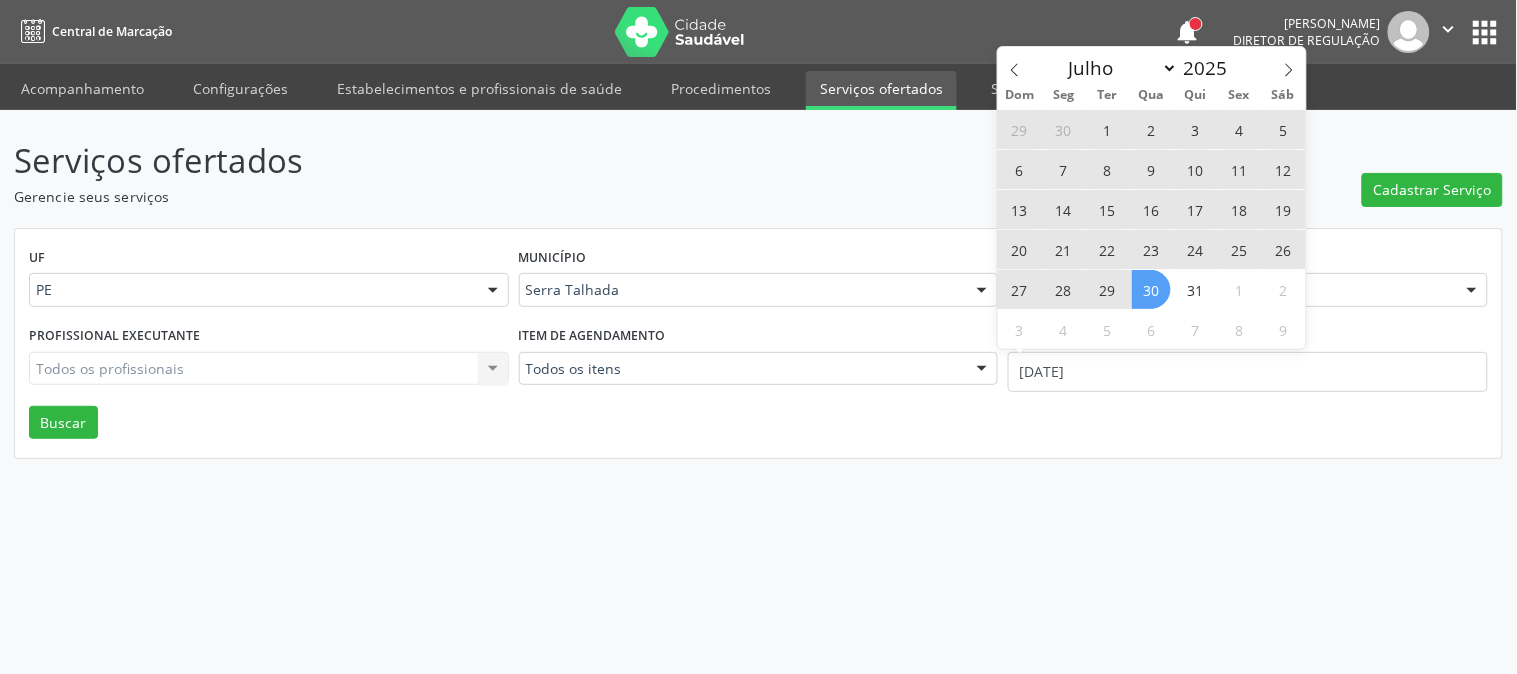 click on "30" at bounding box center (1151, 289) 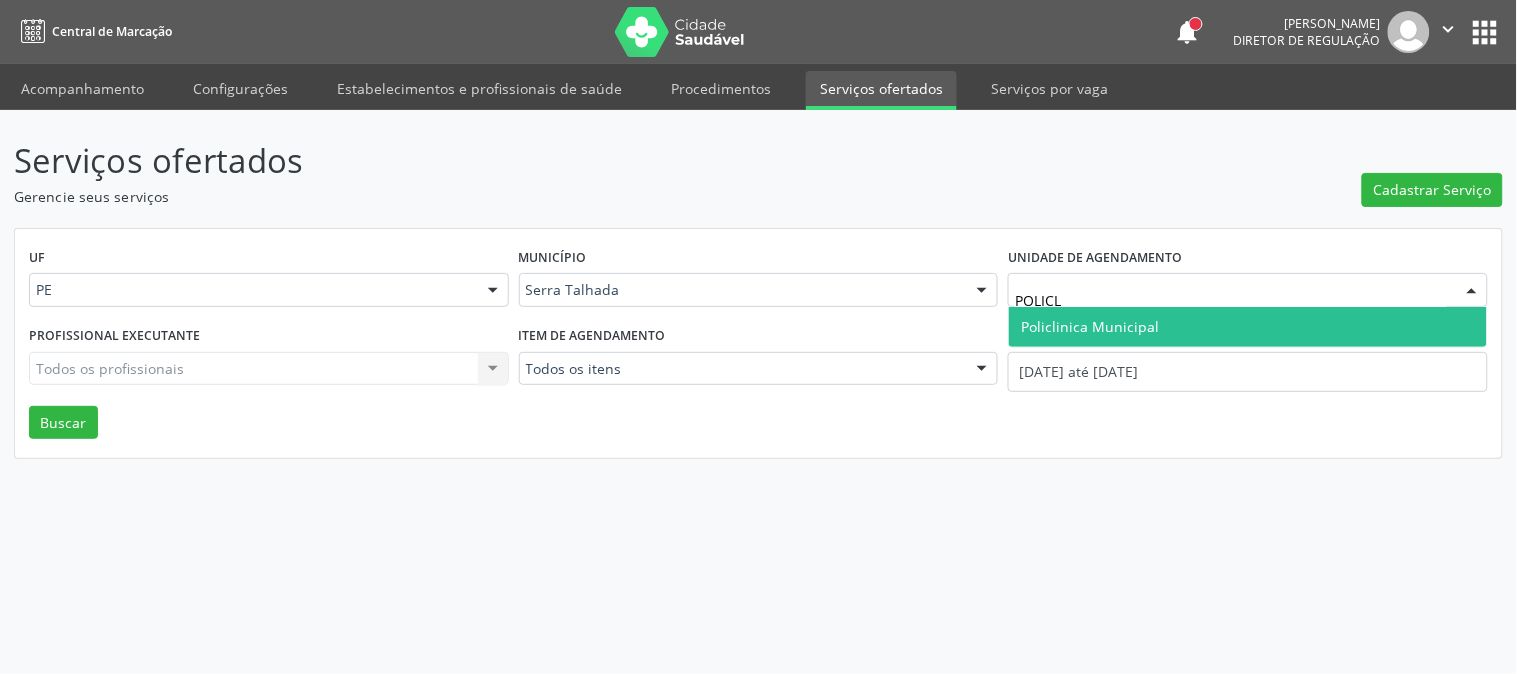 type on "POLICLI" 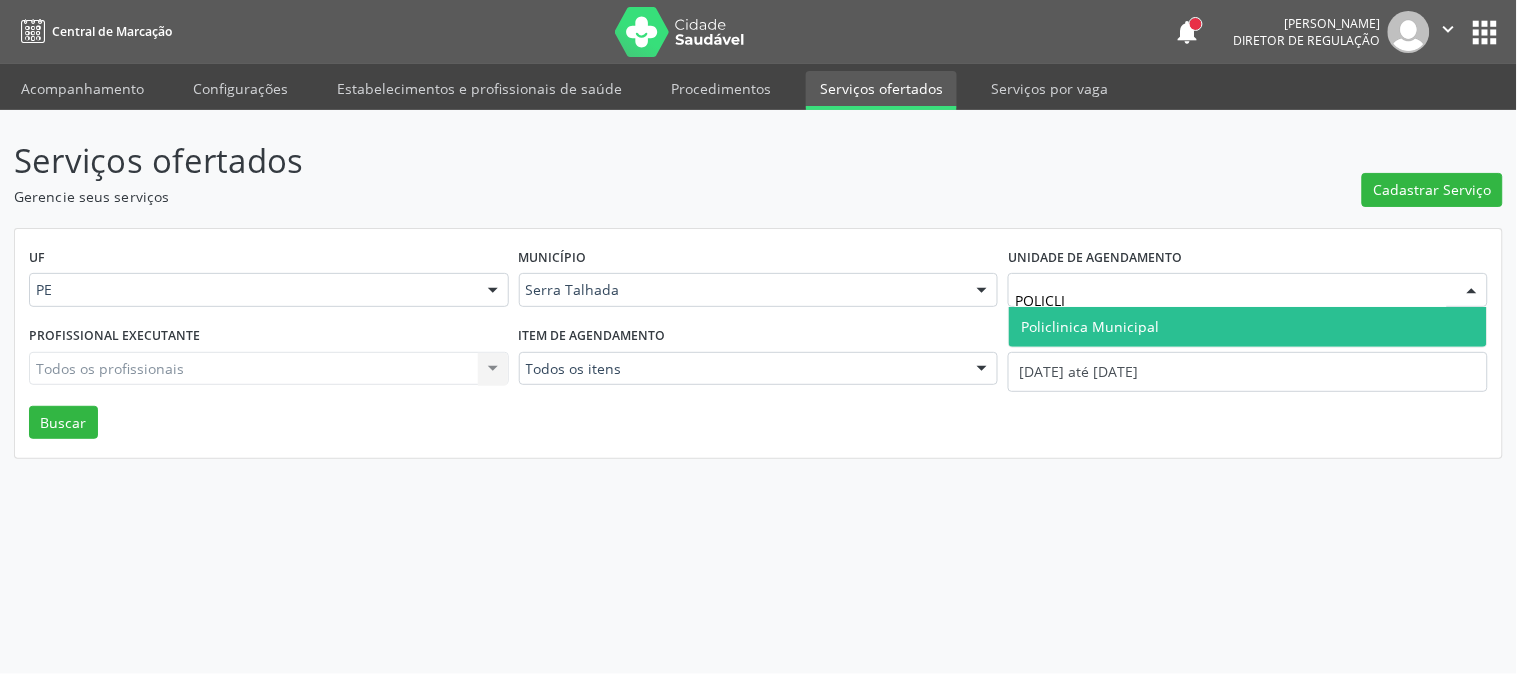 click on "Policlinica Municipal" at bounding box center [1090, 326] 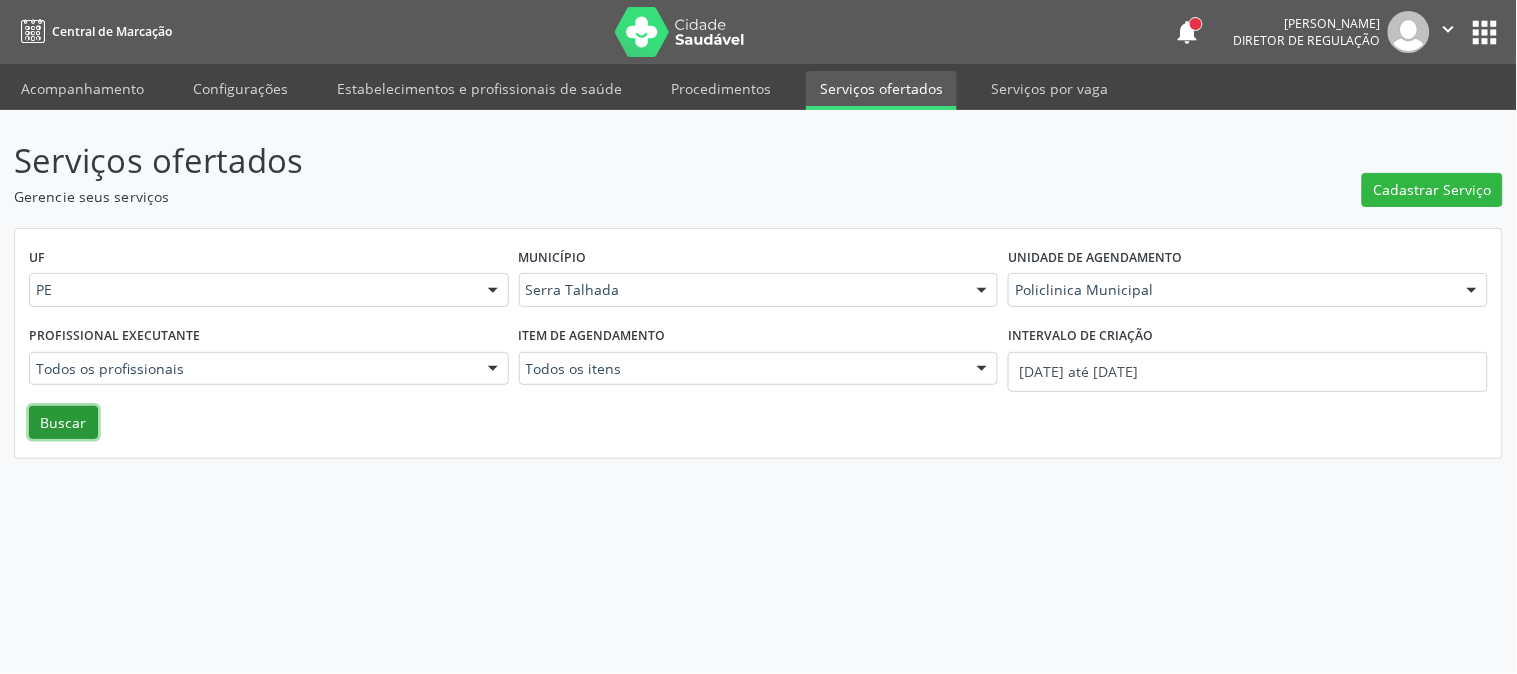 click on "Buscar" at bounding box center [63, 423] 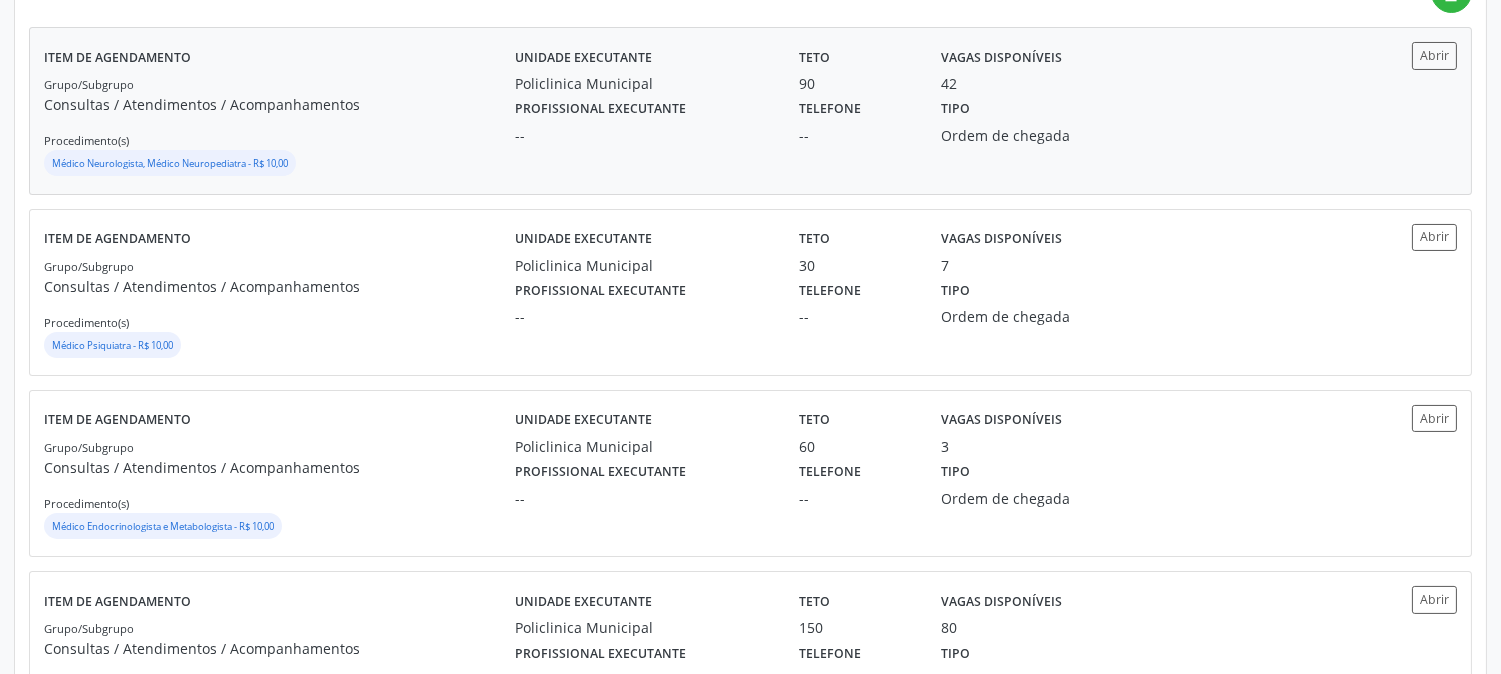 scroll, scrollTop: 555, scrollLeft: 0, axis: vertical 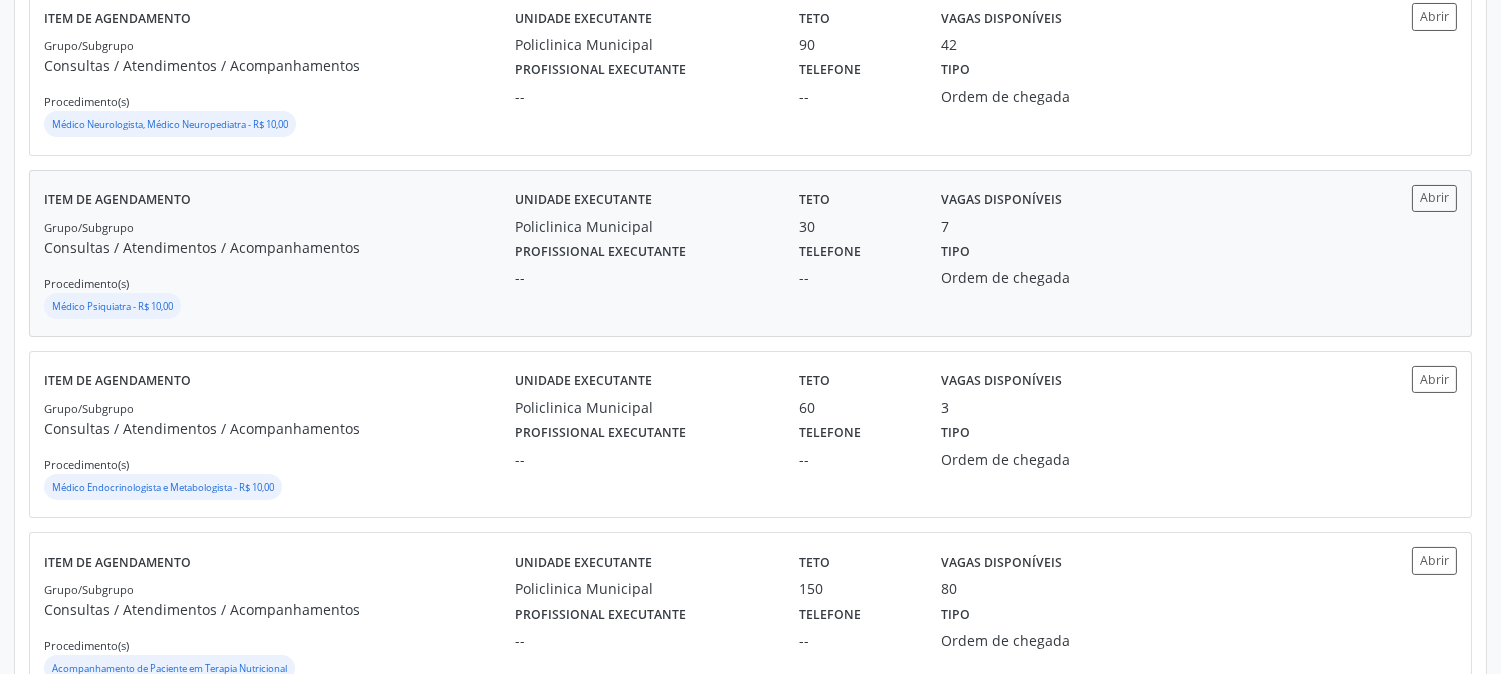 click on "Consultas / Atendimentos / Acompanhamentos" at bounding box center (279, 247) 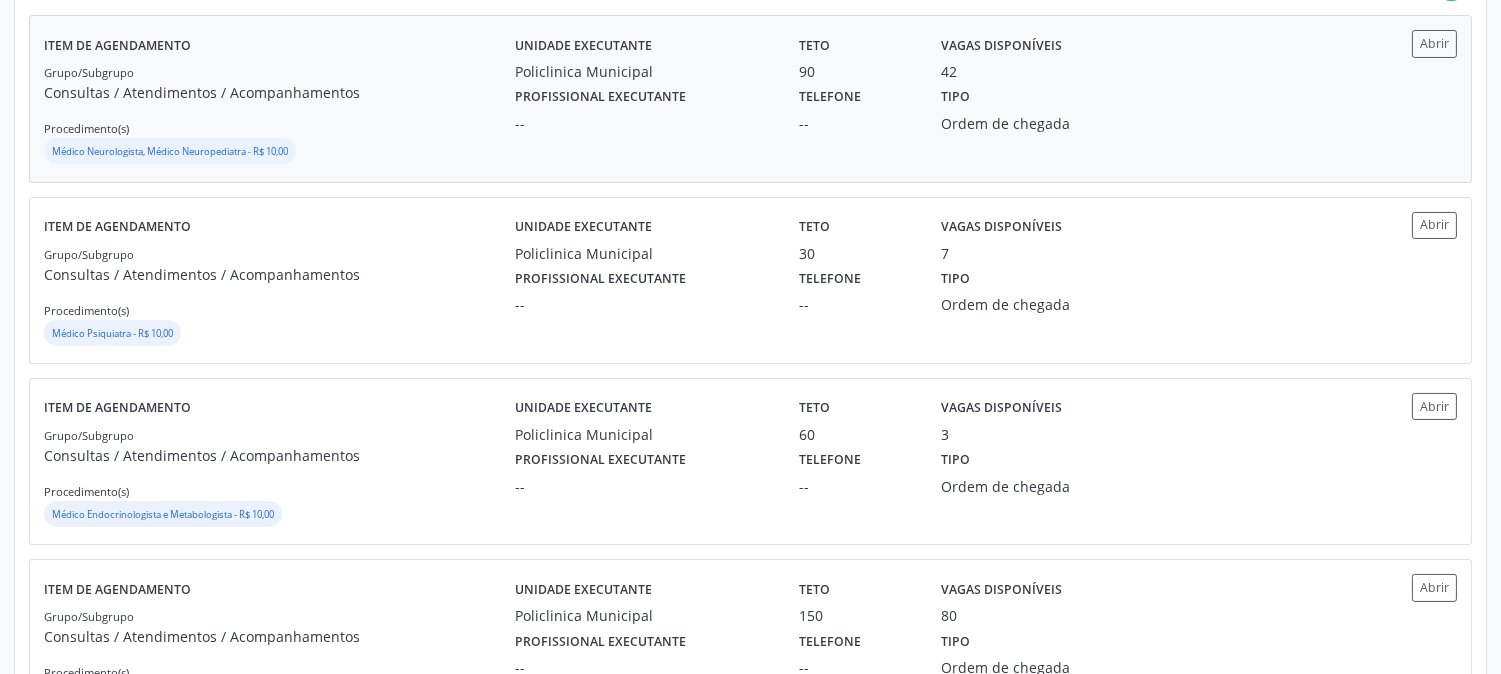 scroll, scrollTop: 555, scrollLeft: 0, axis: vertical 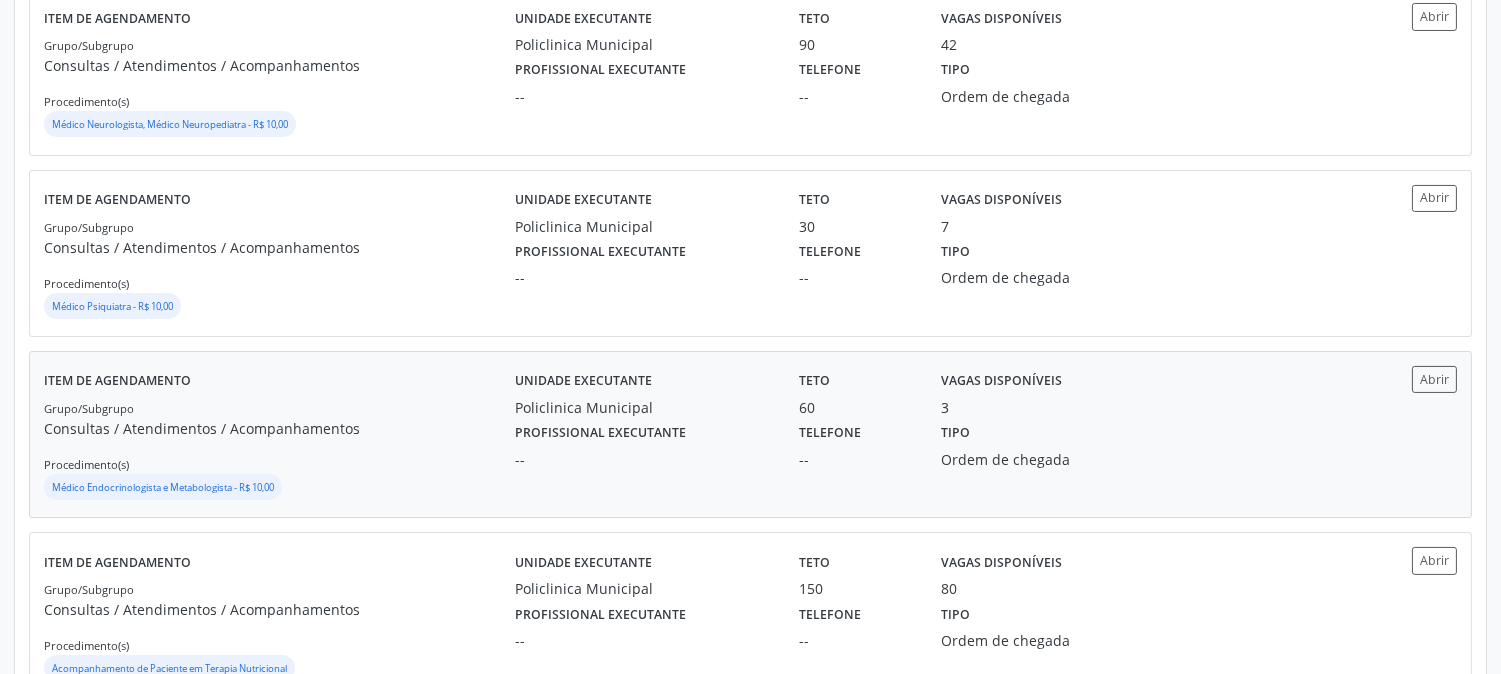 click on "Grupo/Subgrupo   Consultas / Atendimentos / Acompanhamentos   Procedimento(s)     Médico Endocrinologista e Metabologista - R$ 10,00" at bounding box center [279, 450] 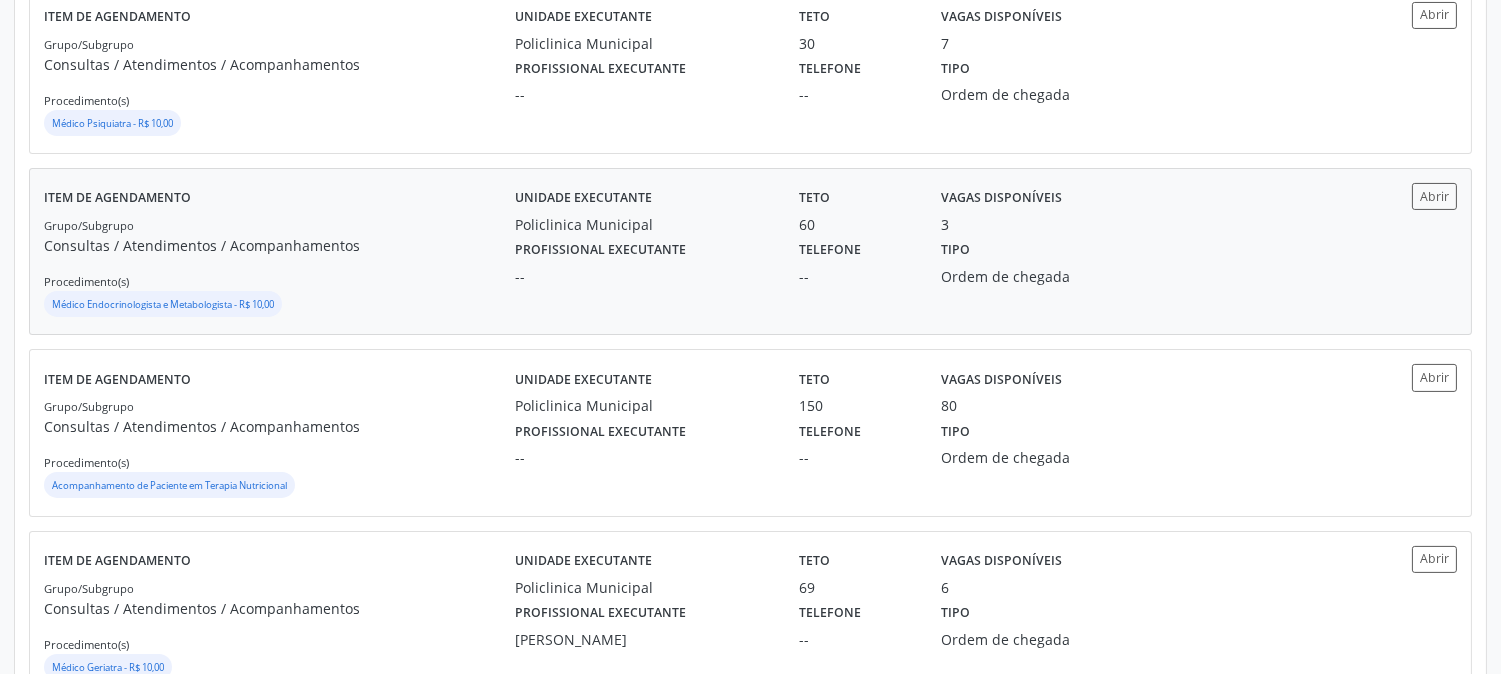 scroll, scrollTop: 777, scrollLeft: 0, axis: vertical 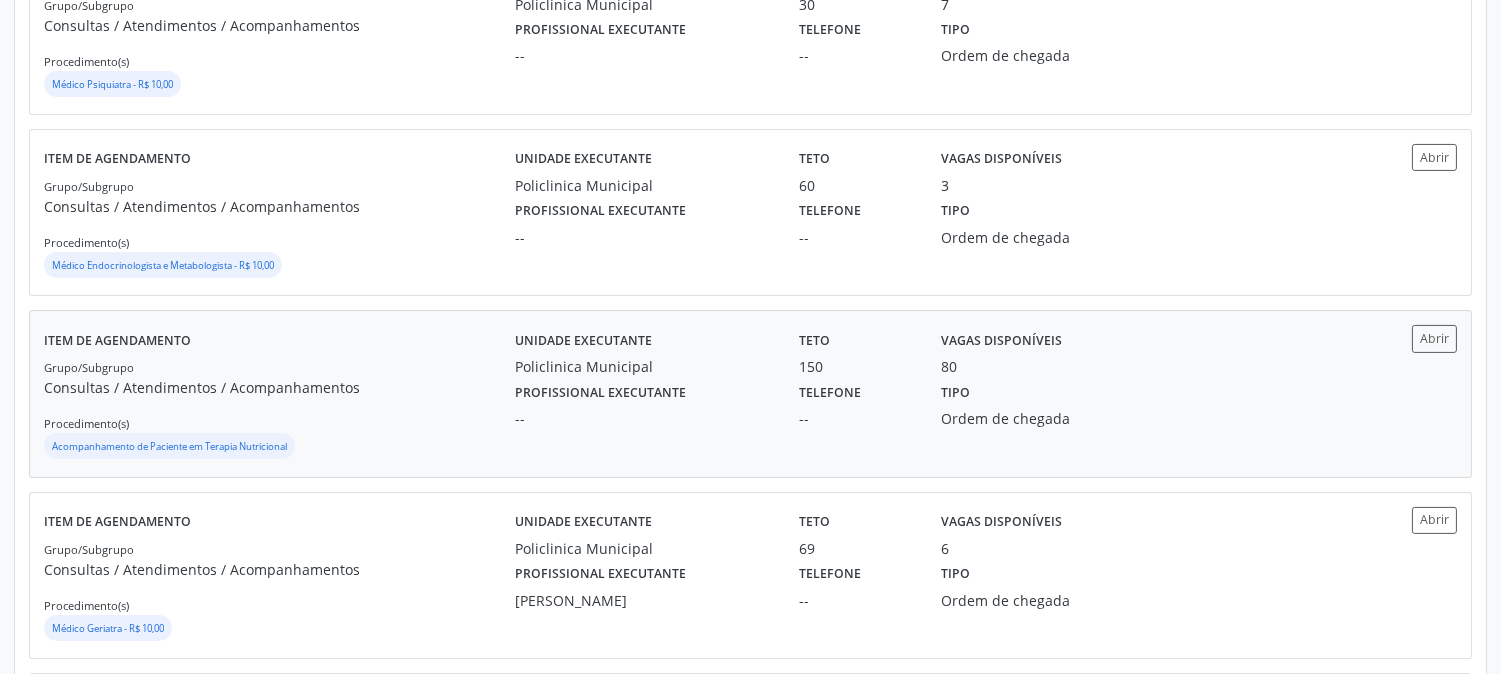 click on "Grupo/Subgrupo   Consultas / Atendimentos / Acompanhamentos   Procedimento(s)     Acompanhamento de Paciente em Terapia Nutricional" at bounding box center (279, 409) 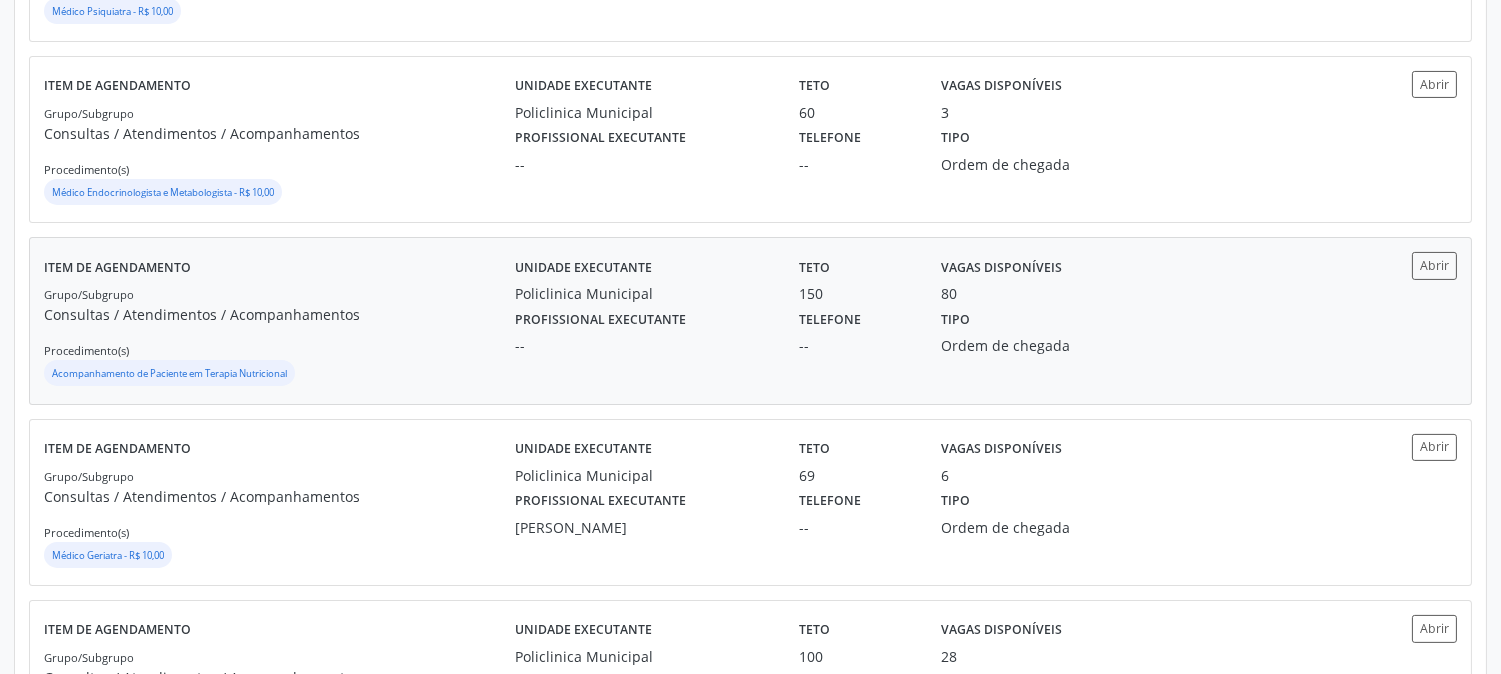 scroll, scrollTop: 888, scrollLeft: 0, axis: vertical 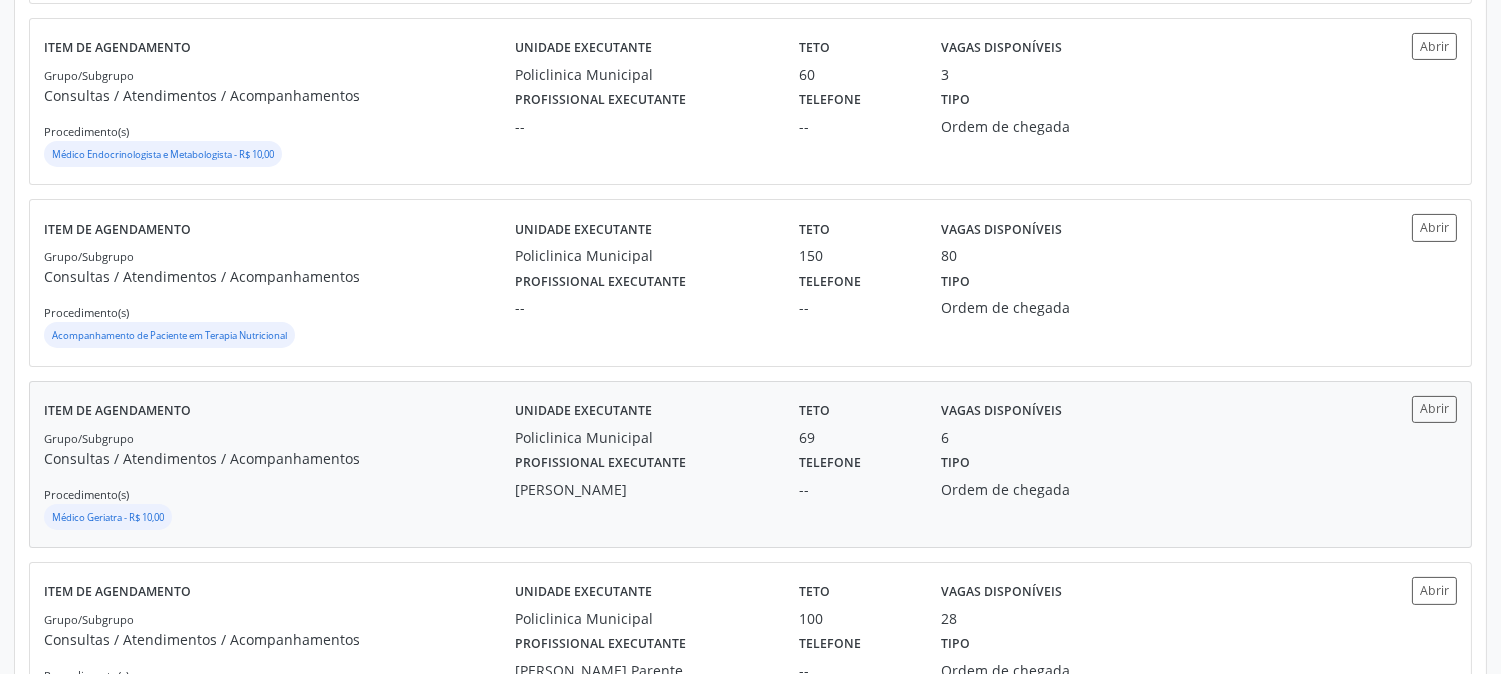 click on "Consultas / Atendimentos / Acompanhamentos" at bounding box center [279, 458] 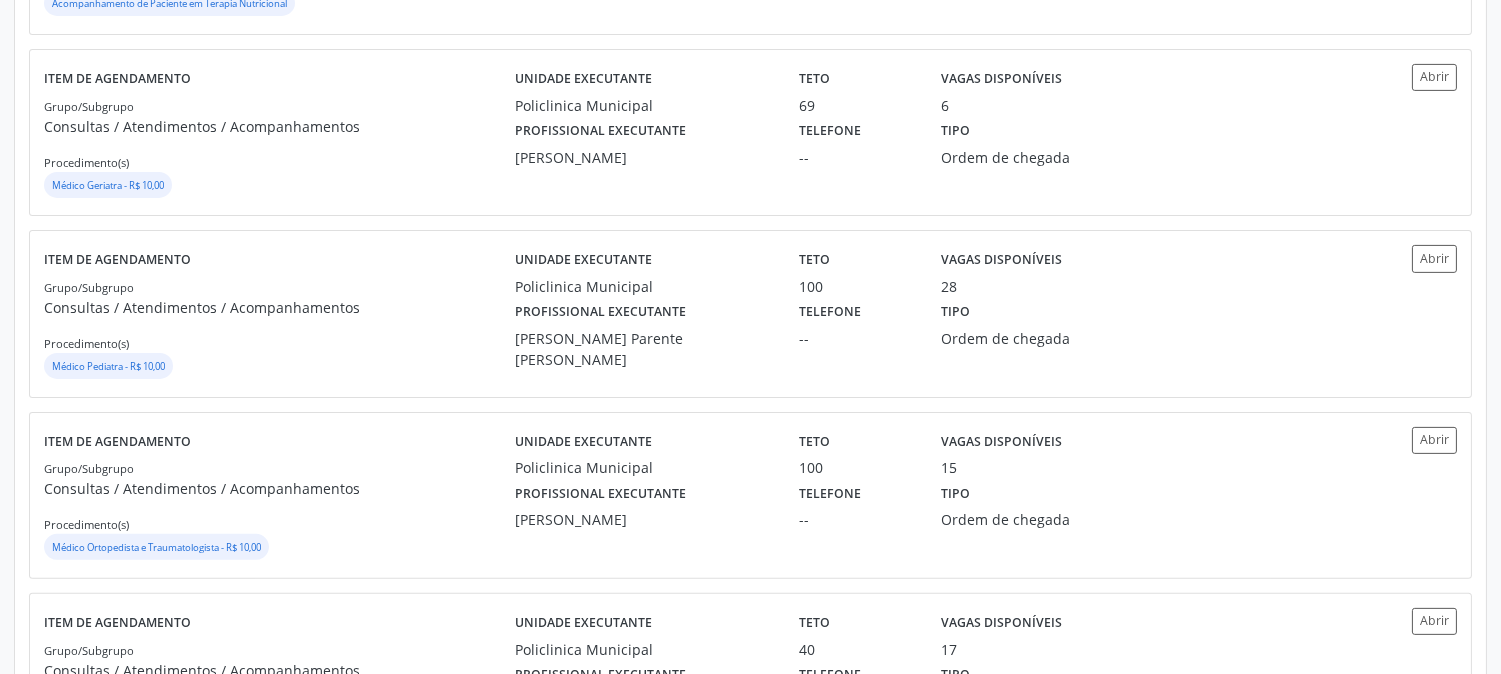 scroll, scrollTop: 1222, scrollLeft: 0, axis: vertical 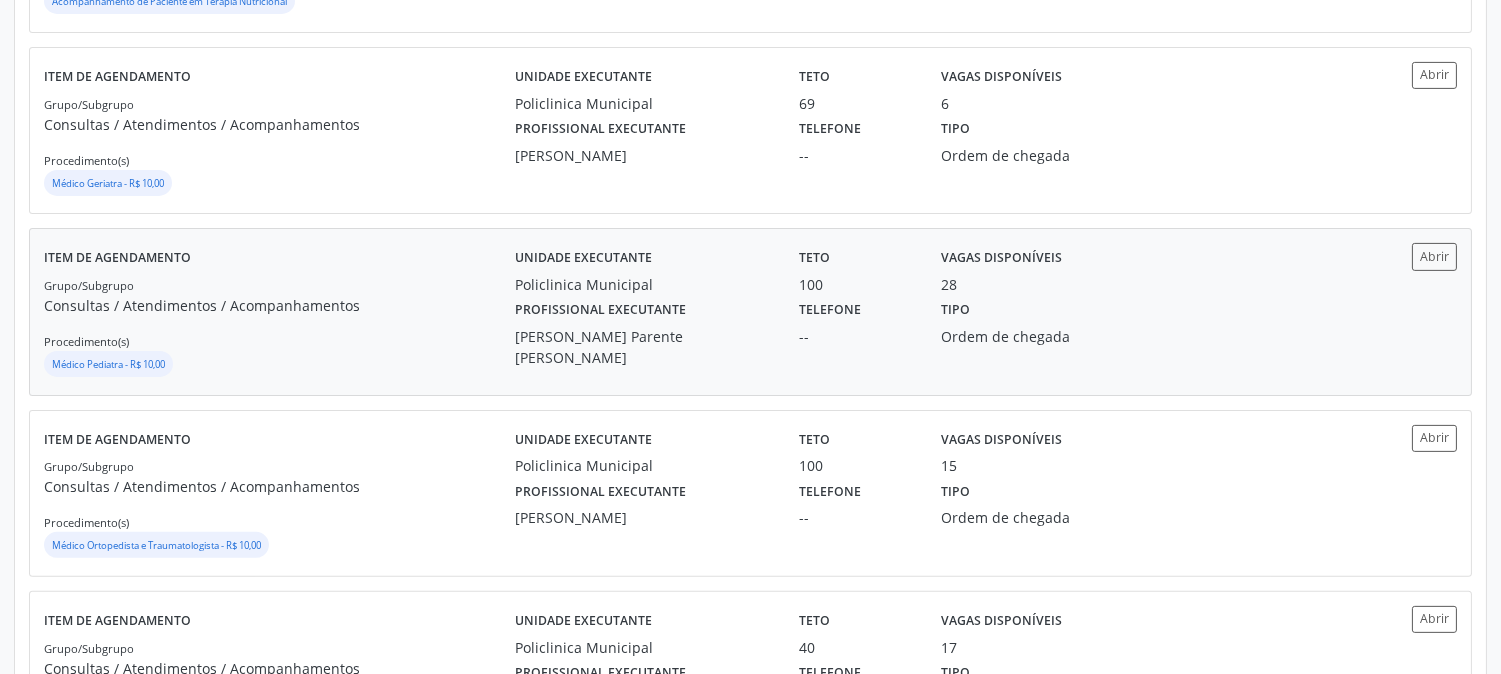 click on "Grupo/Subgrupo   Consultas / Atendimentos / Acompanhamentos   Procedimento(s)     Médico Pediatra - R$ 10,00" at bounding box center [279, 327] 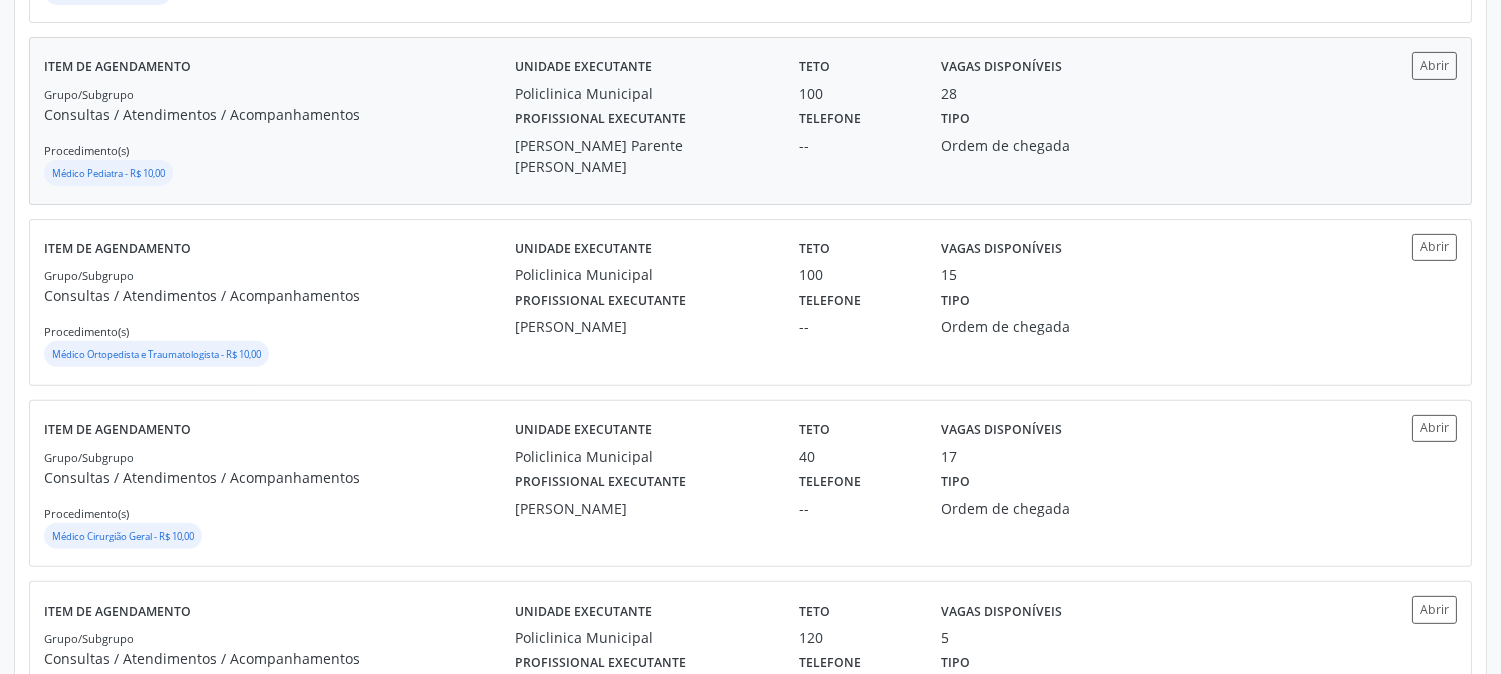 scroll, scrollTop: 1444, scrollLeft: 0, axis: vertical 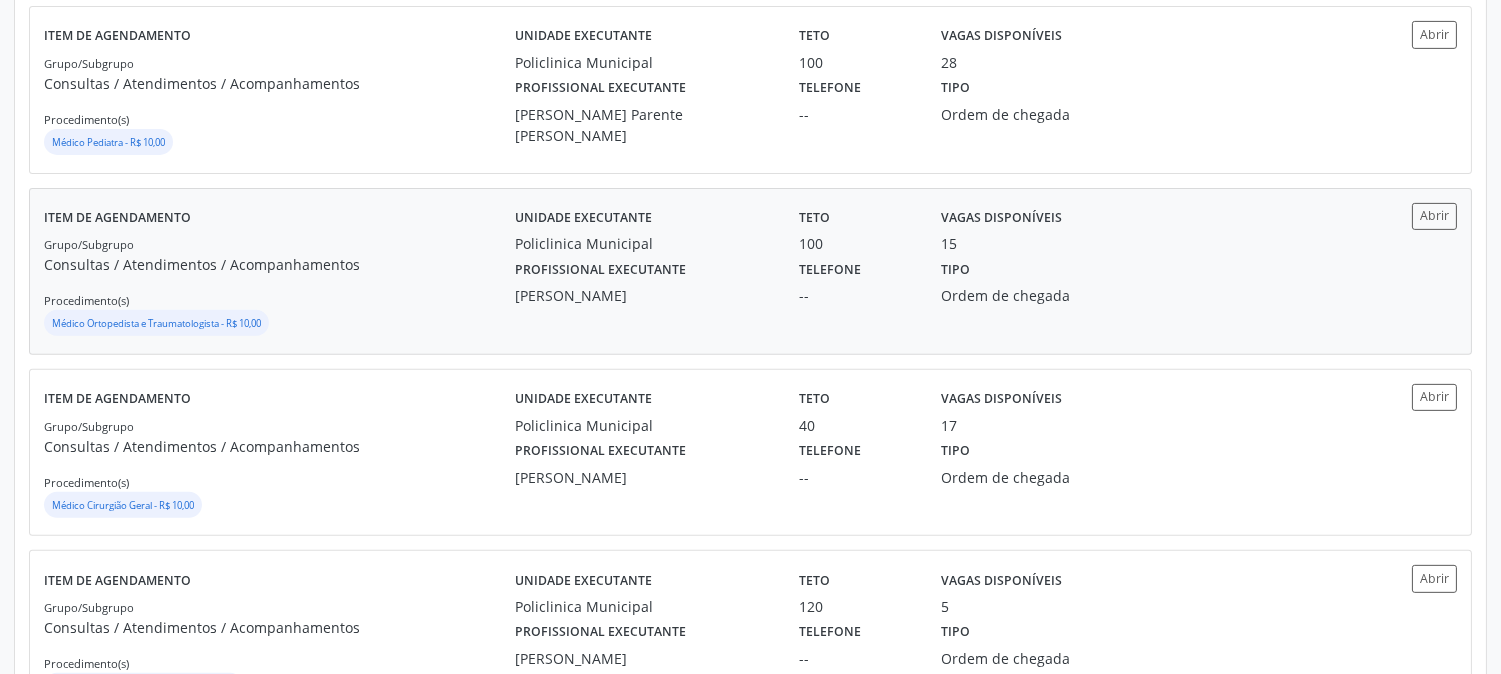 click on "Grupo/Subgrupo   Consultas / Atendimentos / Acompanhamentos   Procedimento(s)     Médico Ortopedista e Traumatologista - R$ 10,00" at bounding box center [279, 286] 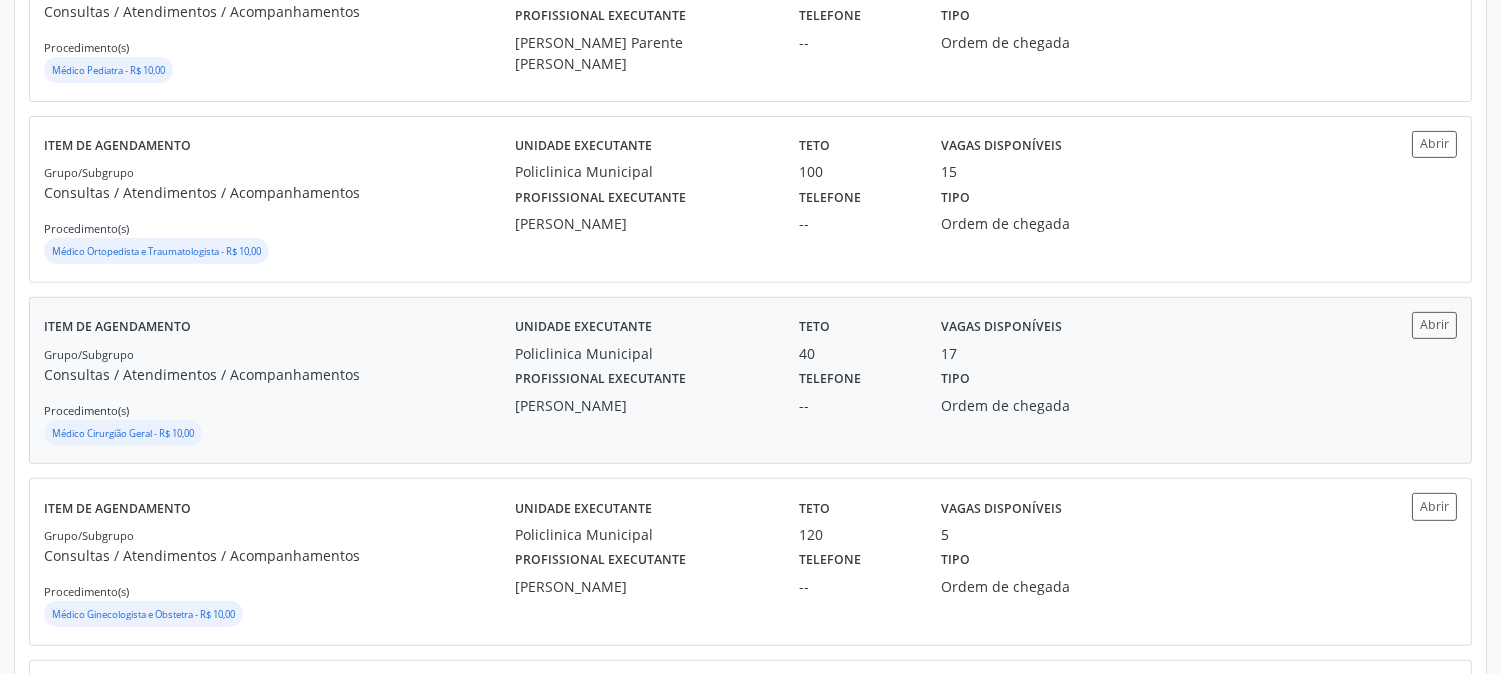 scroll, scrollTop: 1555, scrollLeft: 0, axis: vertical 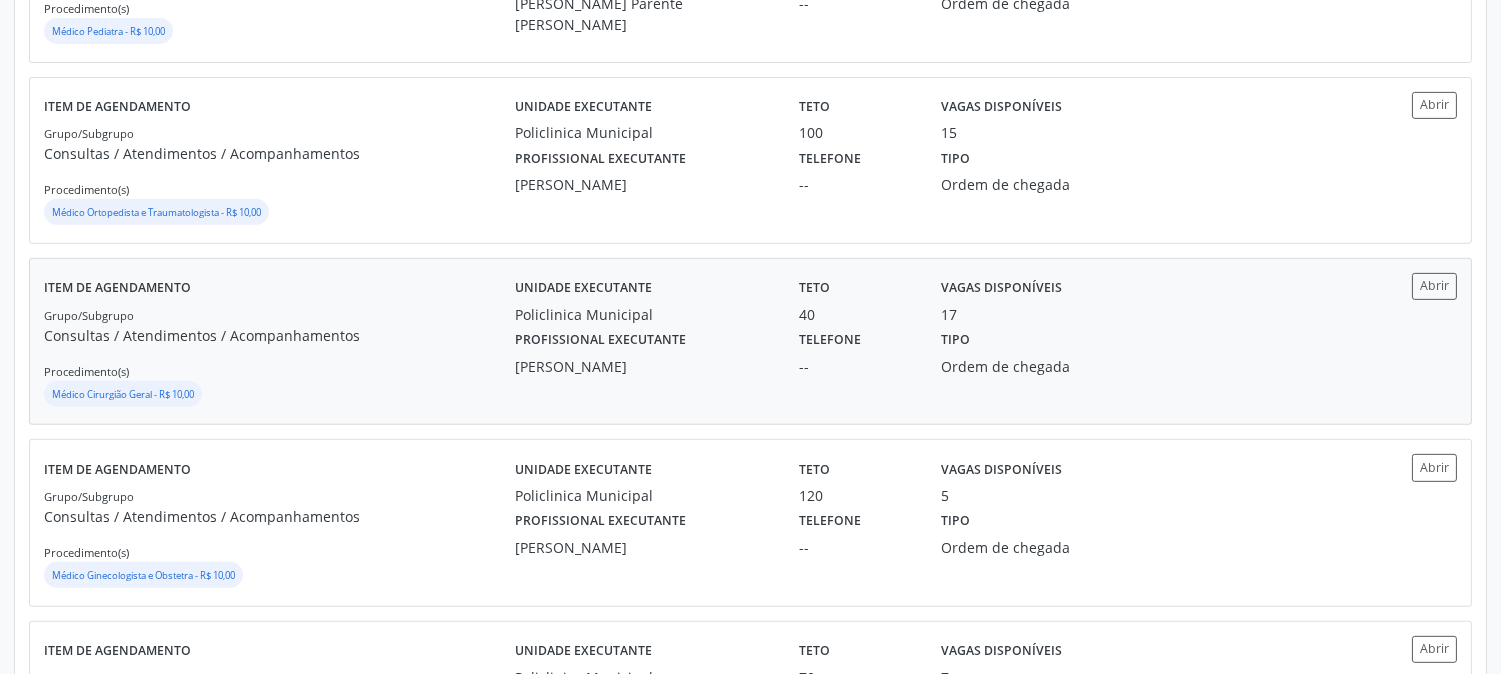click on "Grupo/Subgrupo   Consultas / Atendimentos / Acompanhamentos   Procedimento(s)     Médico Cirurgião Geral - R$ 10,00" at bounding box center [279, 357] 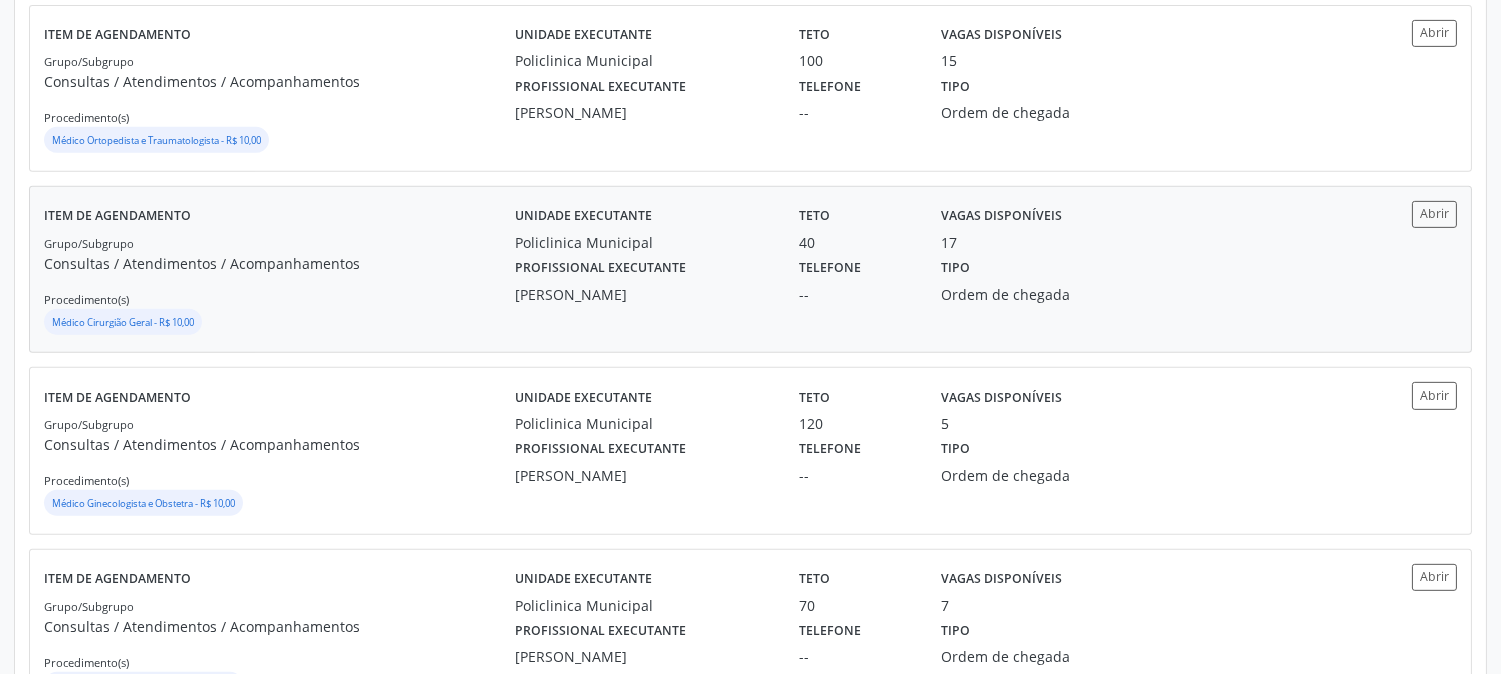 scroll, scrollTop: 1777, scrollLeft: 0, axis: vertical 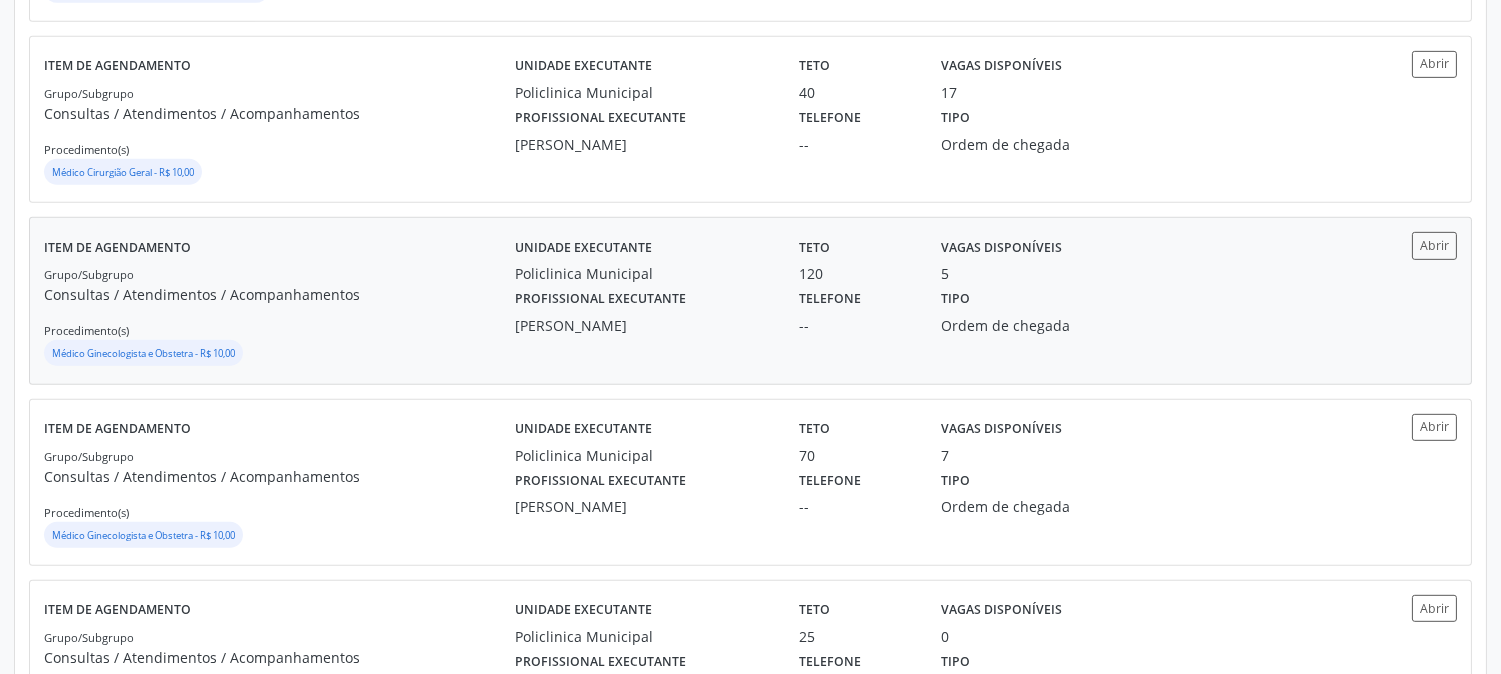 click on "Grupo/Subgrupo   Consultas / Atendimentos / Acompanhamentos   Procedimento(s)     Médico Ginecologista e Obstetra - R$ 10,00" at bounding box center [279, 316] 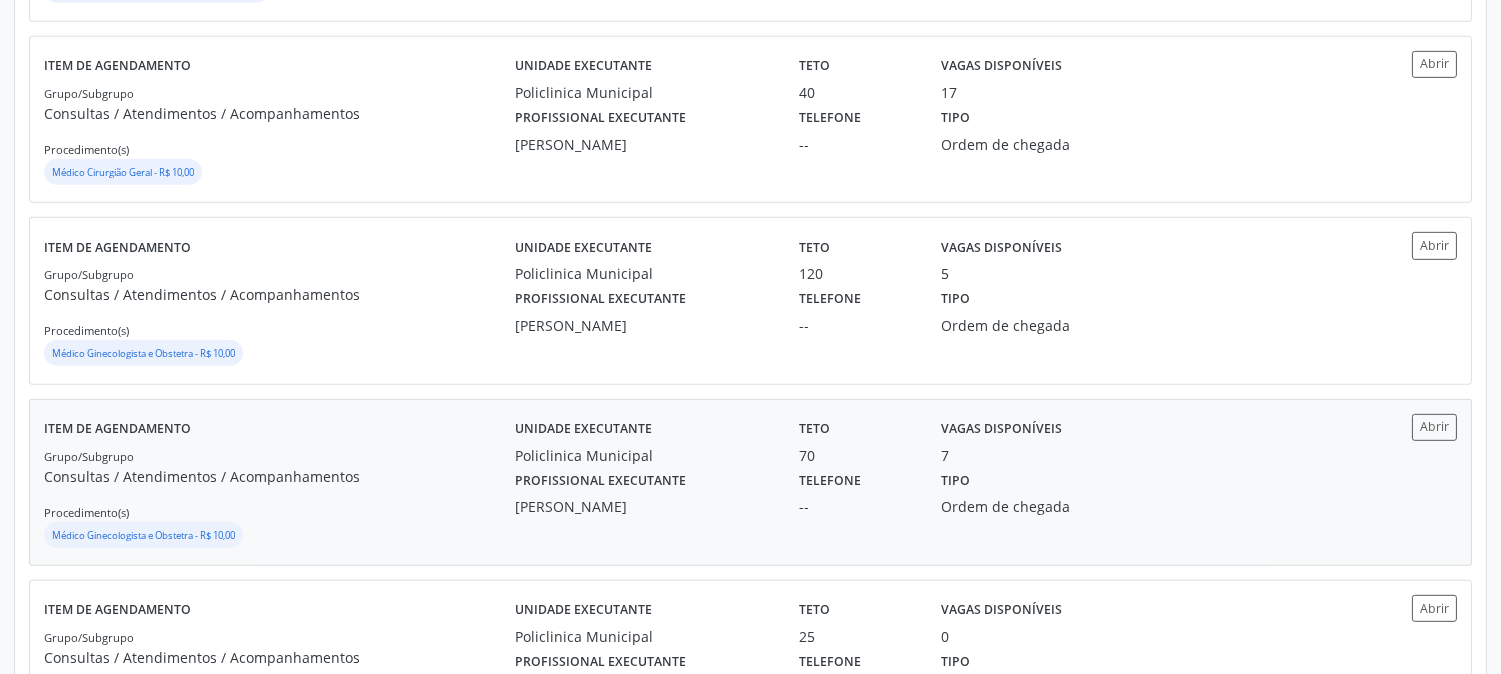 scroll, scrollTop: 1888, scrollLeft: 0, axis: vertical 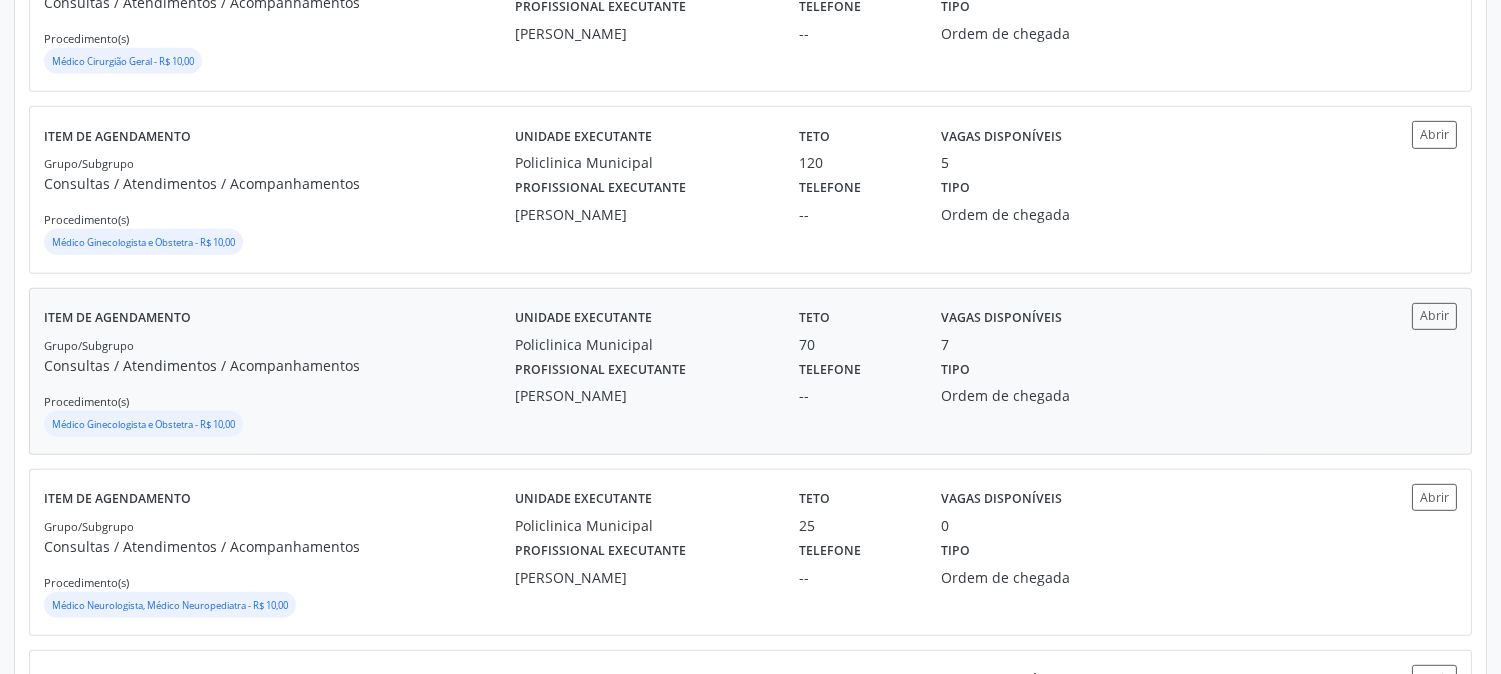 click on "Médico Ginecologista e Obstetra - R$ 10,00" at bounding box center (279, 426) 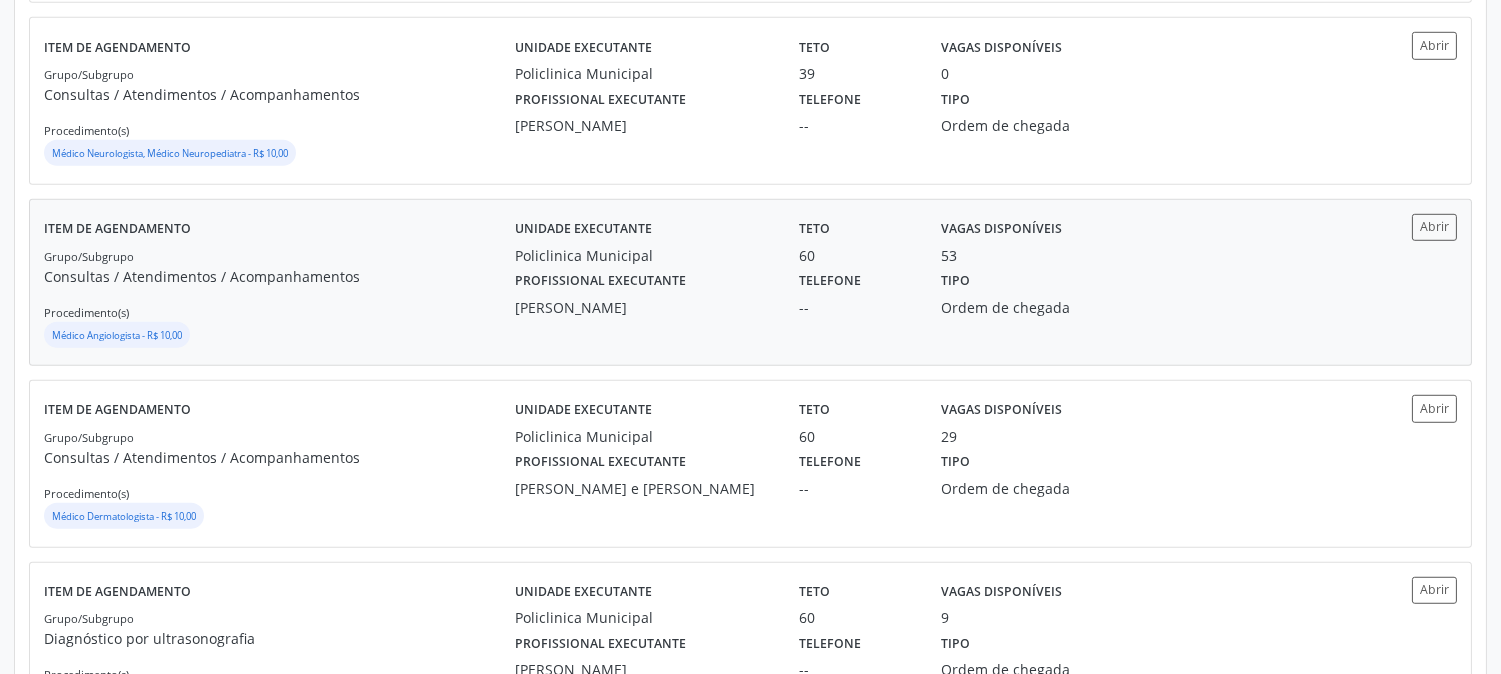 scroll, scrollTop: 2666, scrollLeft: 0, axis: vertical 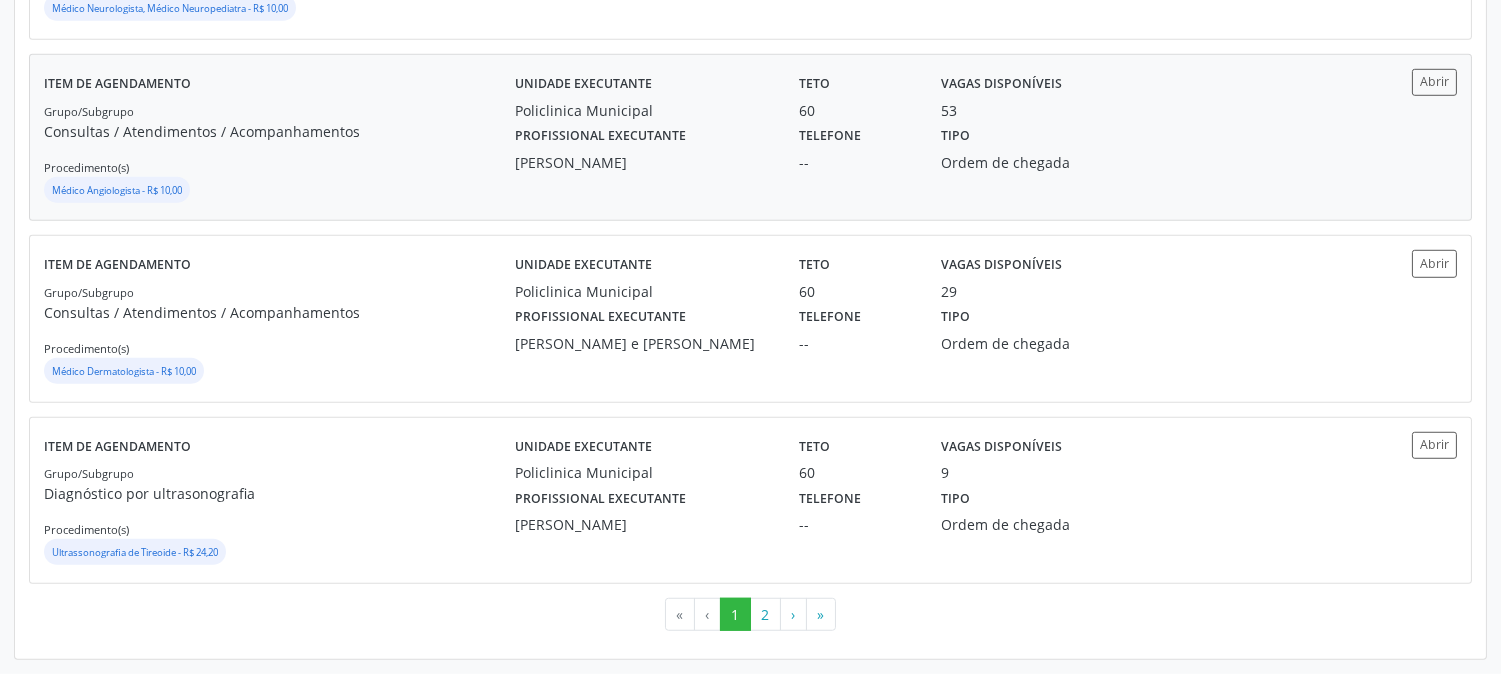 click on "Consultas / Atendimentos / Acompanhamentos" at bounding box center (279, 131) 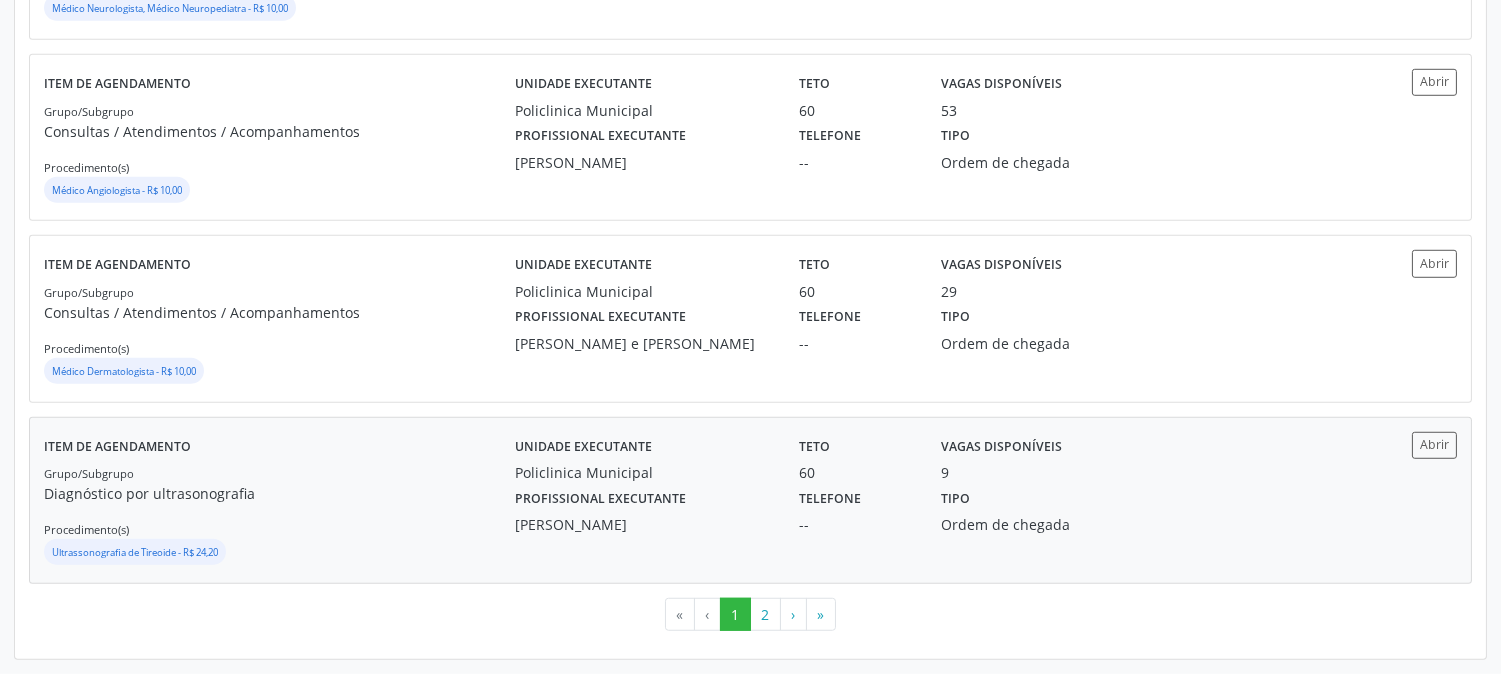 scroll, scrollTop: 2667, scrollLeft: 0, axis: vertical 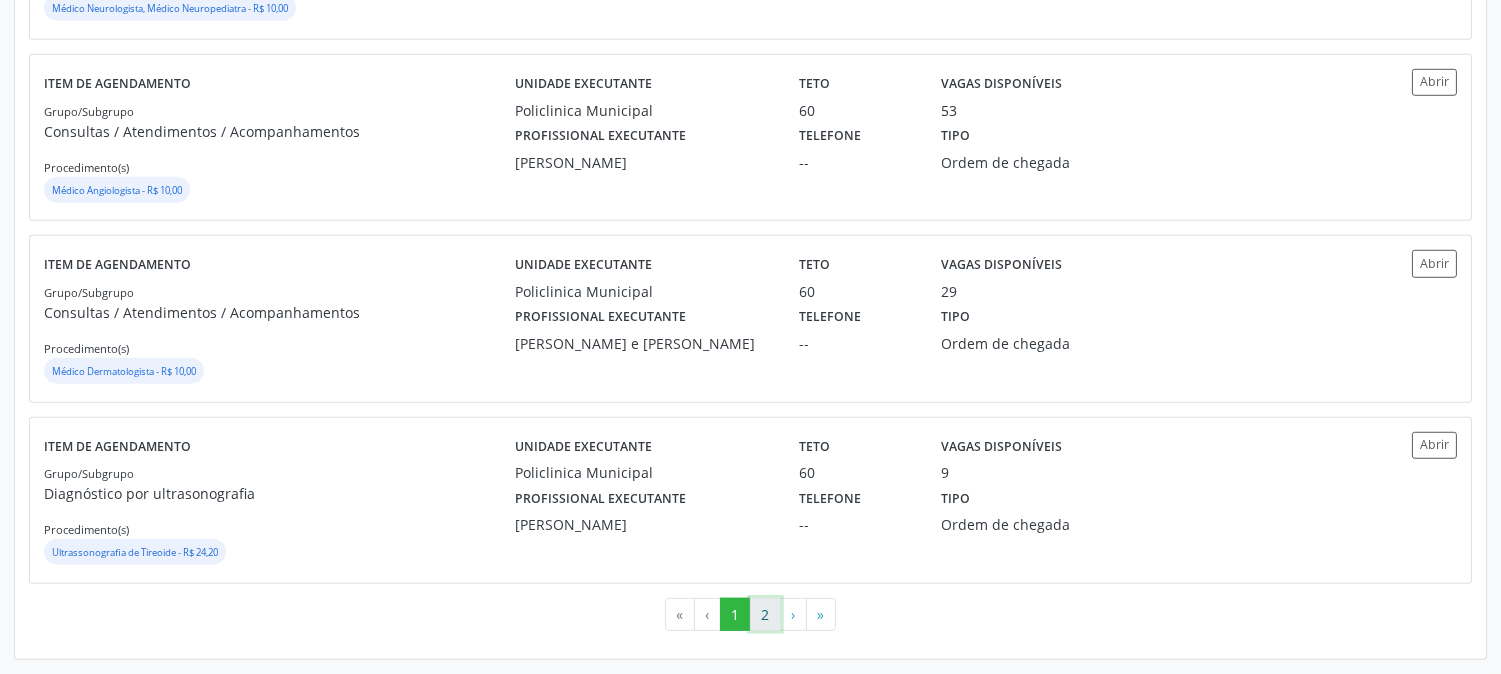 click on "2" at bounding box center [765, 615] 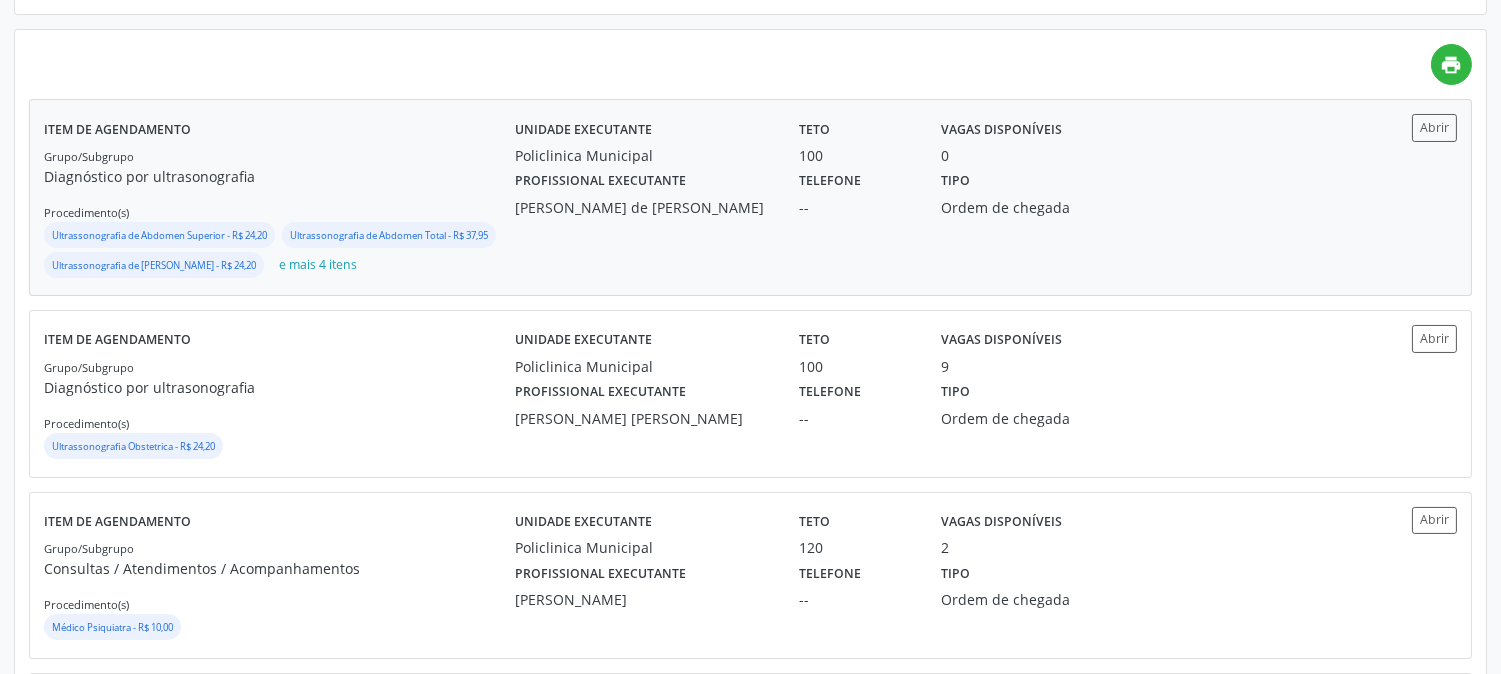 scroll, scrollTop: 555, scrollLeft: 0, axis: vertical 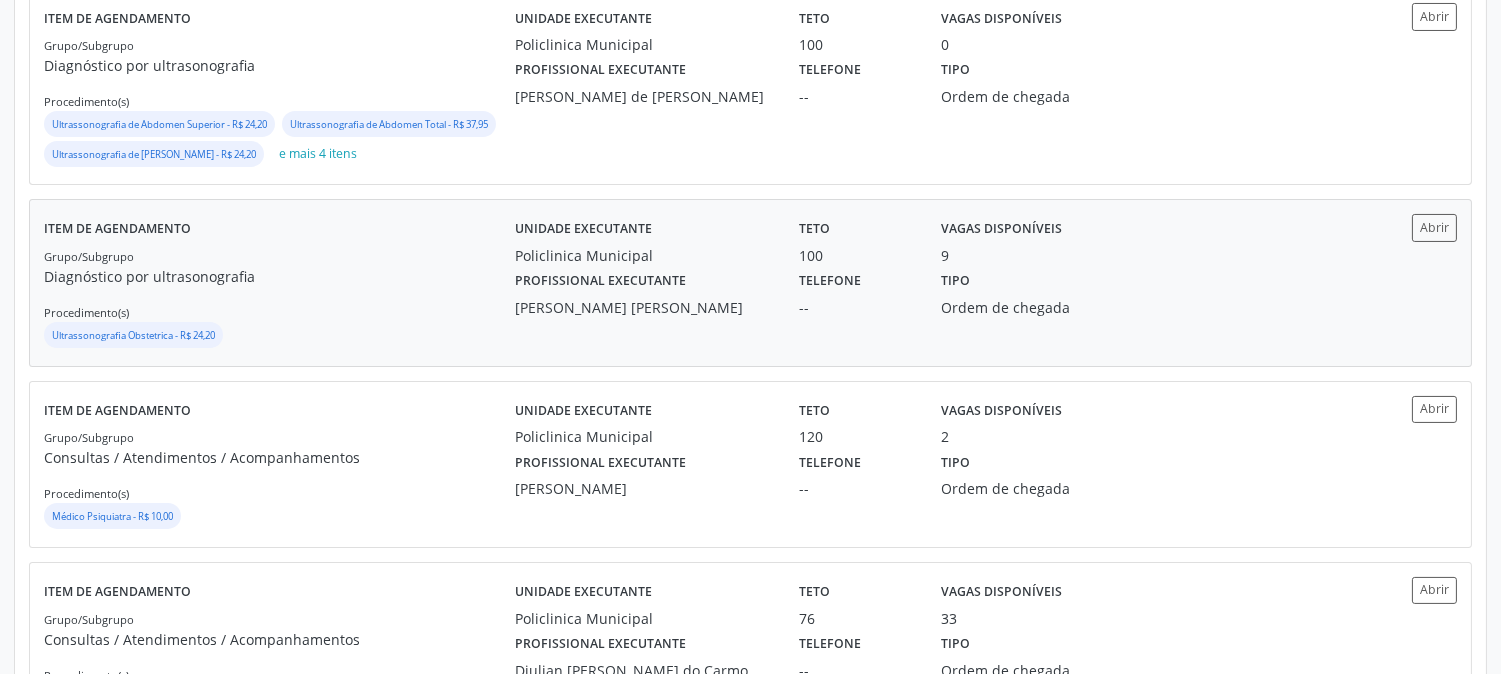 click on "[PERSON_NAME] [PERSON_NAME]" at bounding box center [643, 307] 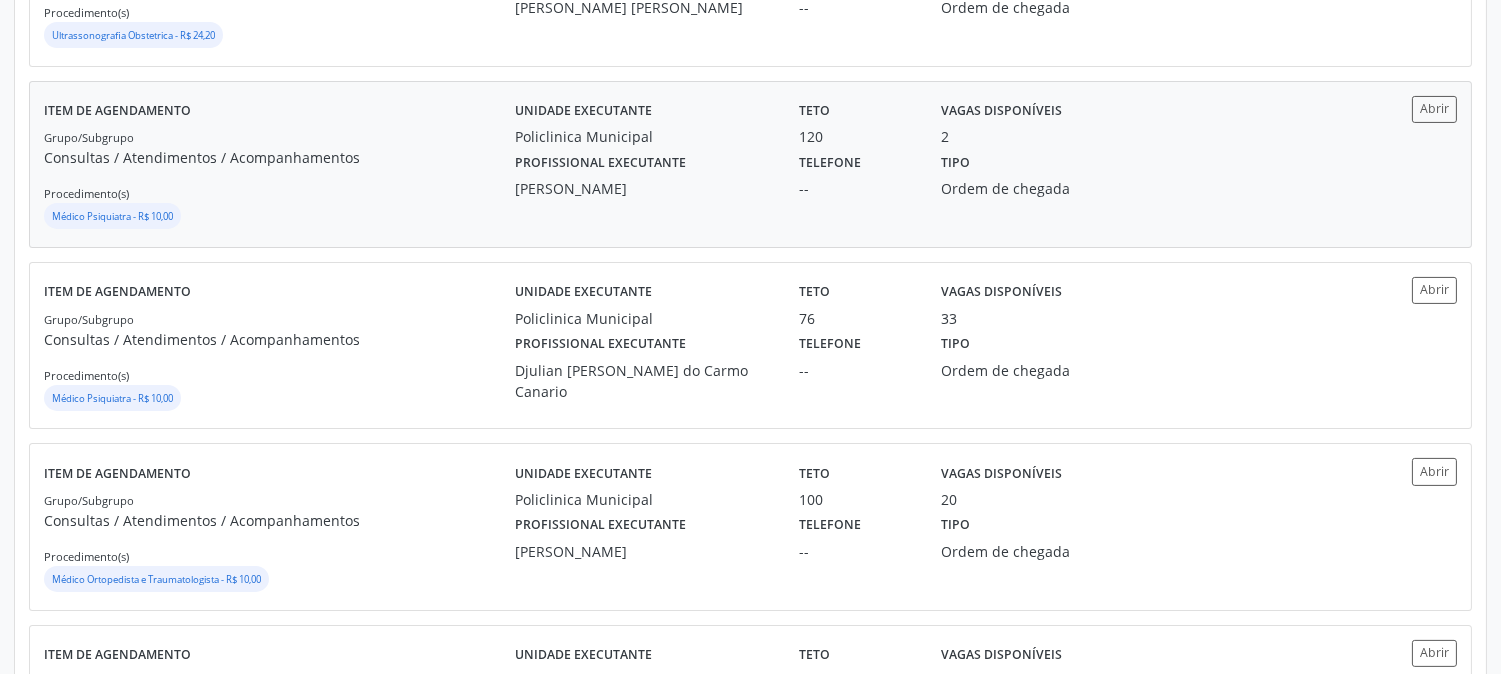 scroll, scrollTop: 888, scrollLeft: 0, axis: vertical 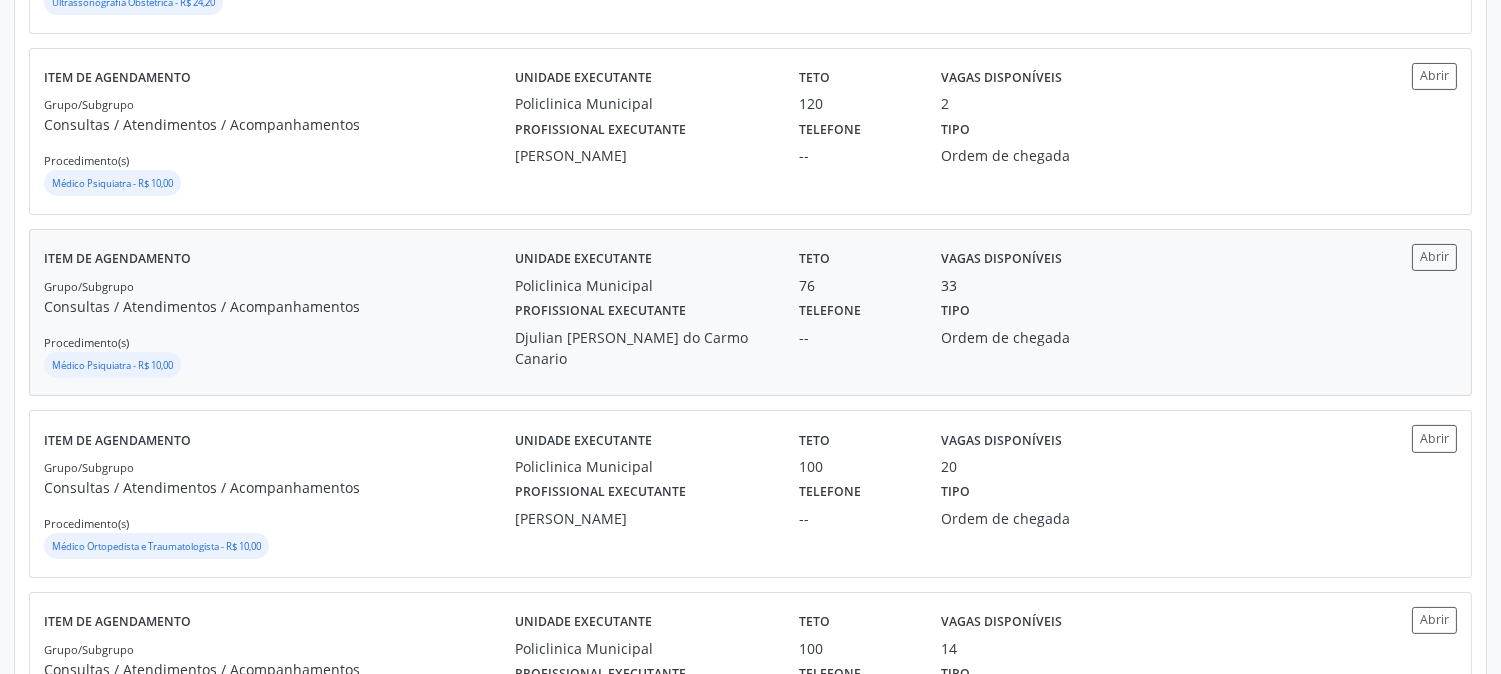 click on "Profissional executante
Djulian [PERSON_NAME] do Carmo Canario" at bounding box center (643, 332) 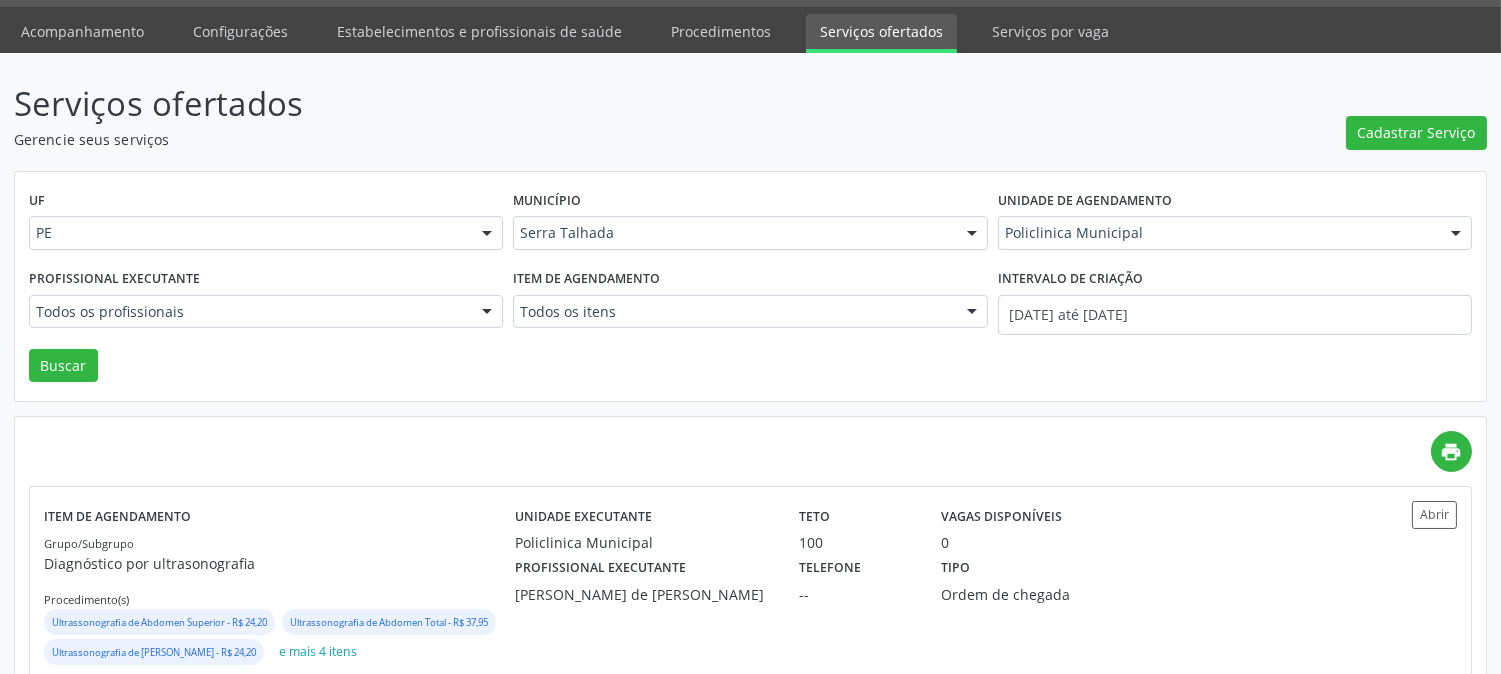scroll, scrollTop: 0, scrollLeft: 0, axis: both 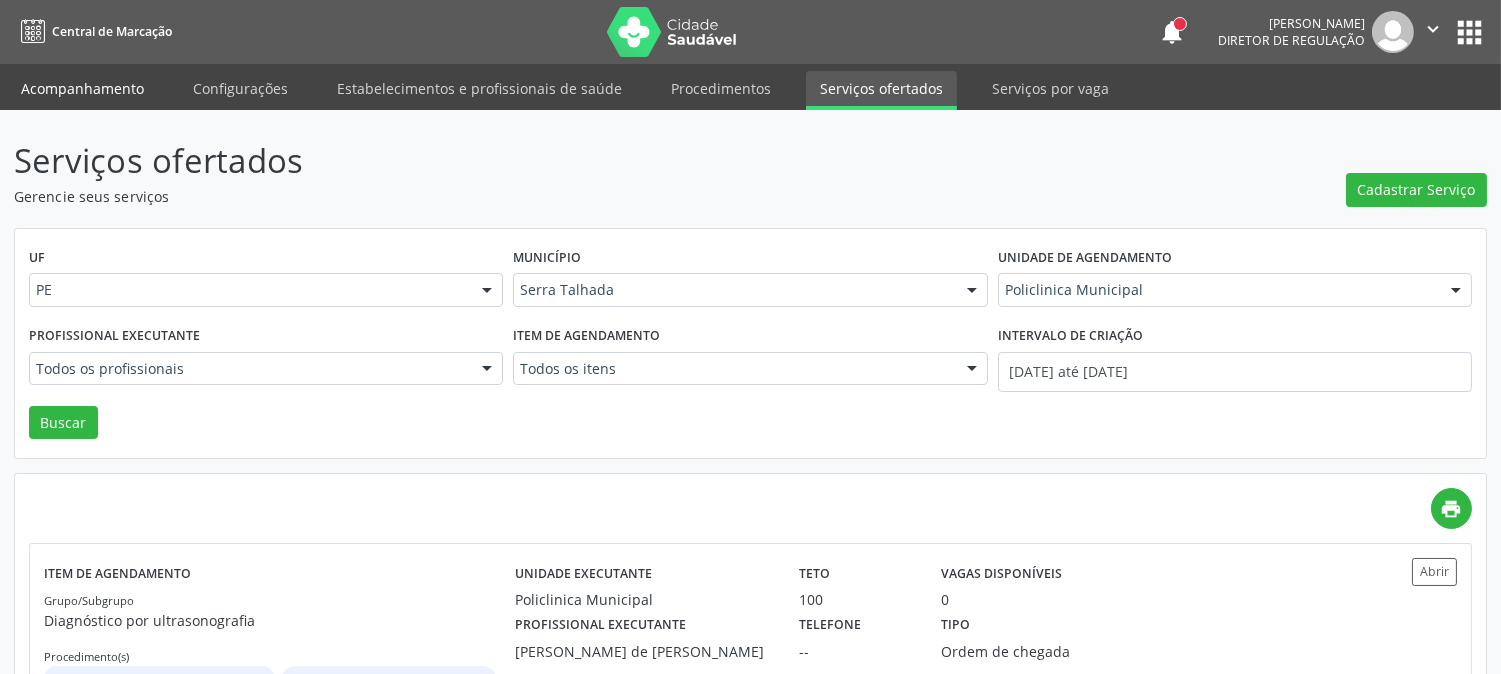 click on "Acompanhamento" at bounding box center (82, 88) 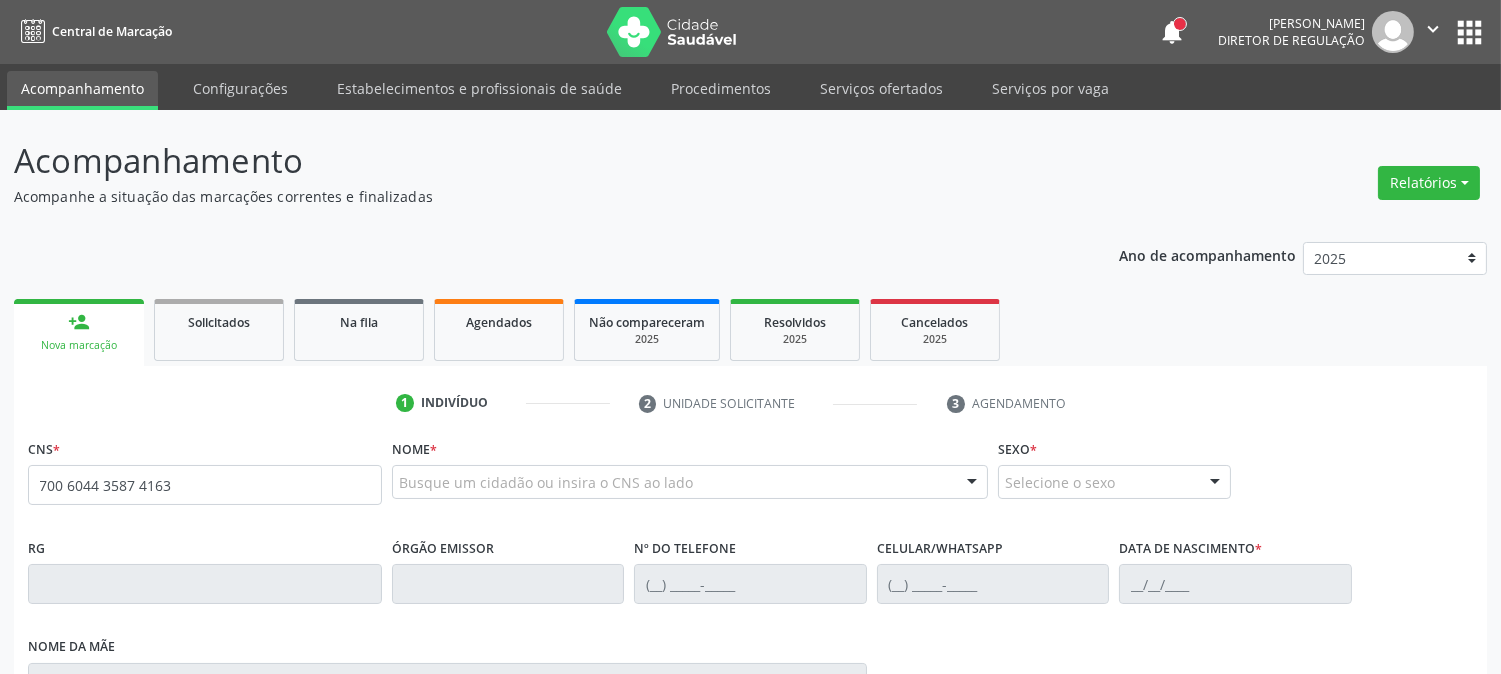 type on "700 6044 3587 4163" 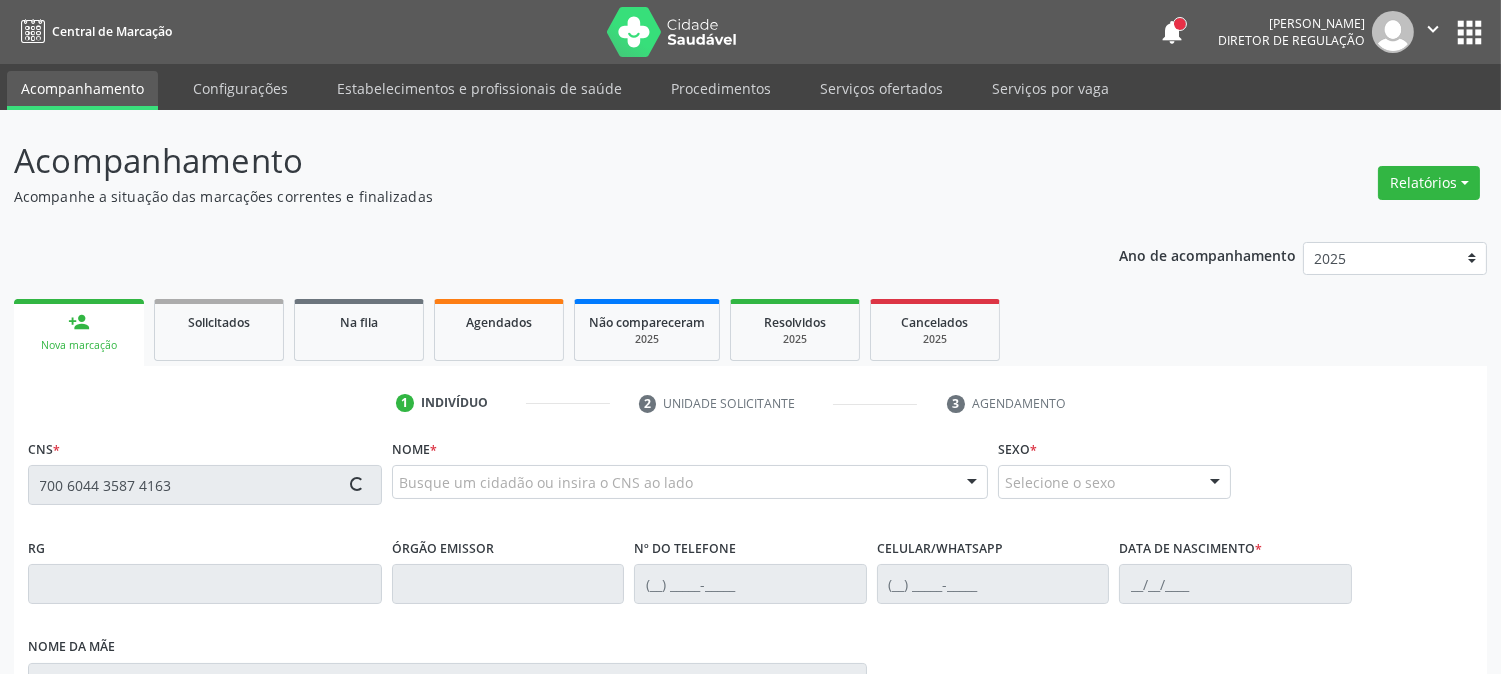 type 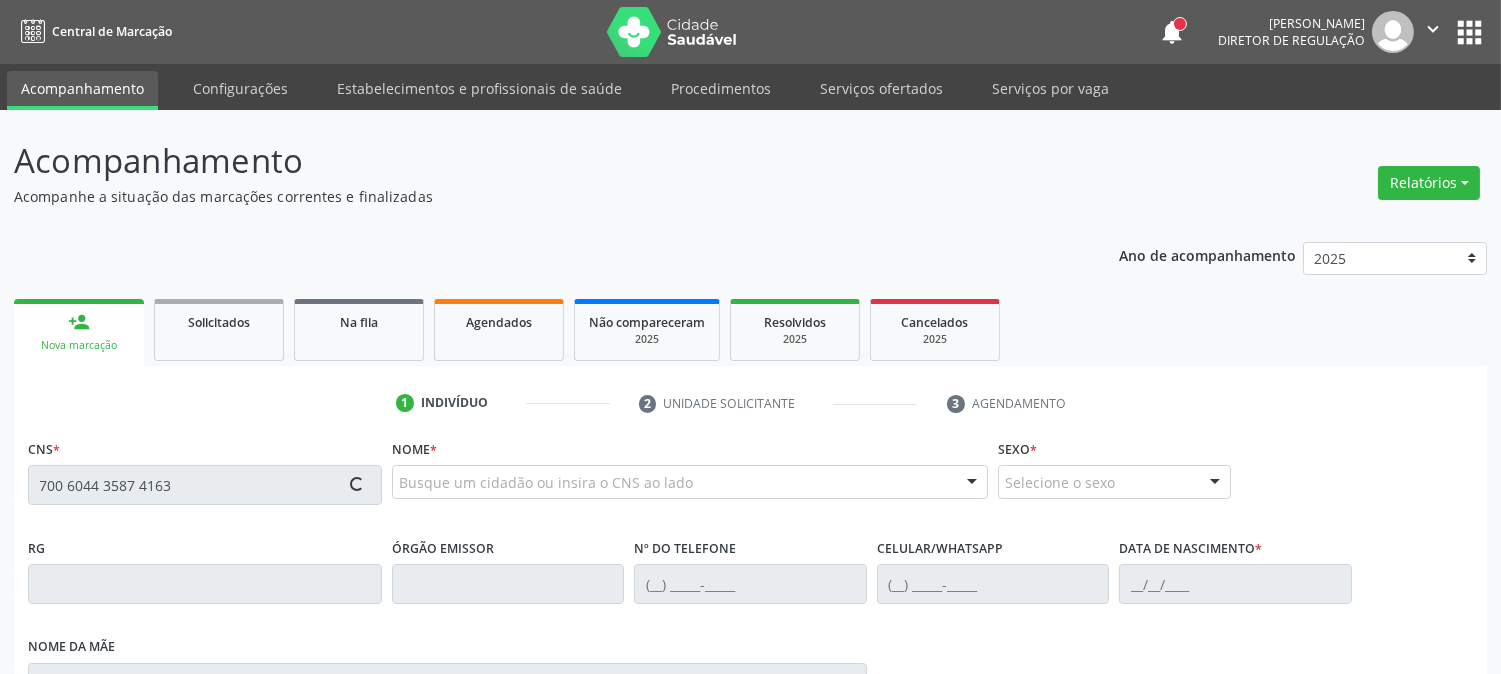 type 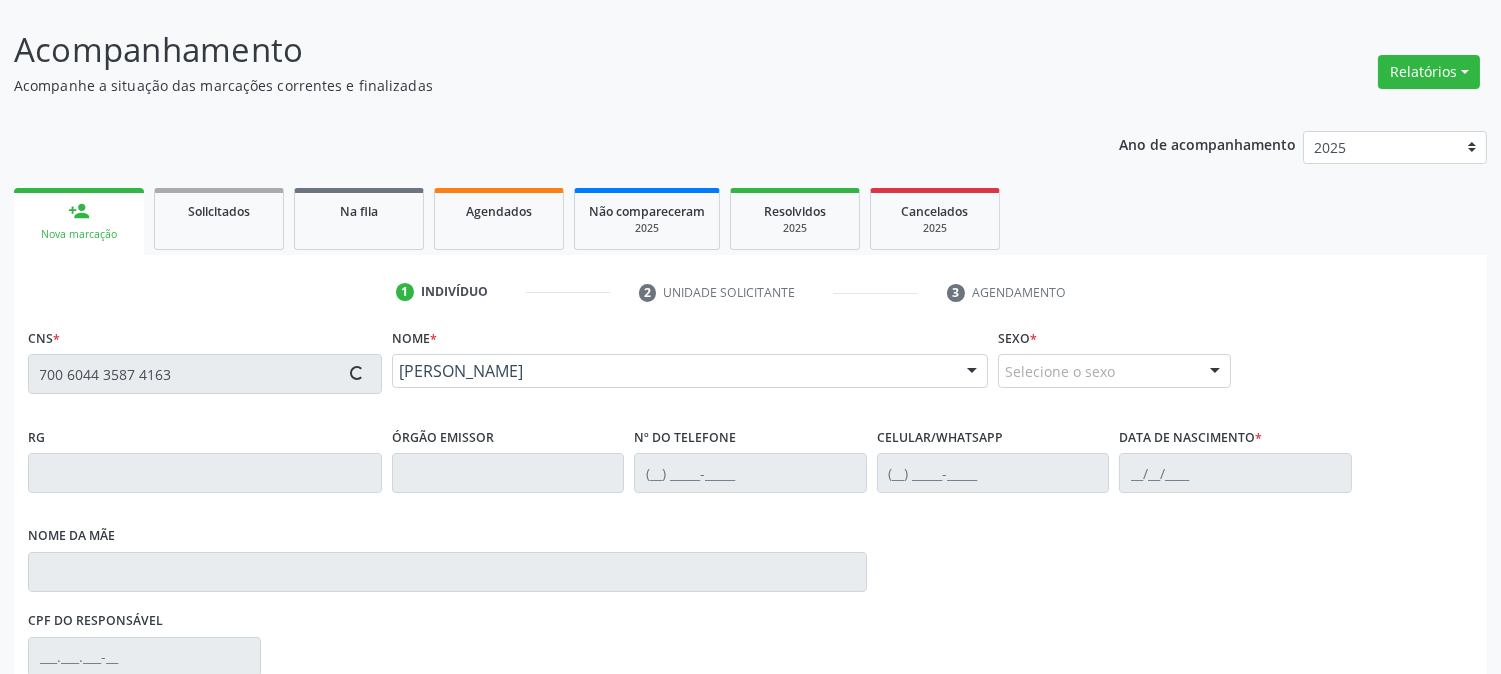 type on "[PHONE_NUMBER]" 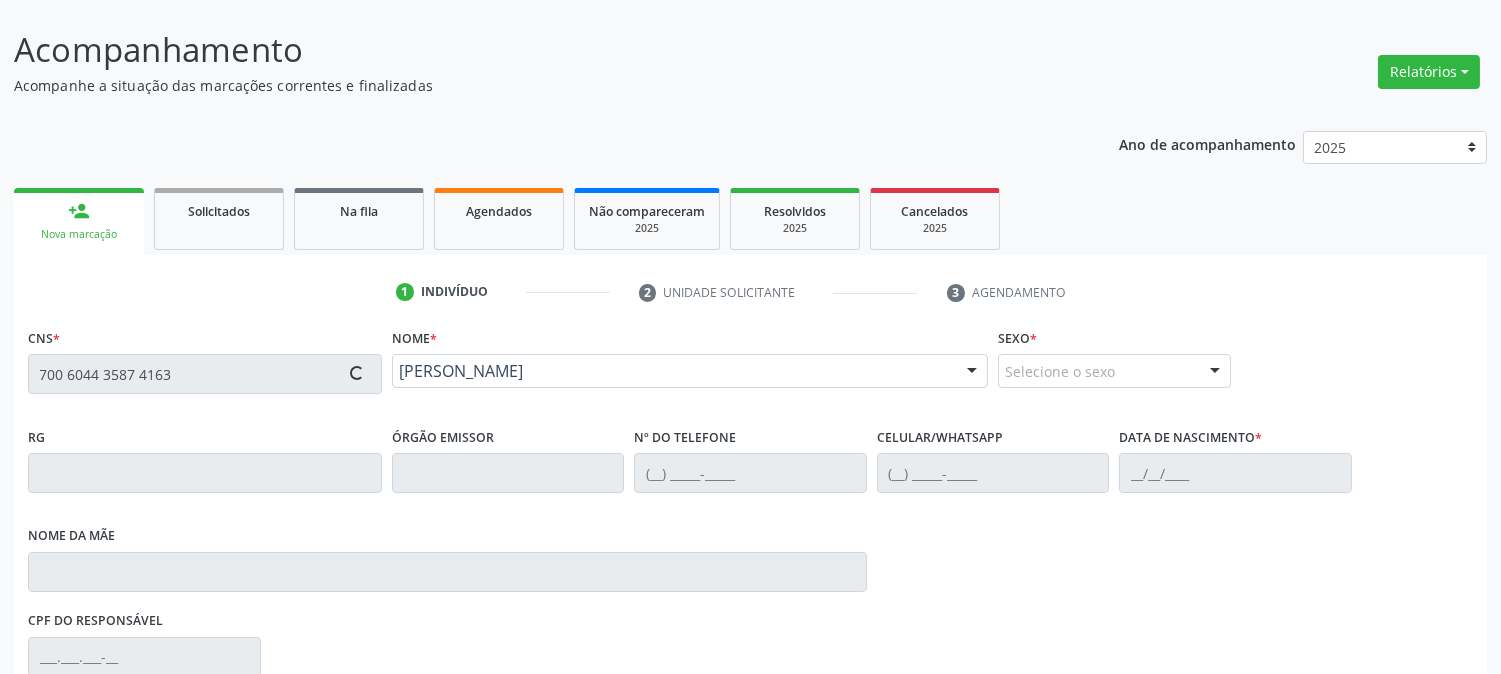 type on "[DATE]" 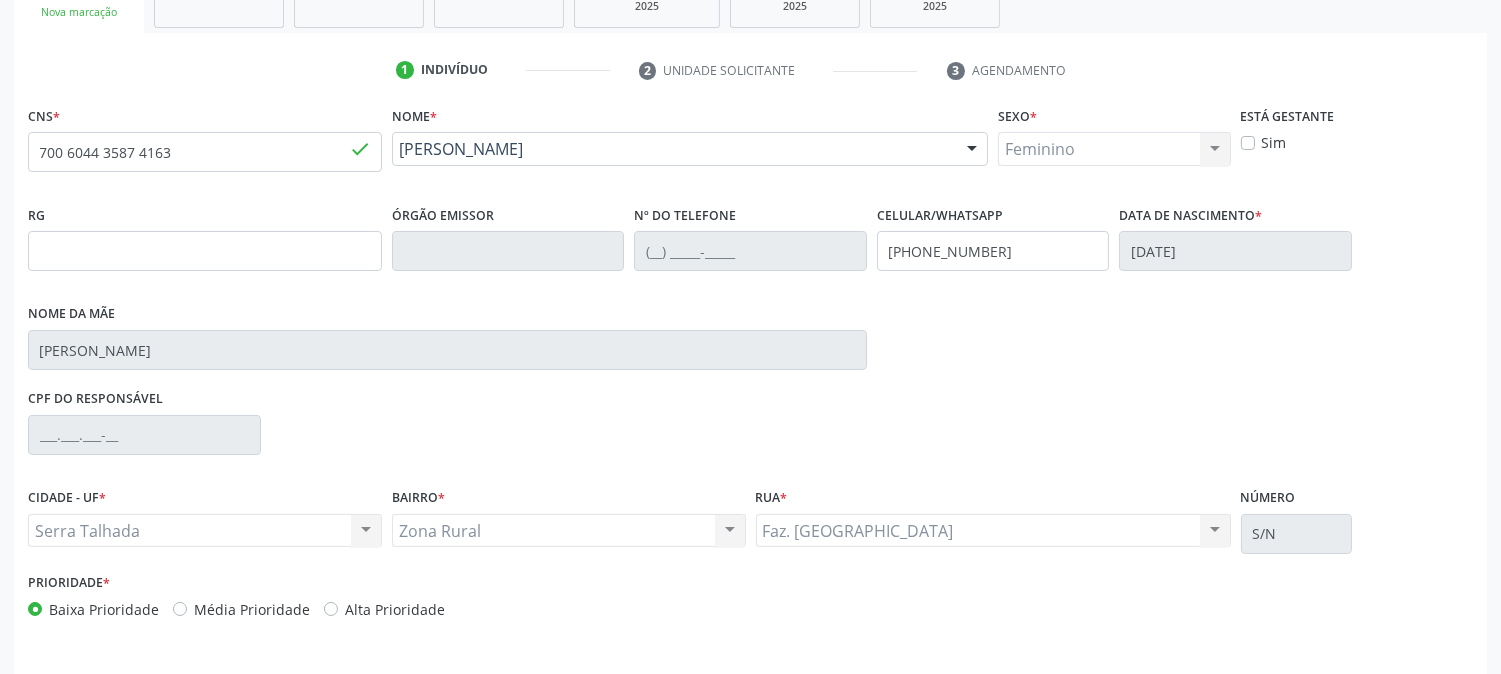 scroll, scrollTop: 395, scrollLeft: 0, axis: vertical 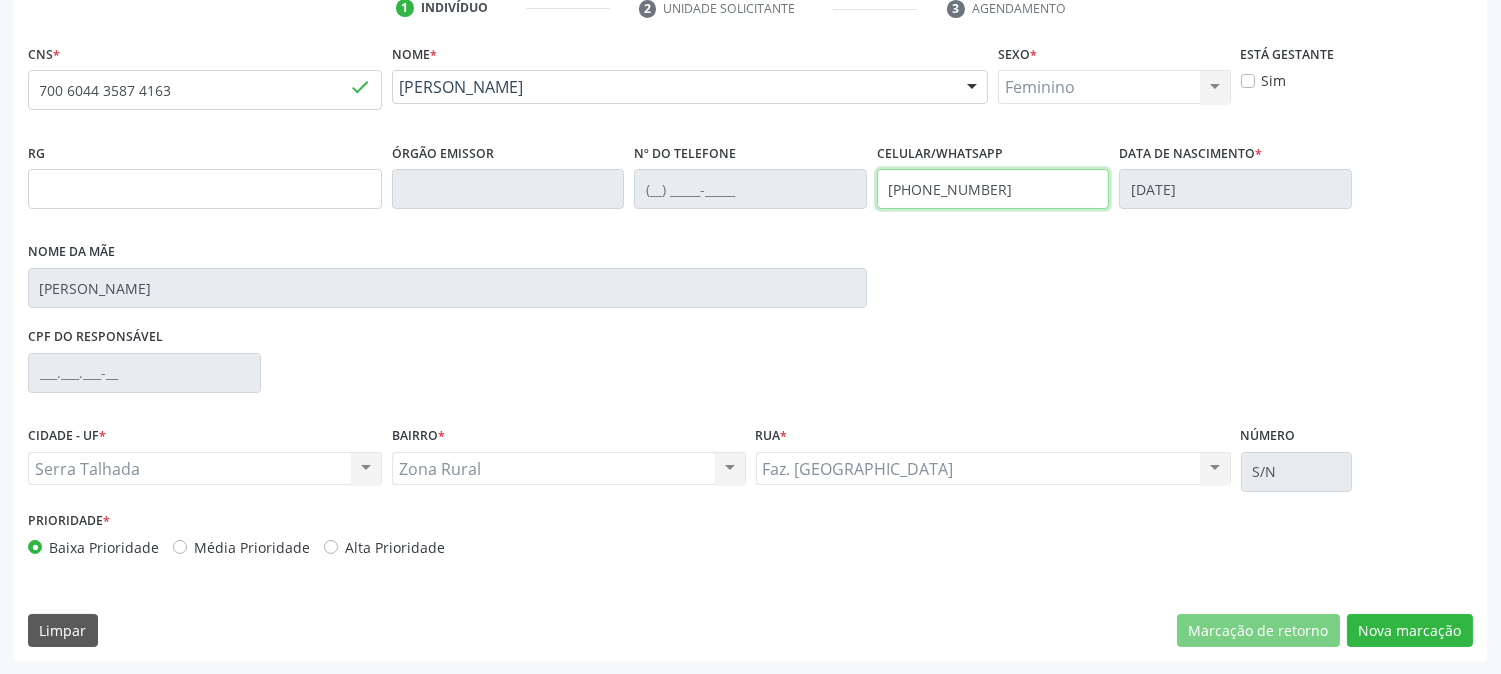 click on "[PHONE_NUMBER]" at bounding box center [993, 189] 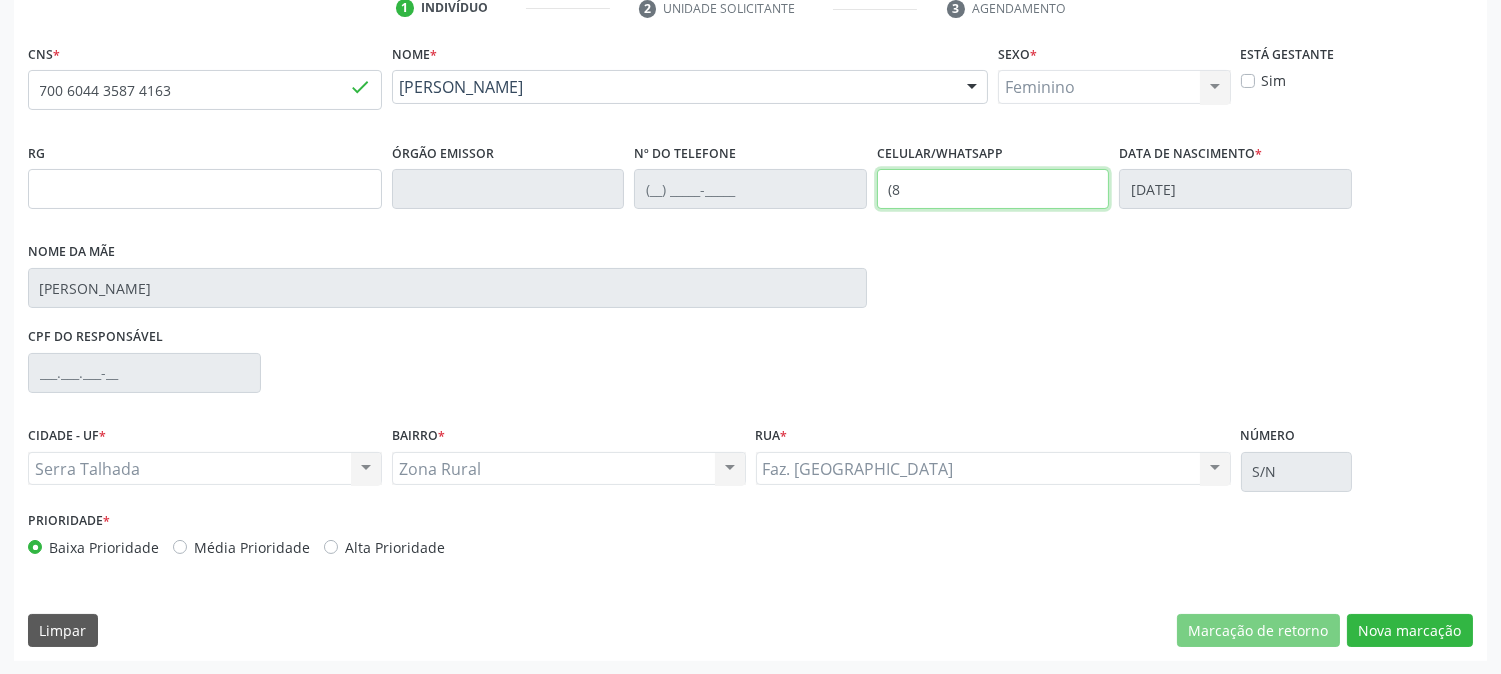 type on "(" 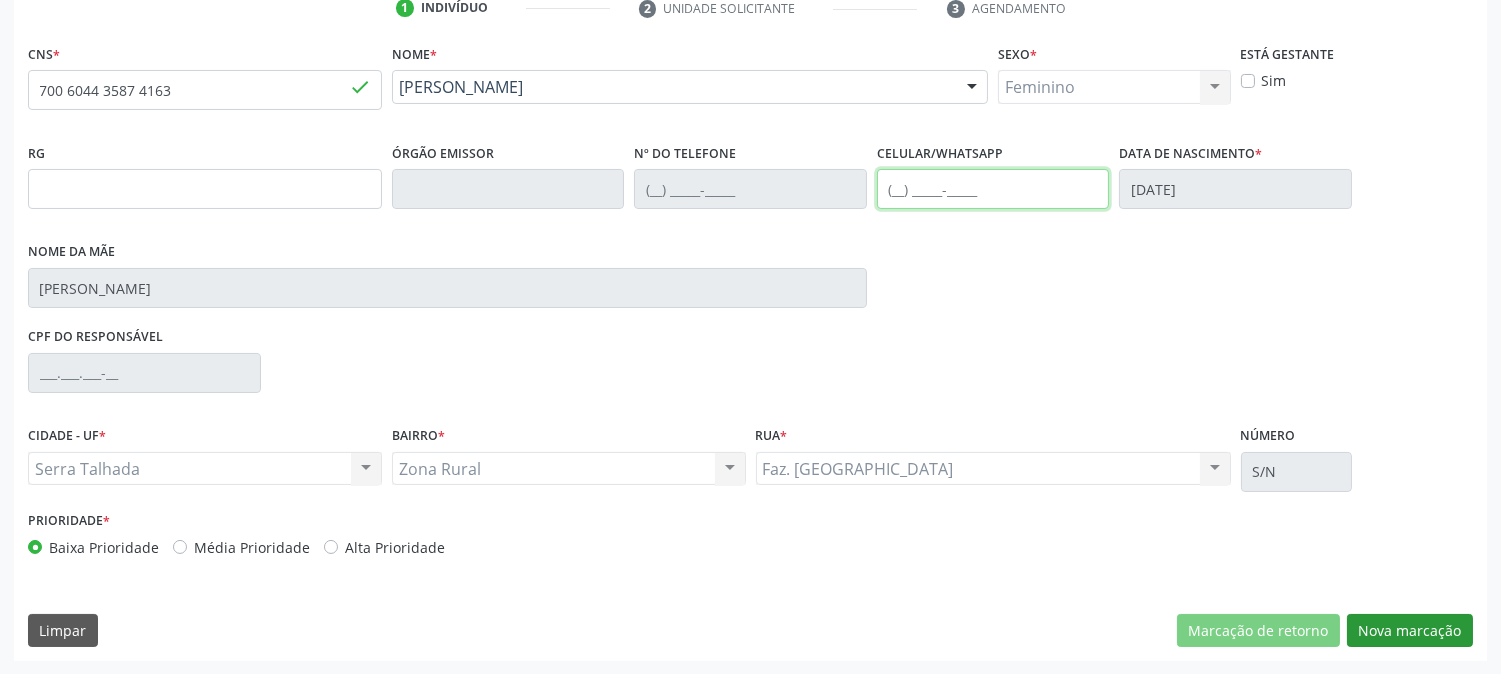 type 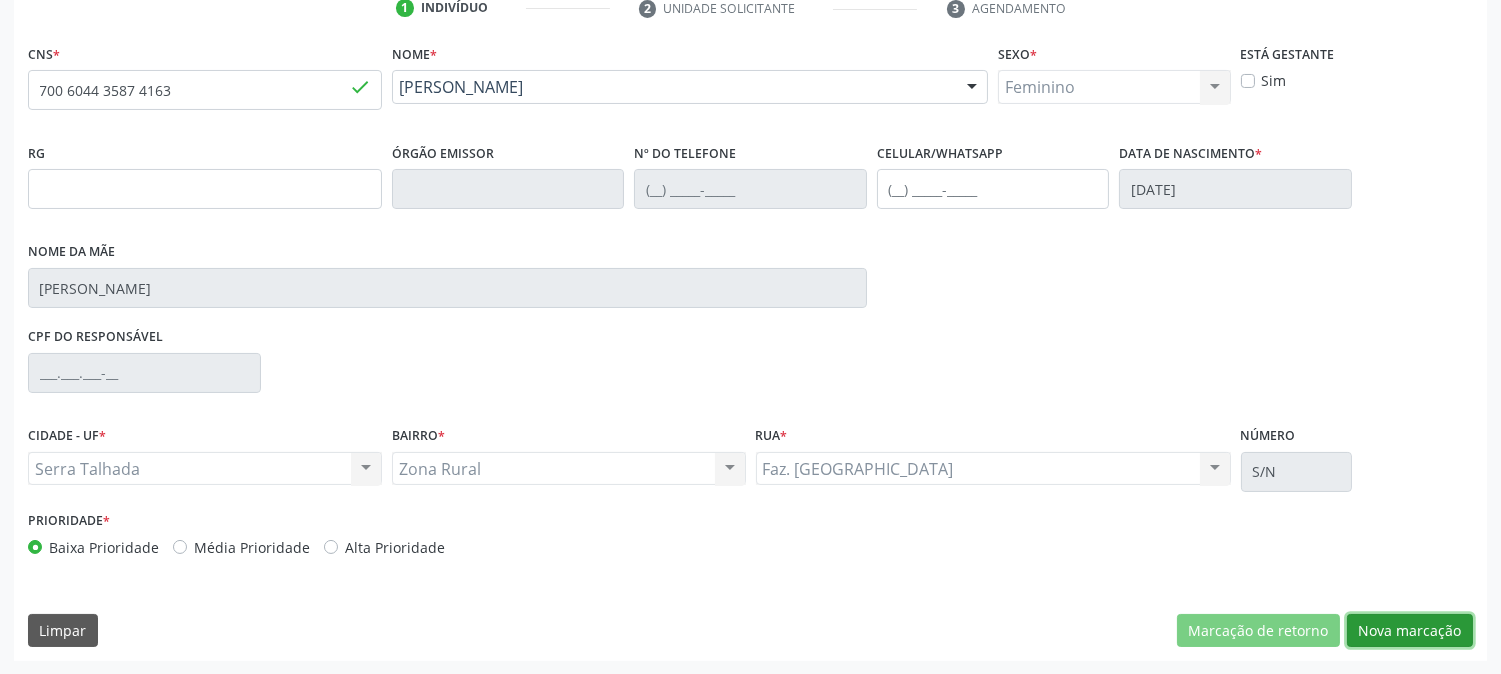 click on "Nova marcação" at bounding box center (1410, 631) 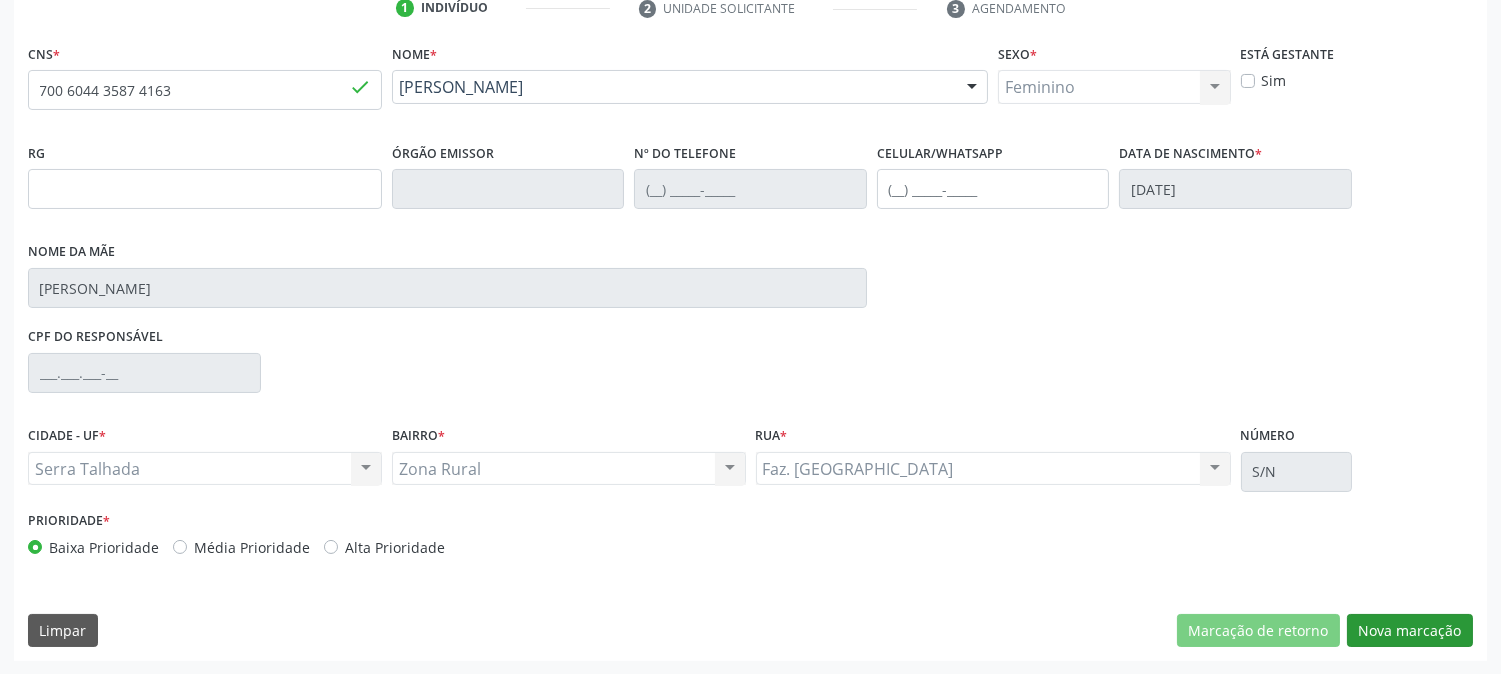 scroll, scrollTop: 231, scrollLeft: 0, axis: vertical 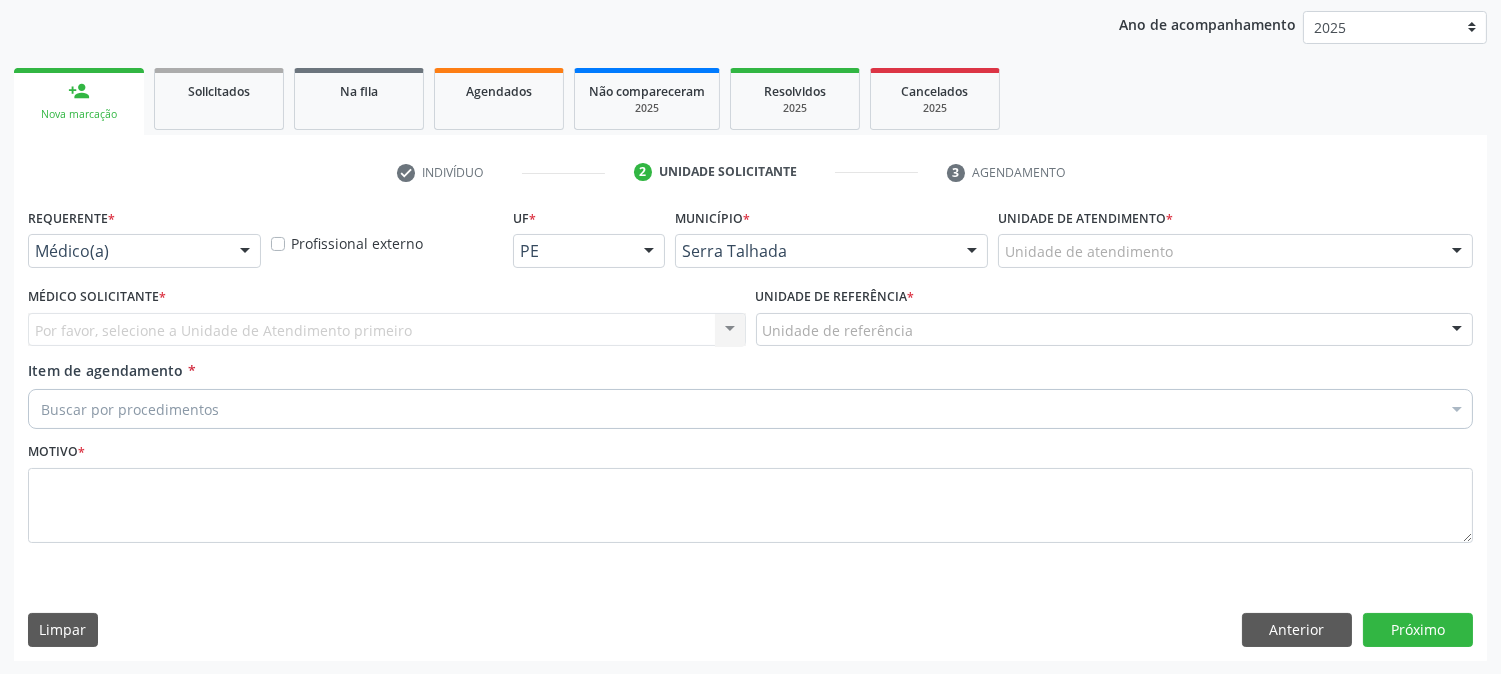 click on "Médico(a)" at bounding box center (144, 251) 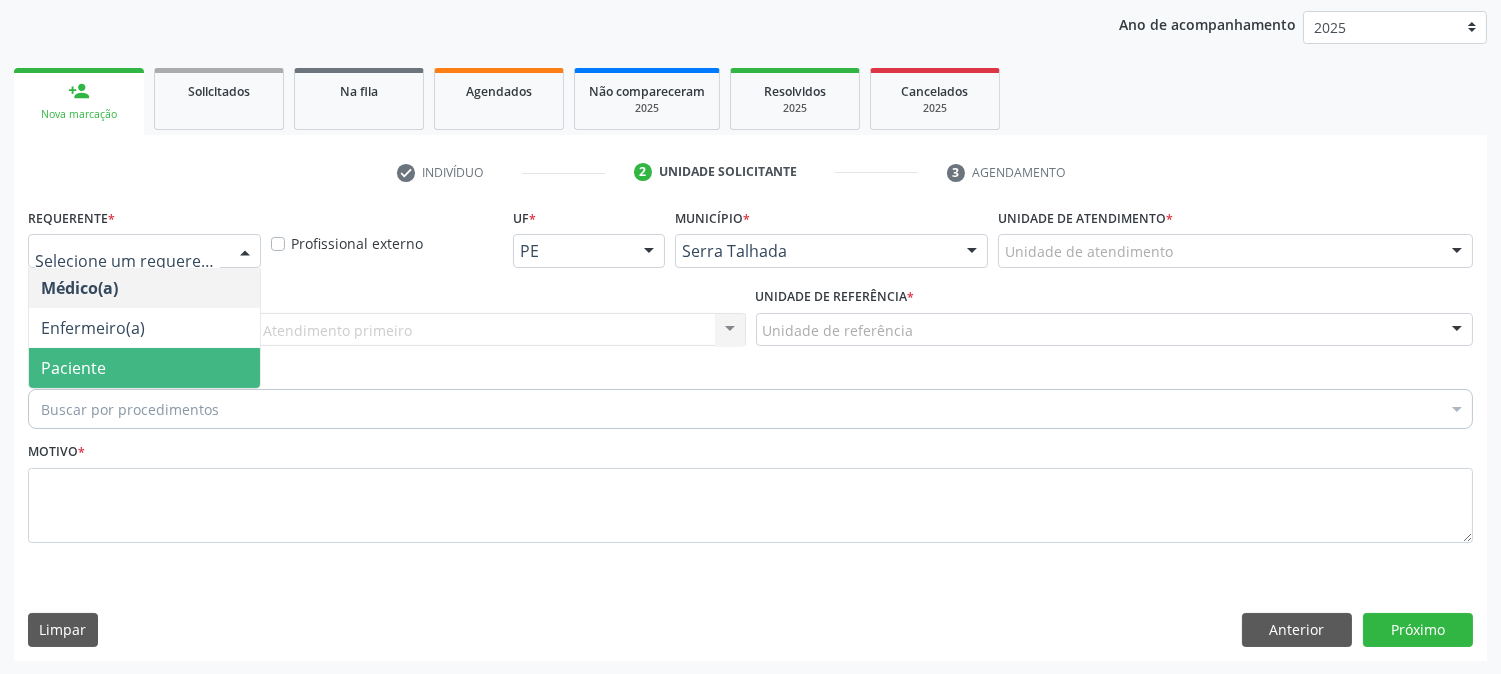 click on "Paciente" at bounding box center [144, 368] 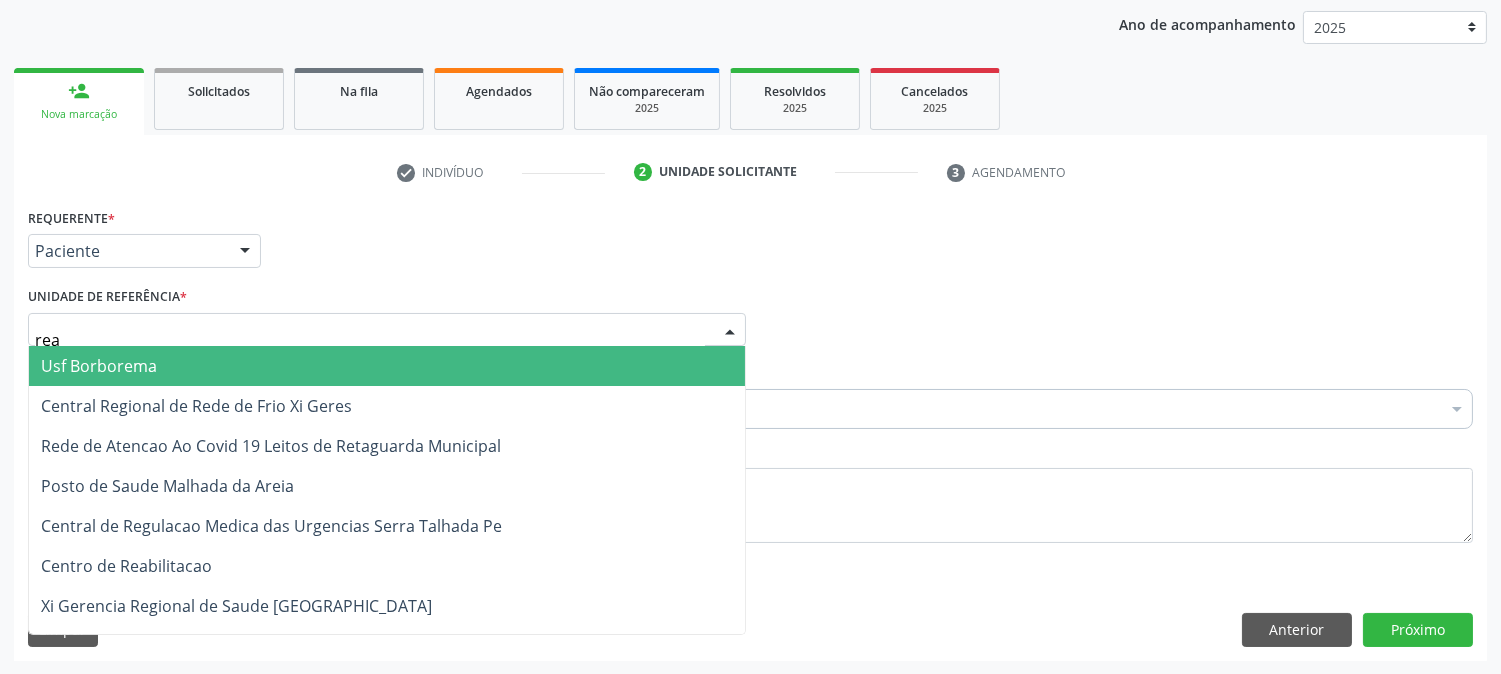 type on "reab" 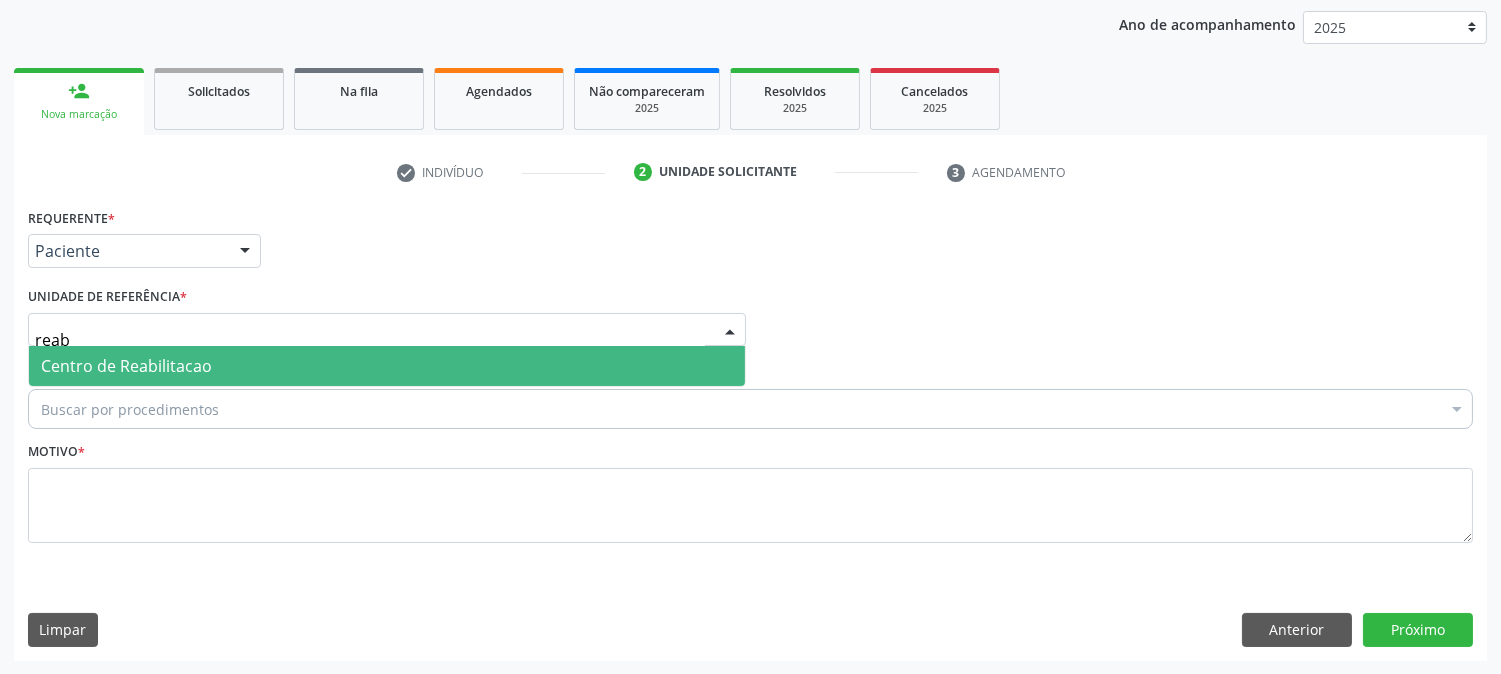 click on "Centro de Reabilitacao" at bounding box center [126, 366] 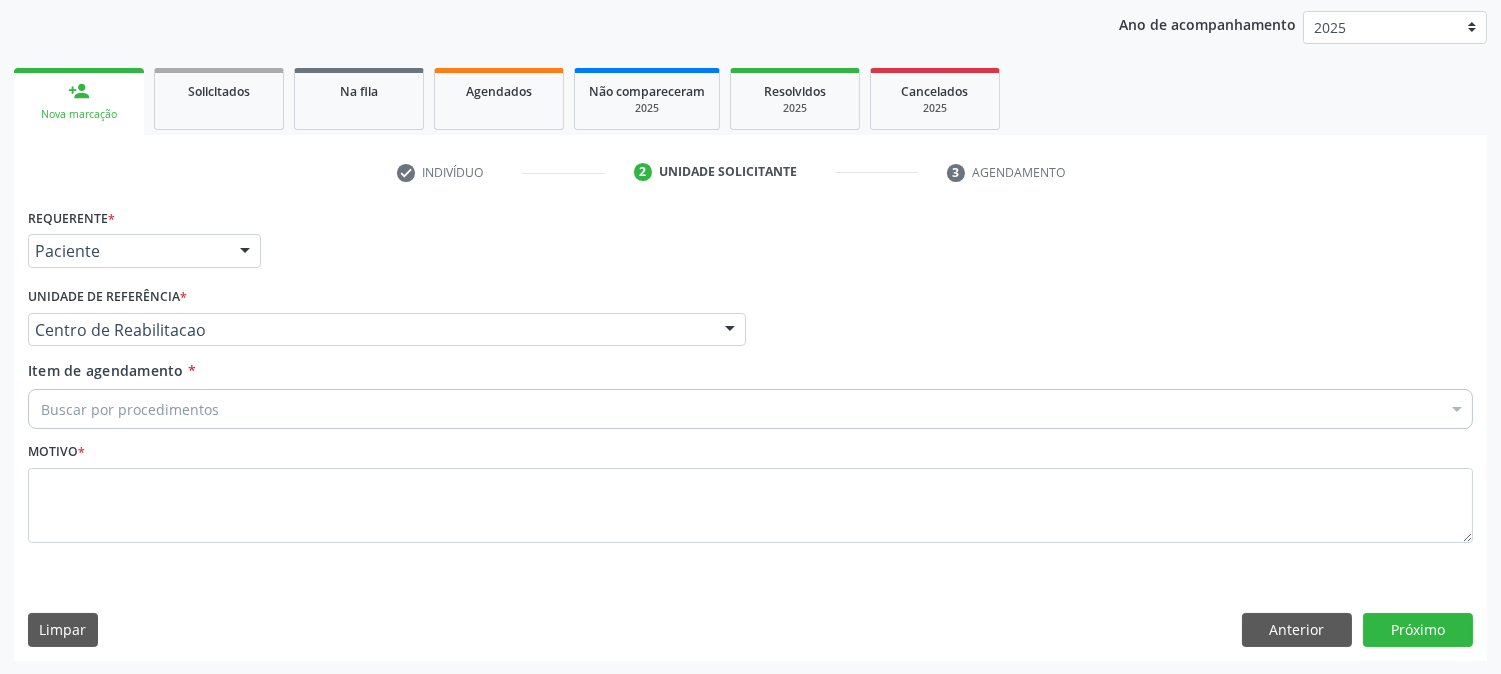 click on "Buscar por procedimentos" at bounding box center [750, 409] 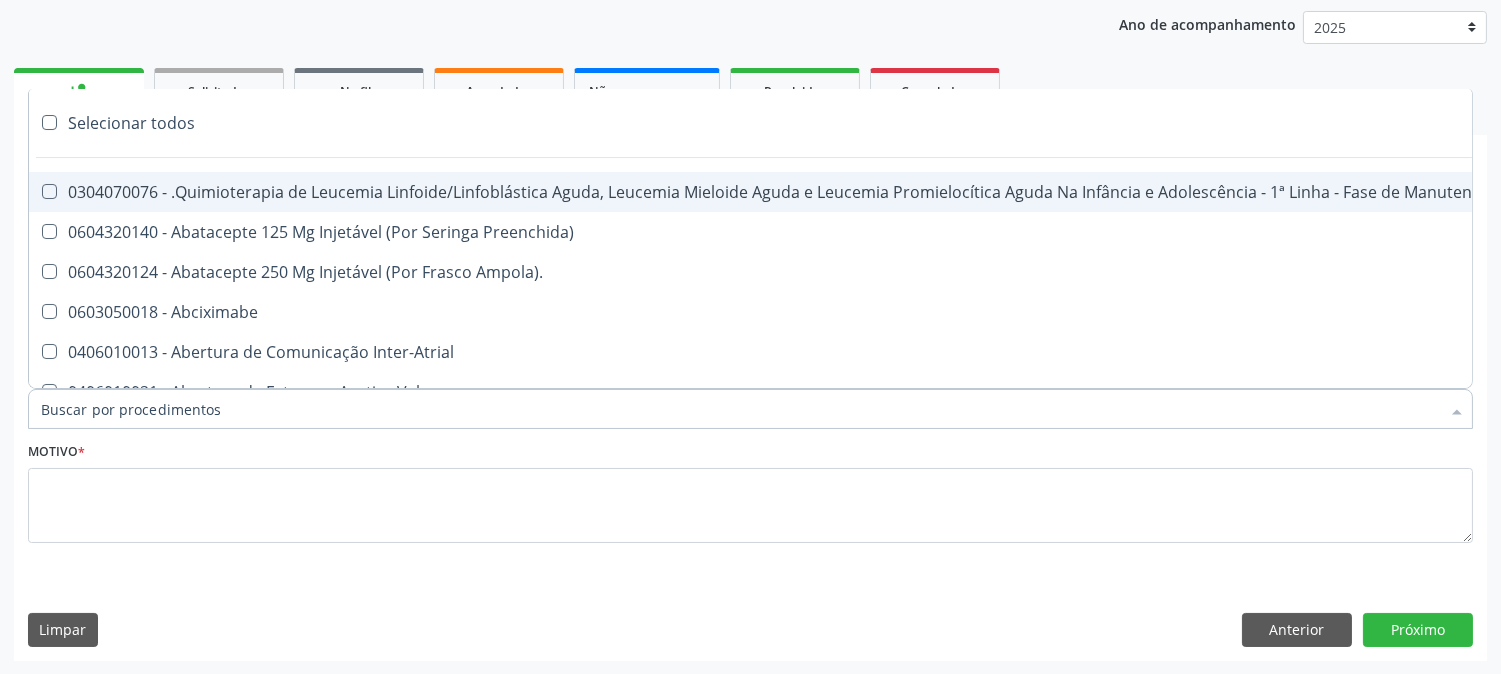 click on "Item de agendamento
*" at bounding box center (740, 409) 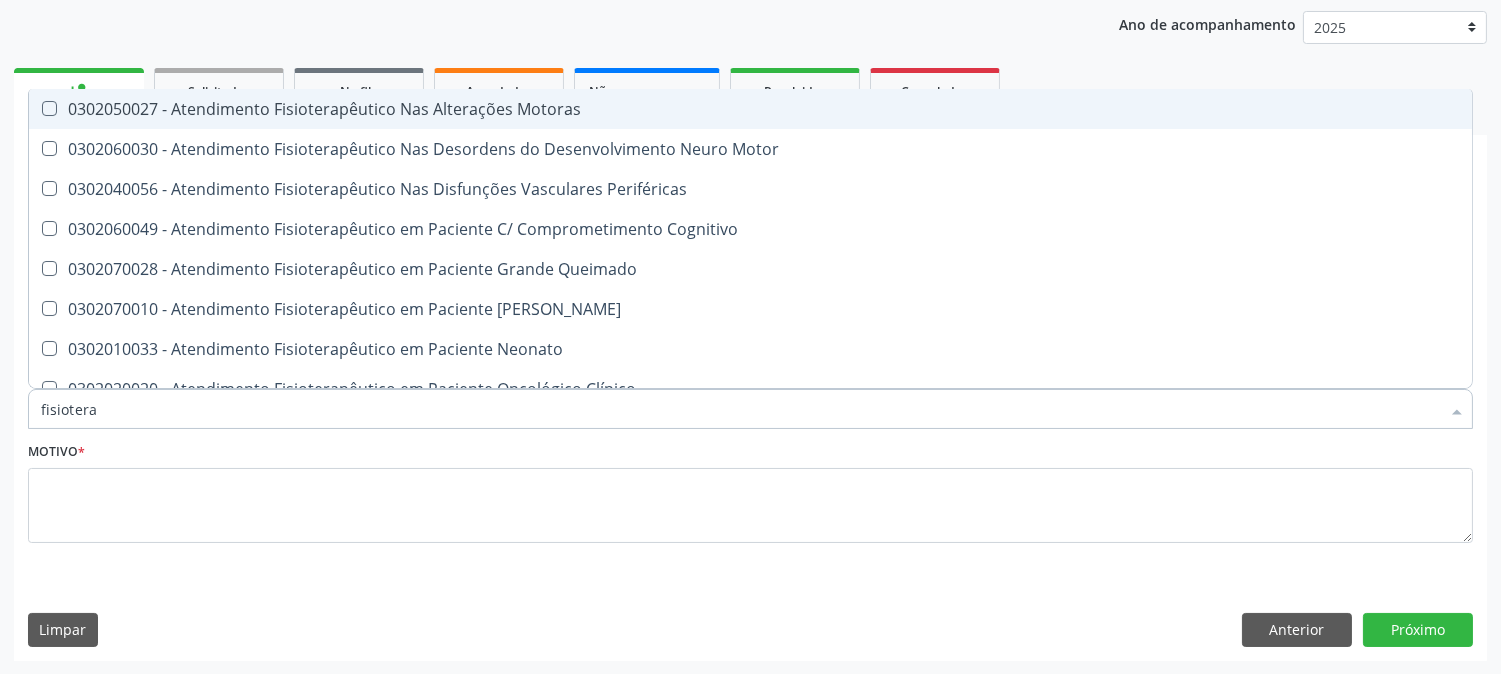 type on "fisioterap" 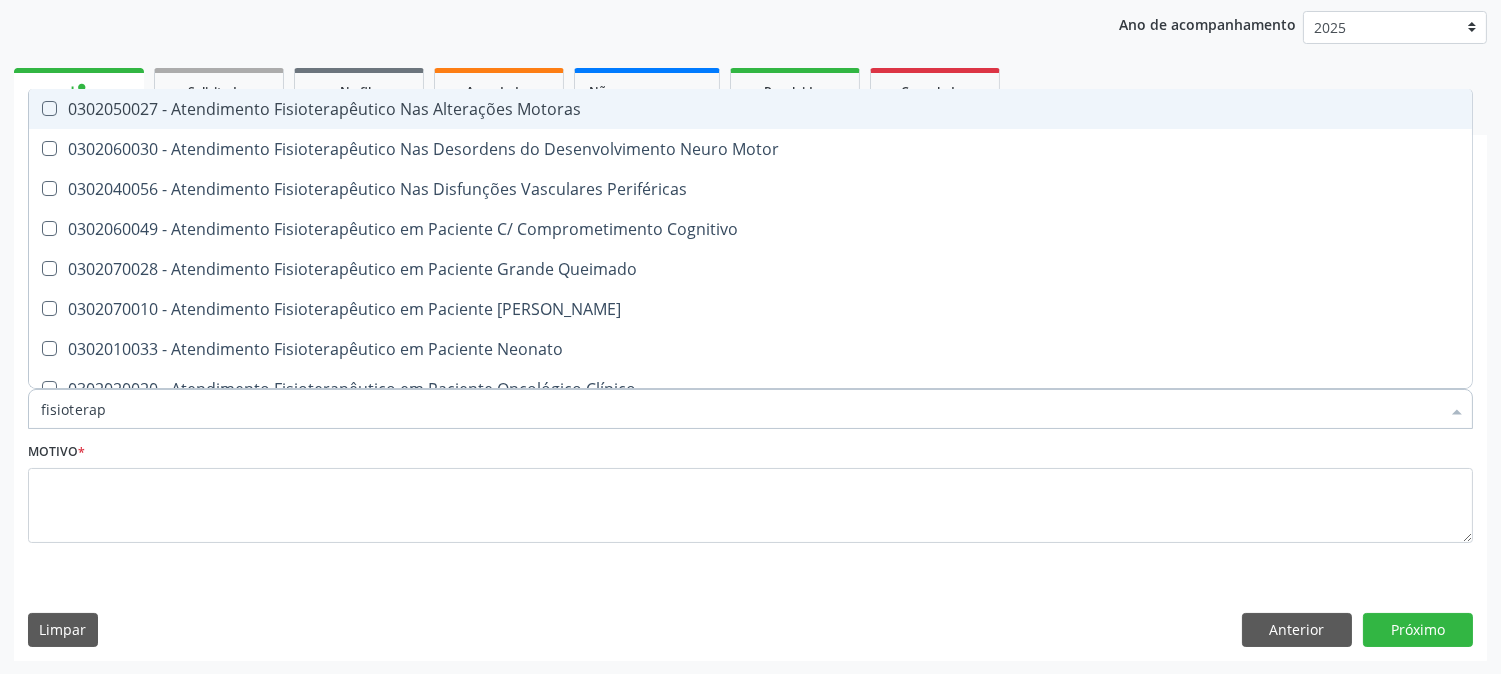 click on "0302050027 - Atendimento Fisioterapêutico Nas Alterações Motoras" at bounding box center [750, 109] 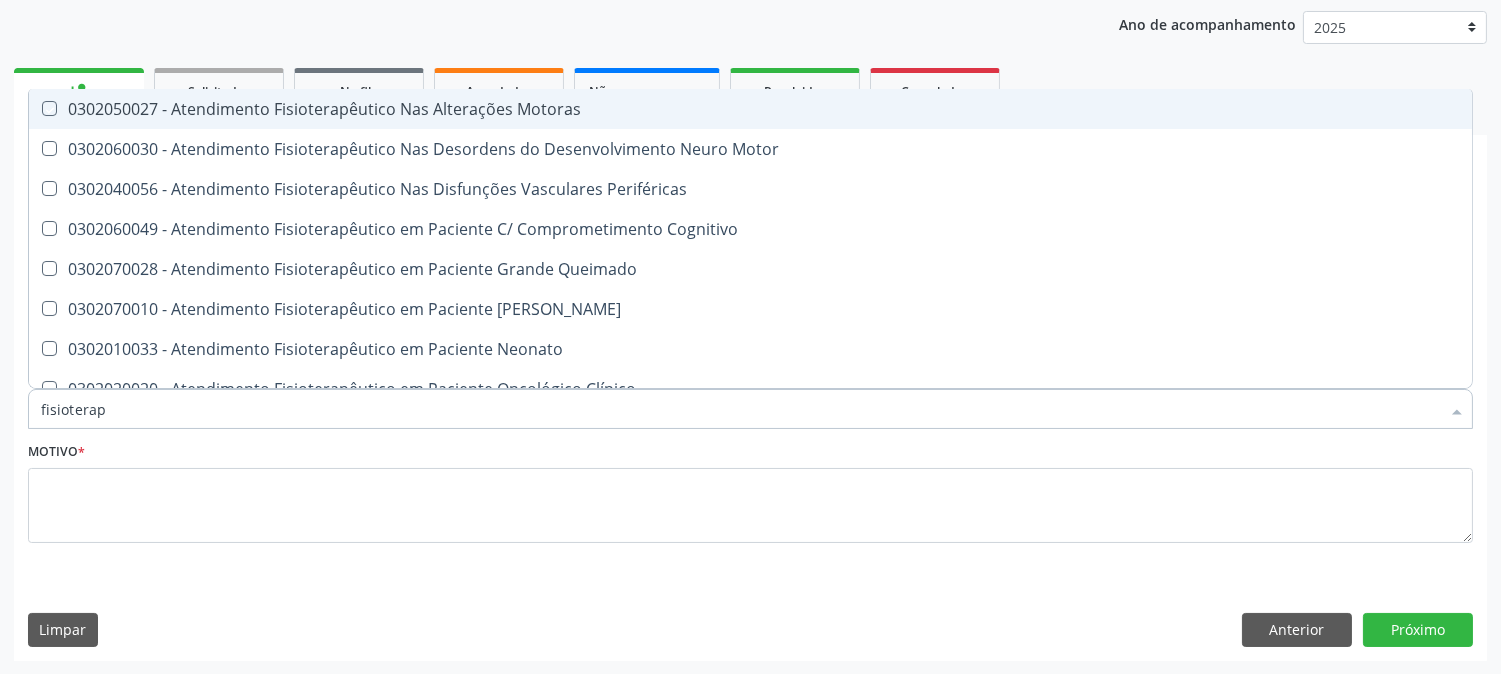 checkbox on "true" 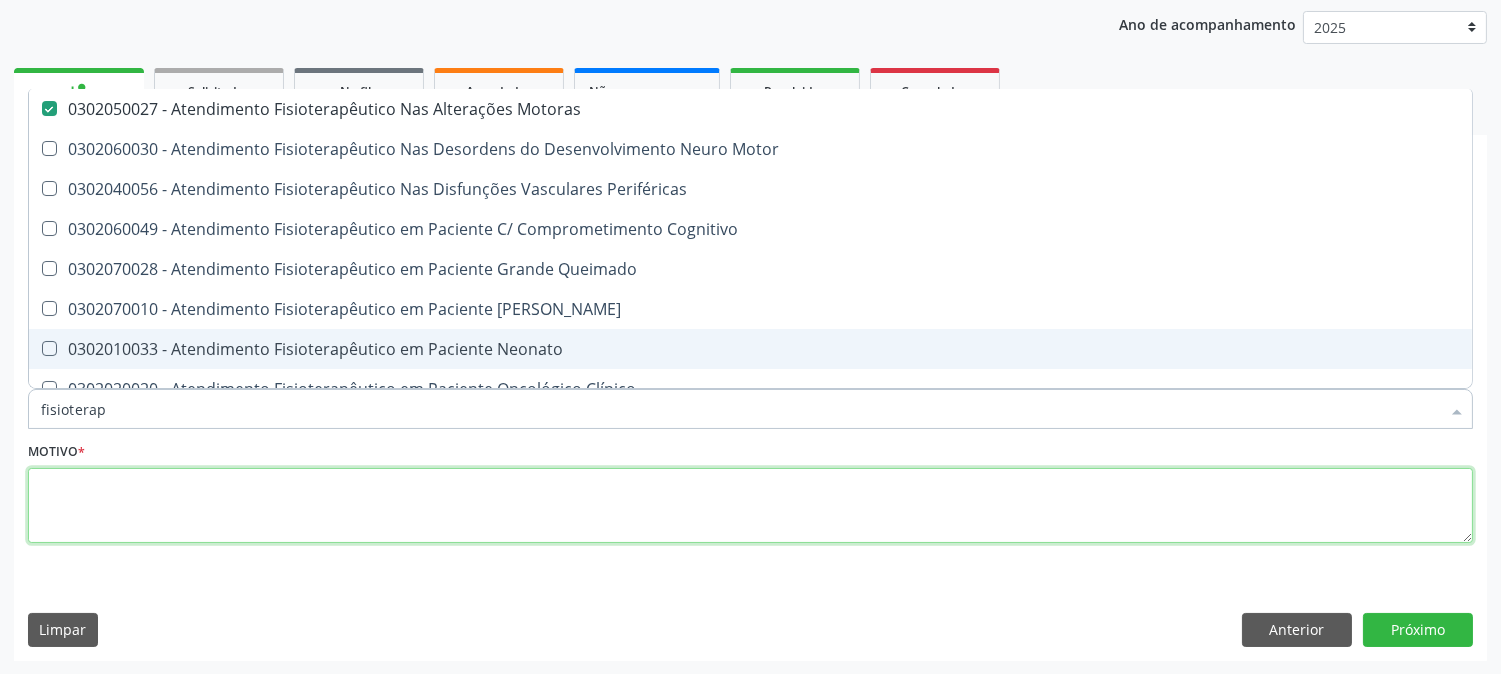 click at bounding box center [750, 506] 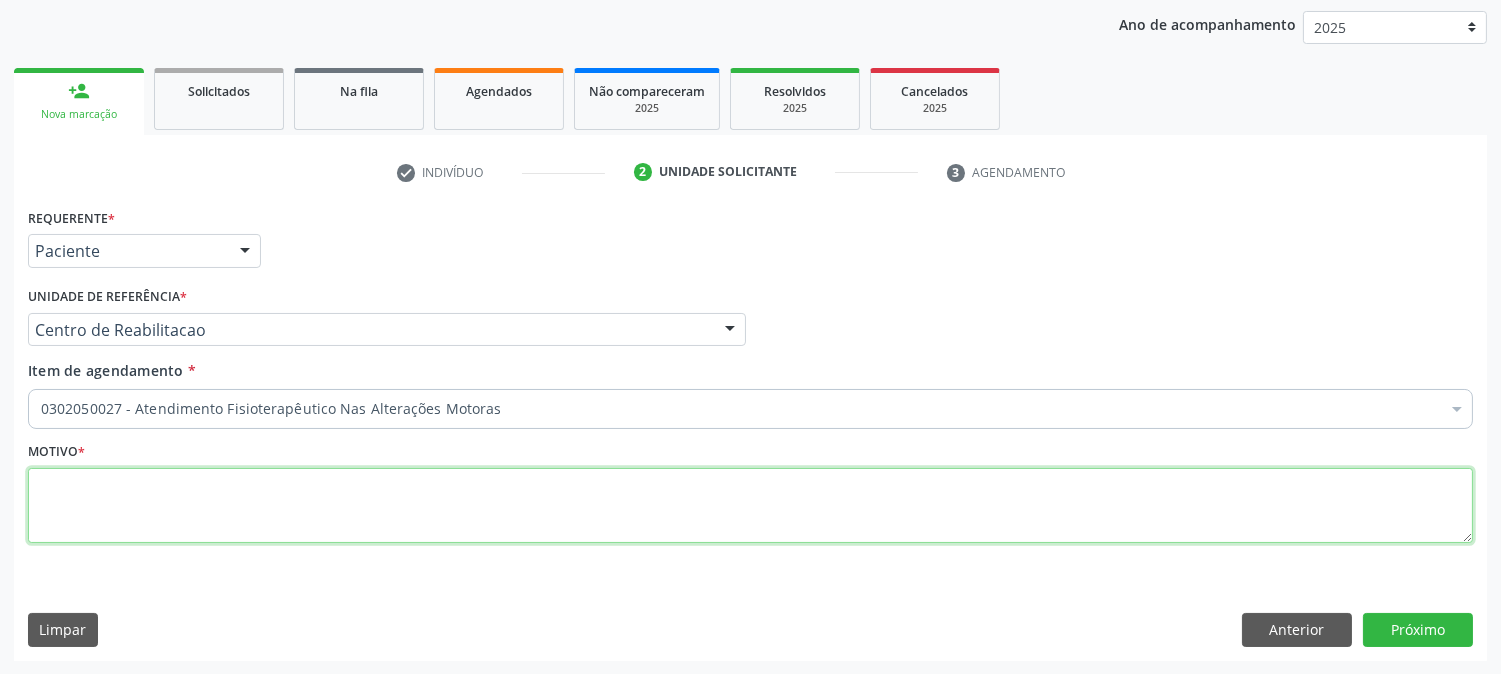 click at bounding box center [750, 506] 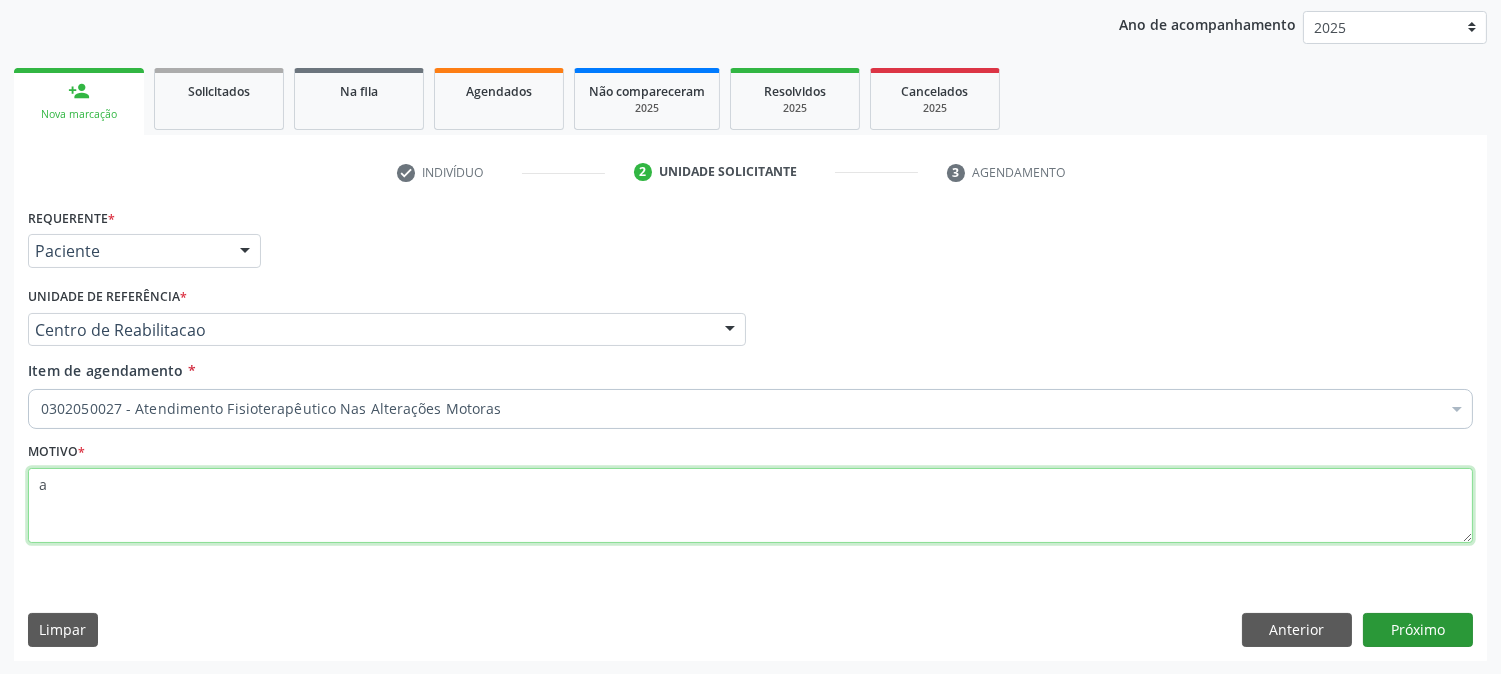 type on "a" 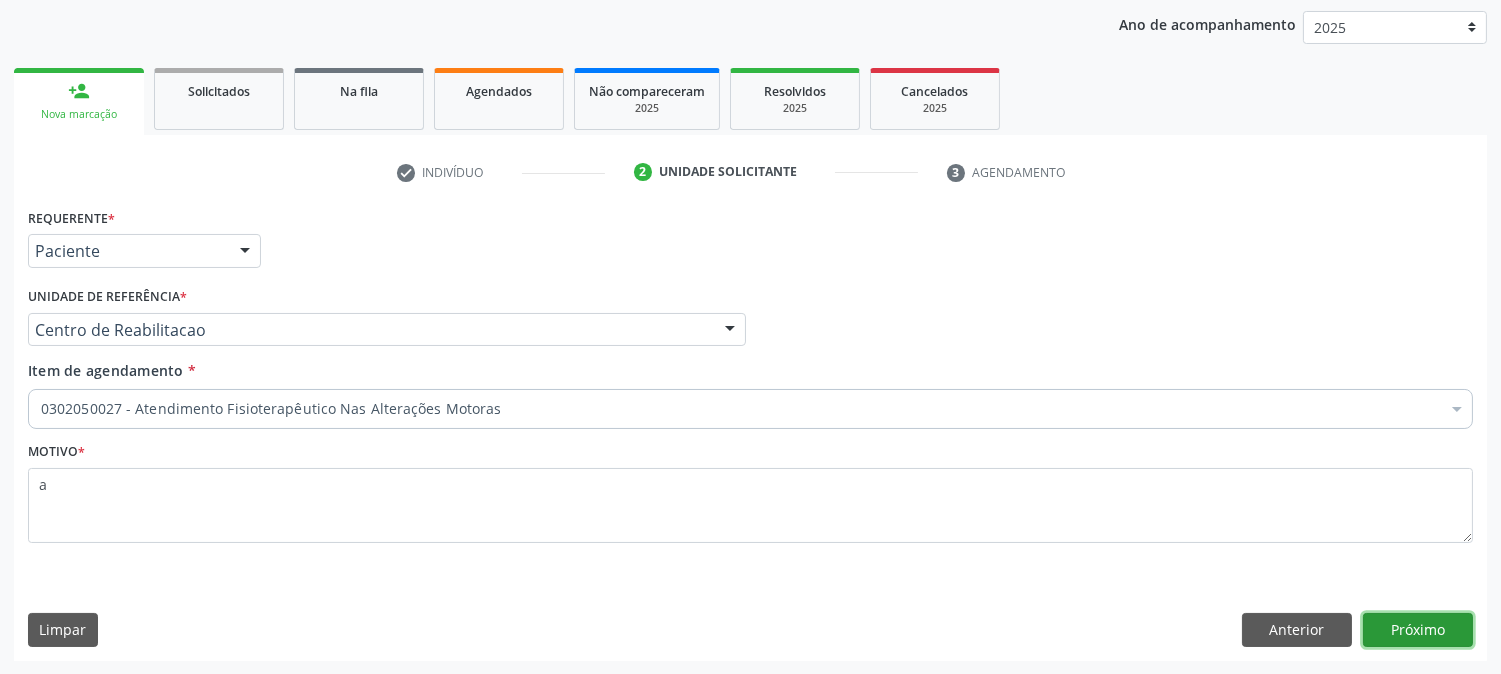 click on "Próximo" at bounding box center (1418, 630) 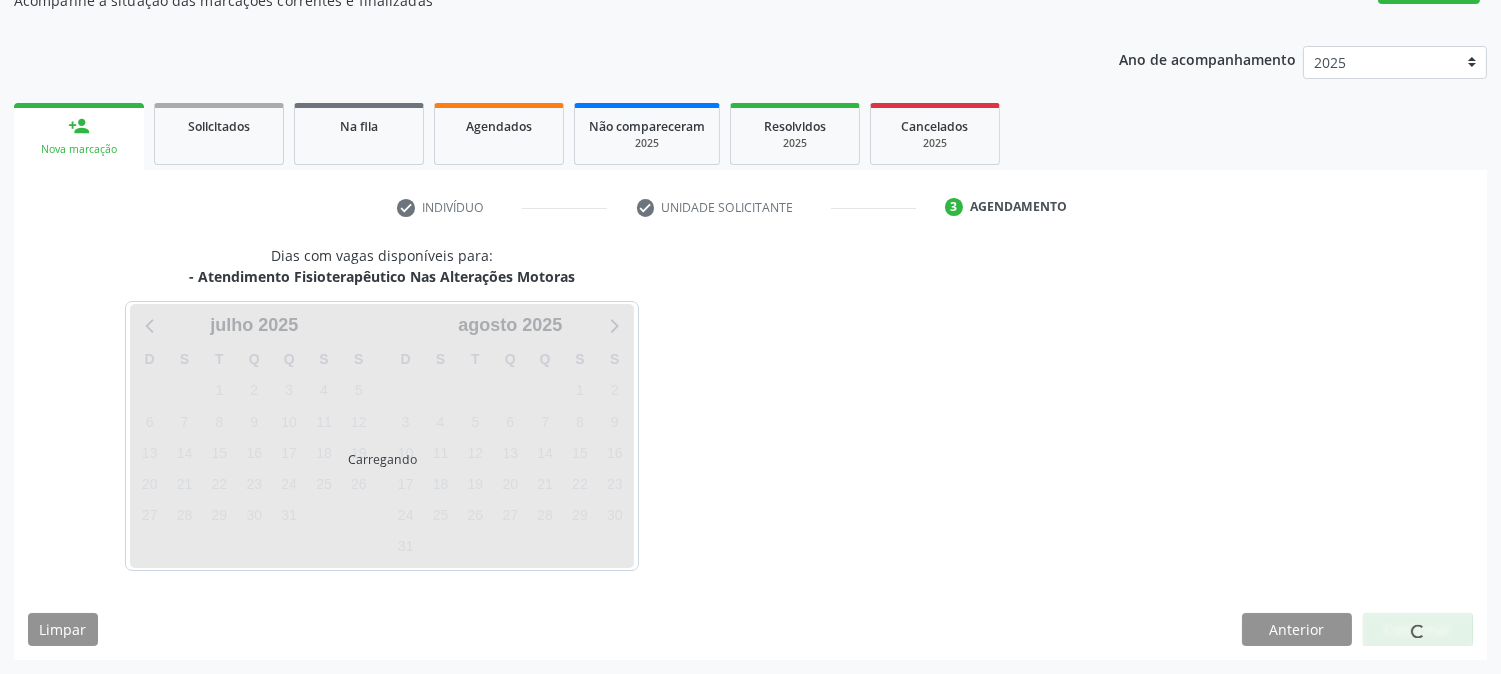 scroll, scrollTop: 195, scrollLeft: 0, axis: vertical 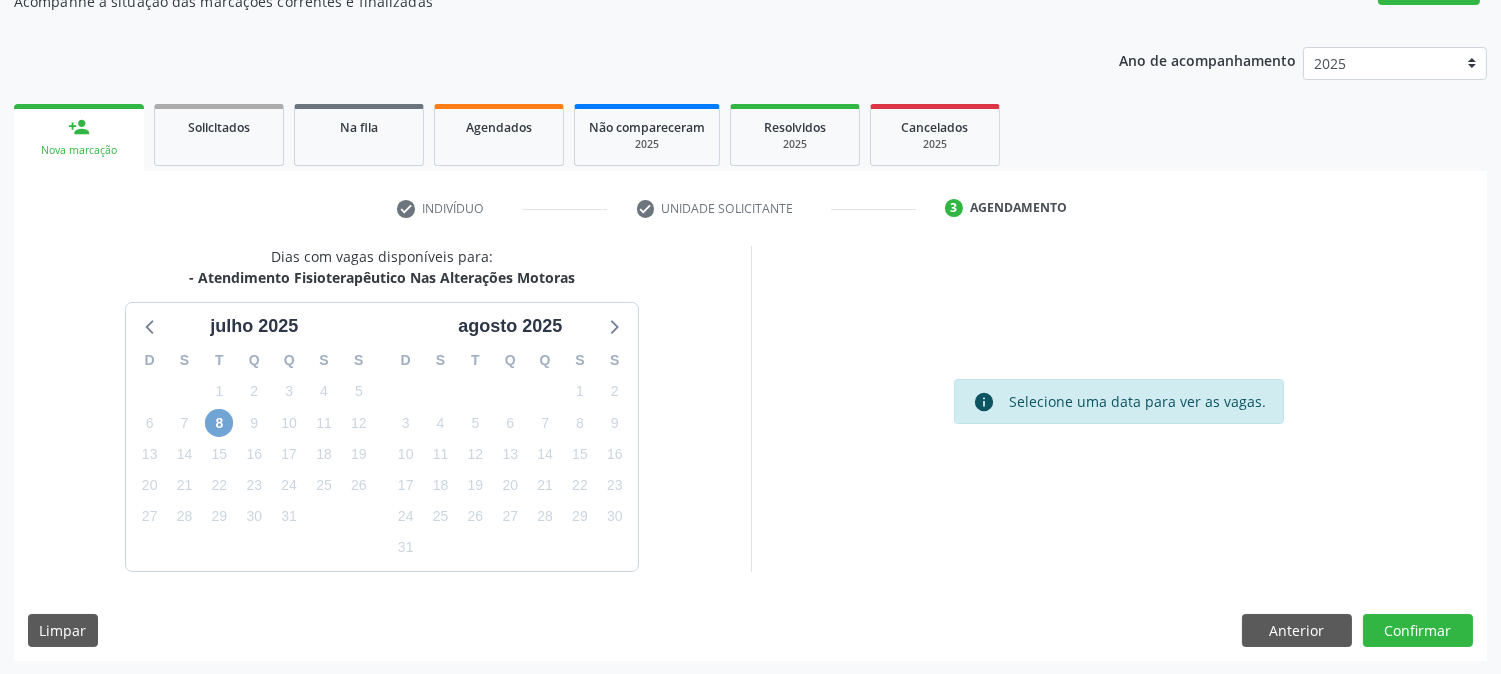 click on "8" at bounding box center (219, 423) 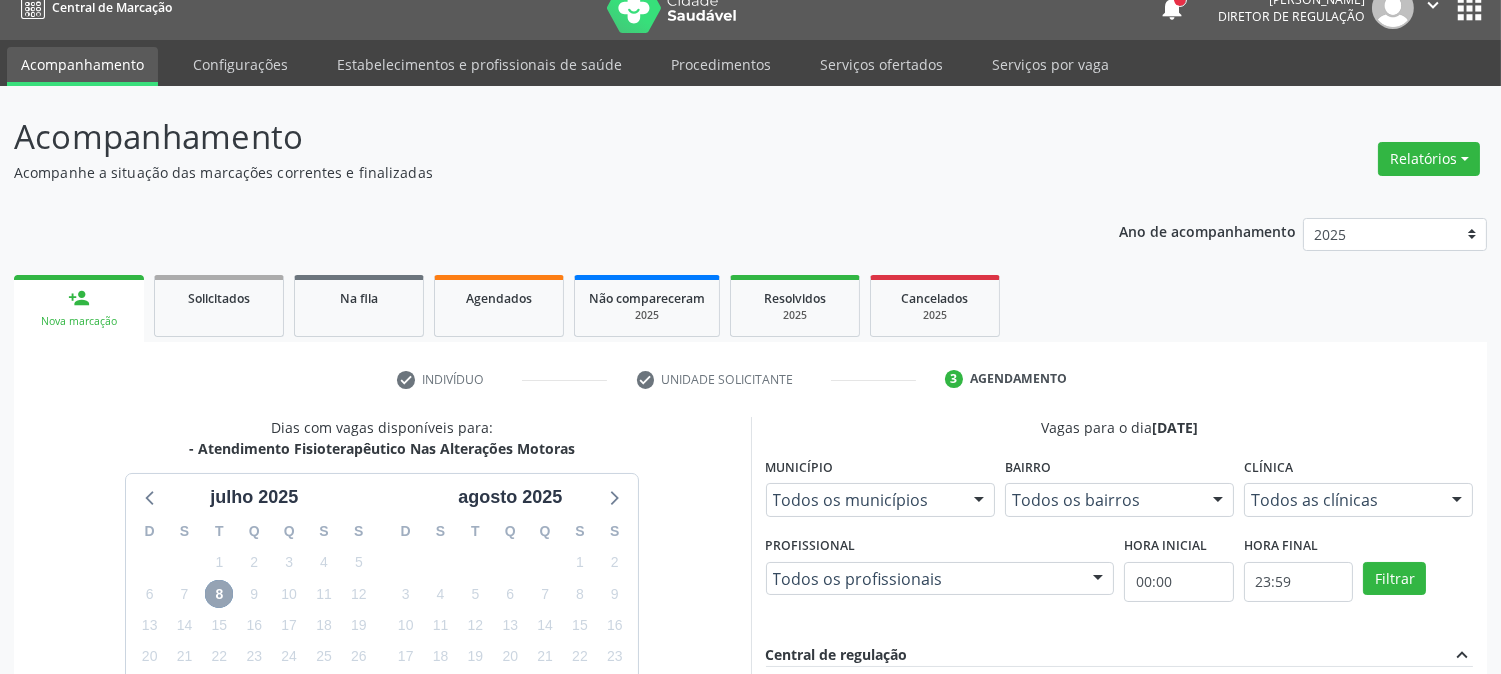 scroll, scrollTop: 0, scrollLeft: 0, axis: both 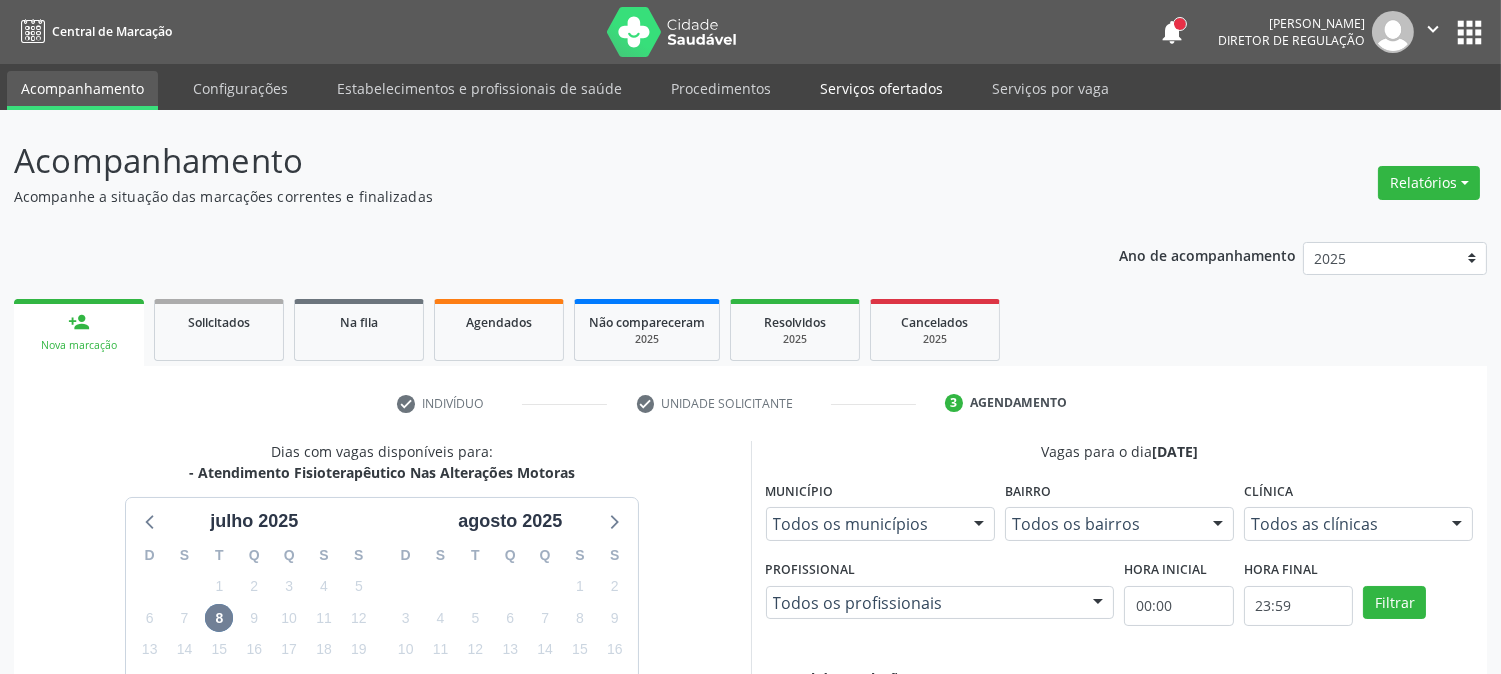 click on "Serviços ofertados" at bounding box center [881, 88] 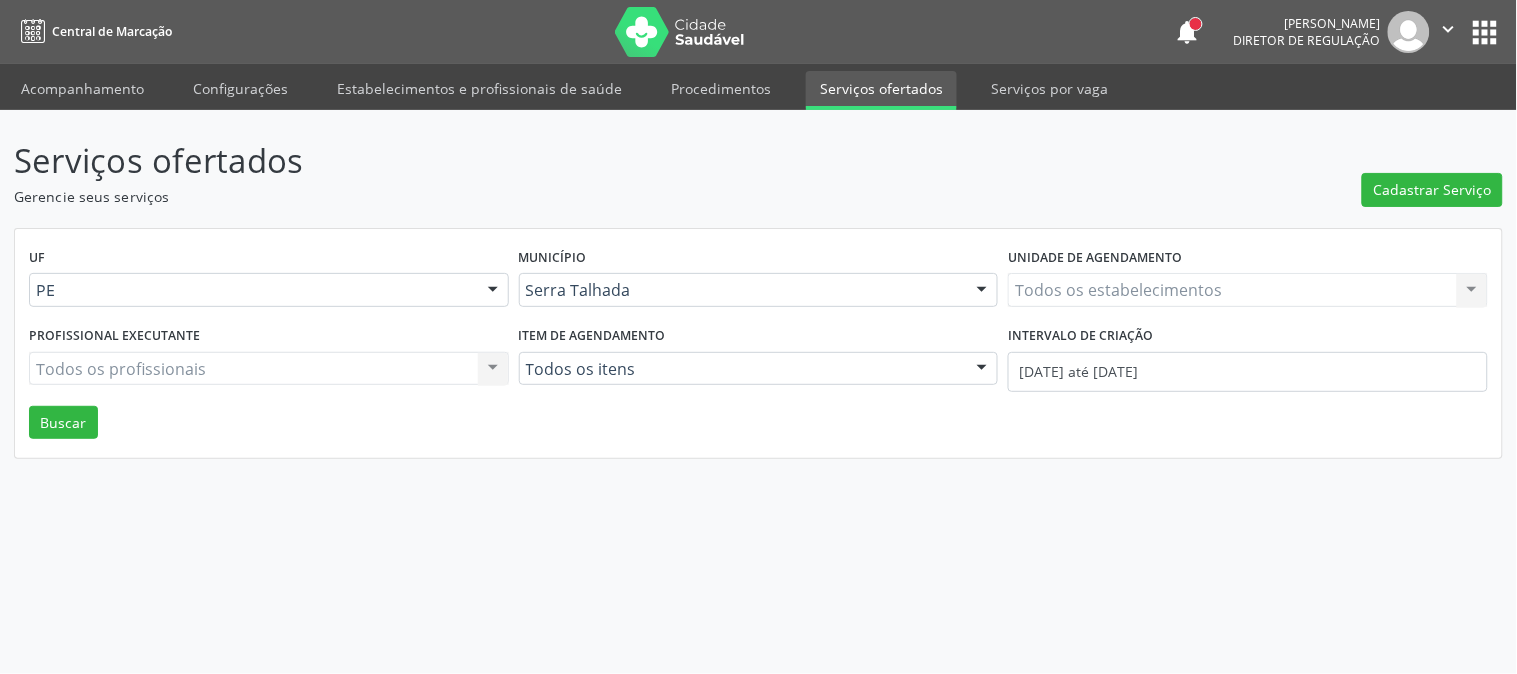 click on "Todos os estabelecimentos" at bounding box center (1248, 290) 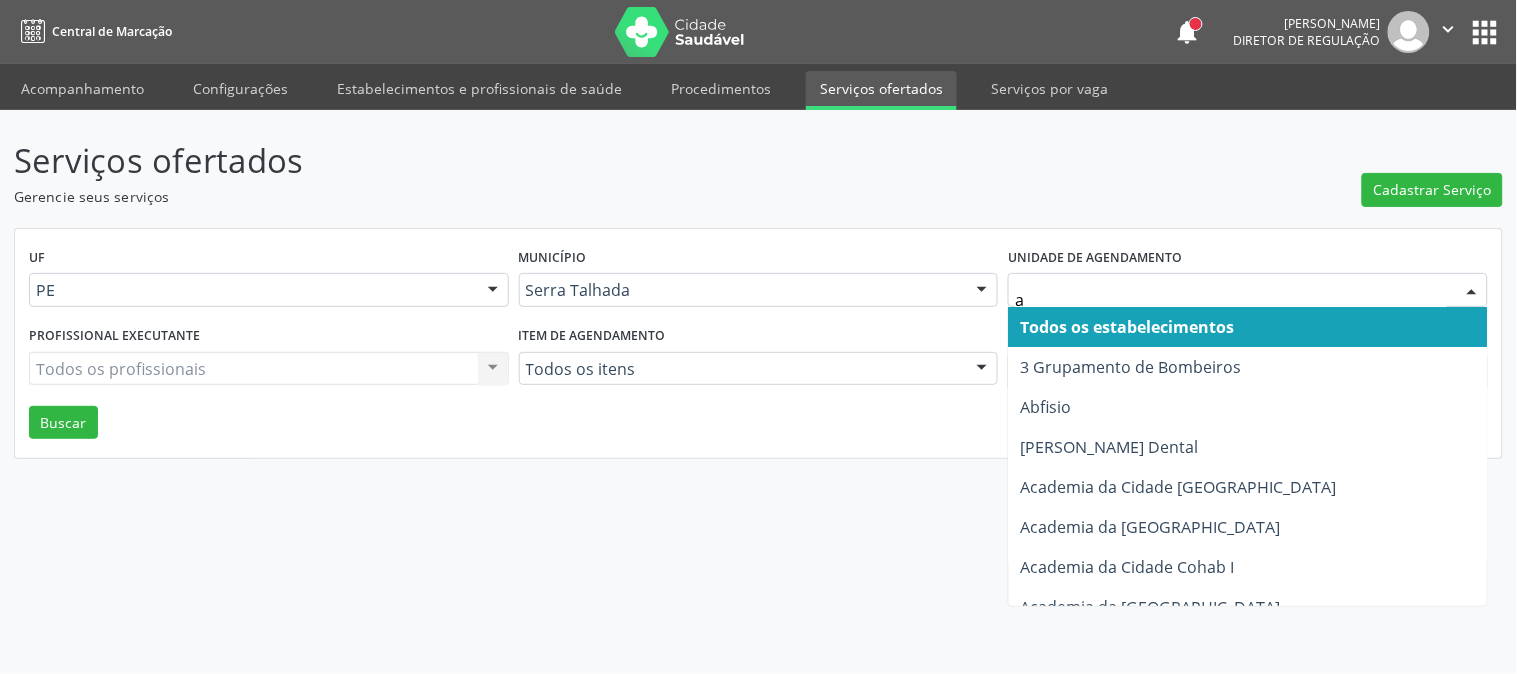type on "ab" 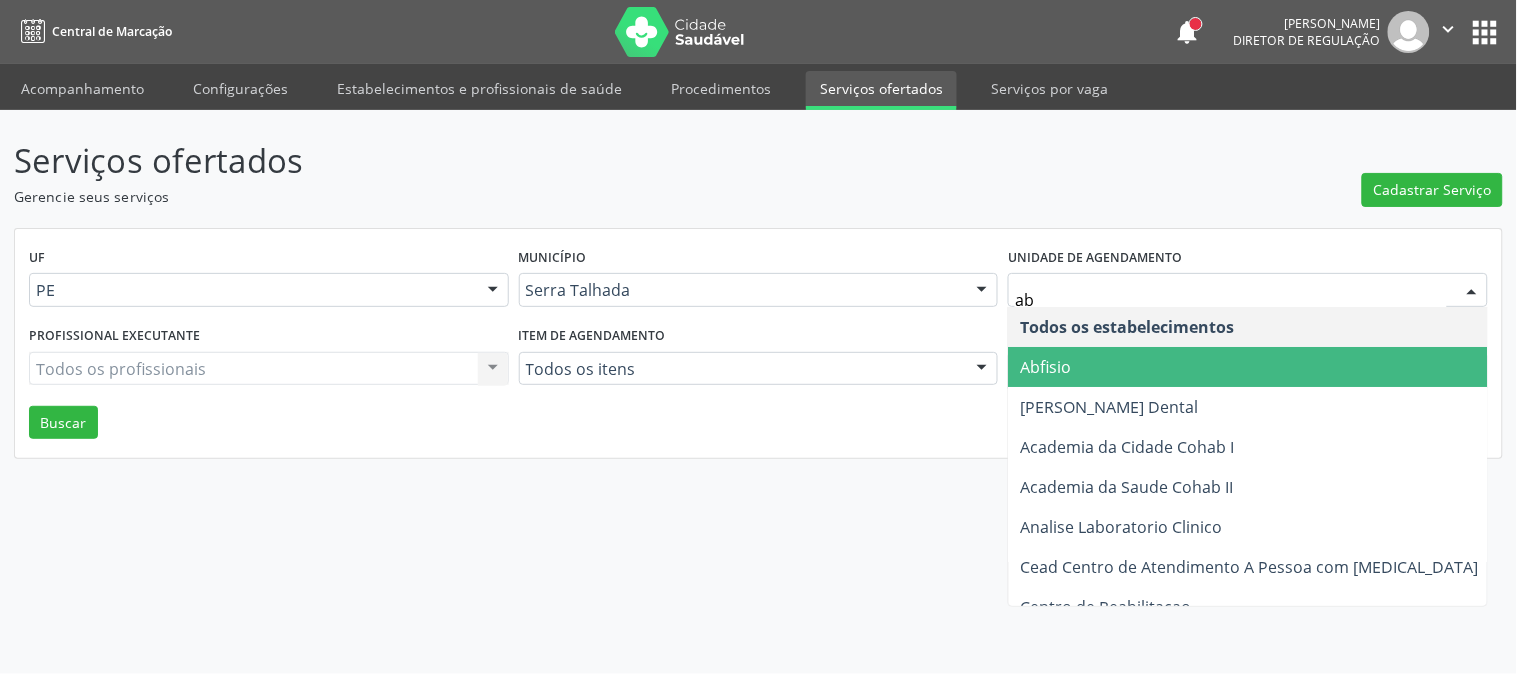click on "Abfisio" at bounding box center [1250, 367] 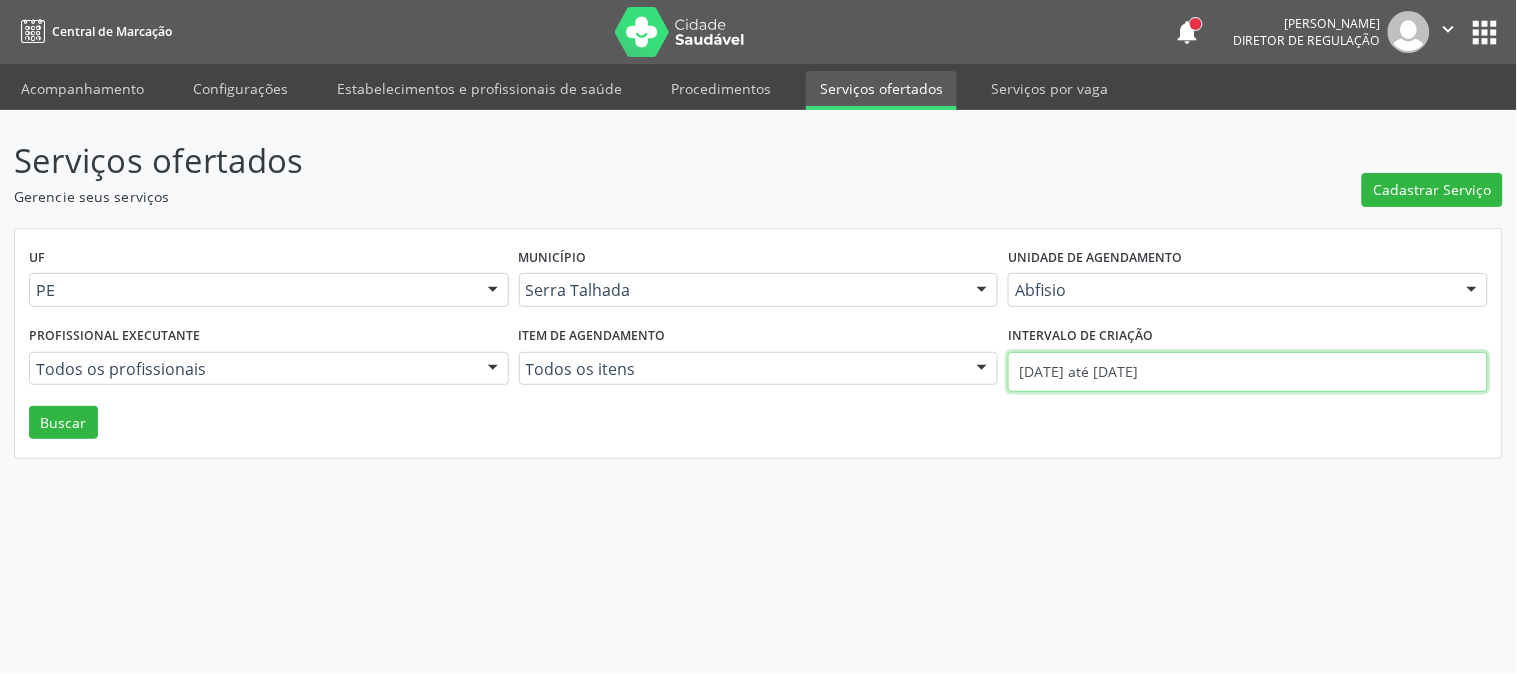 click on "[DATE] até [DATE]" at bounding box center (1248, 372) 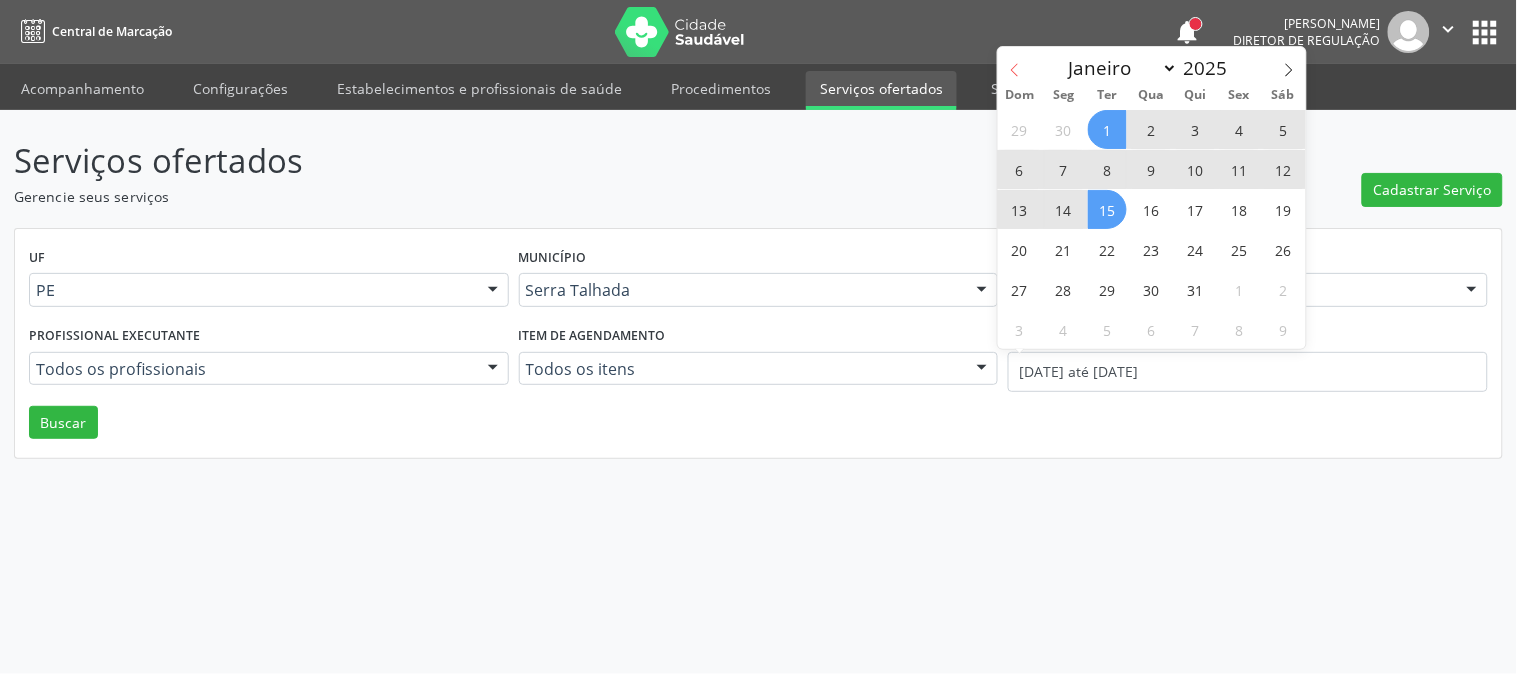 click 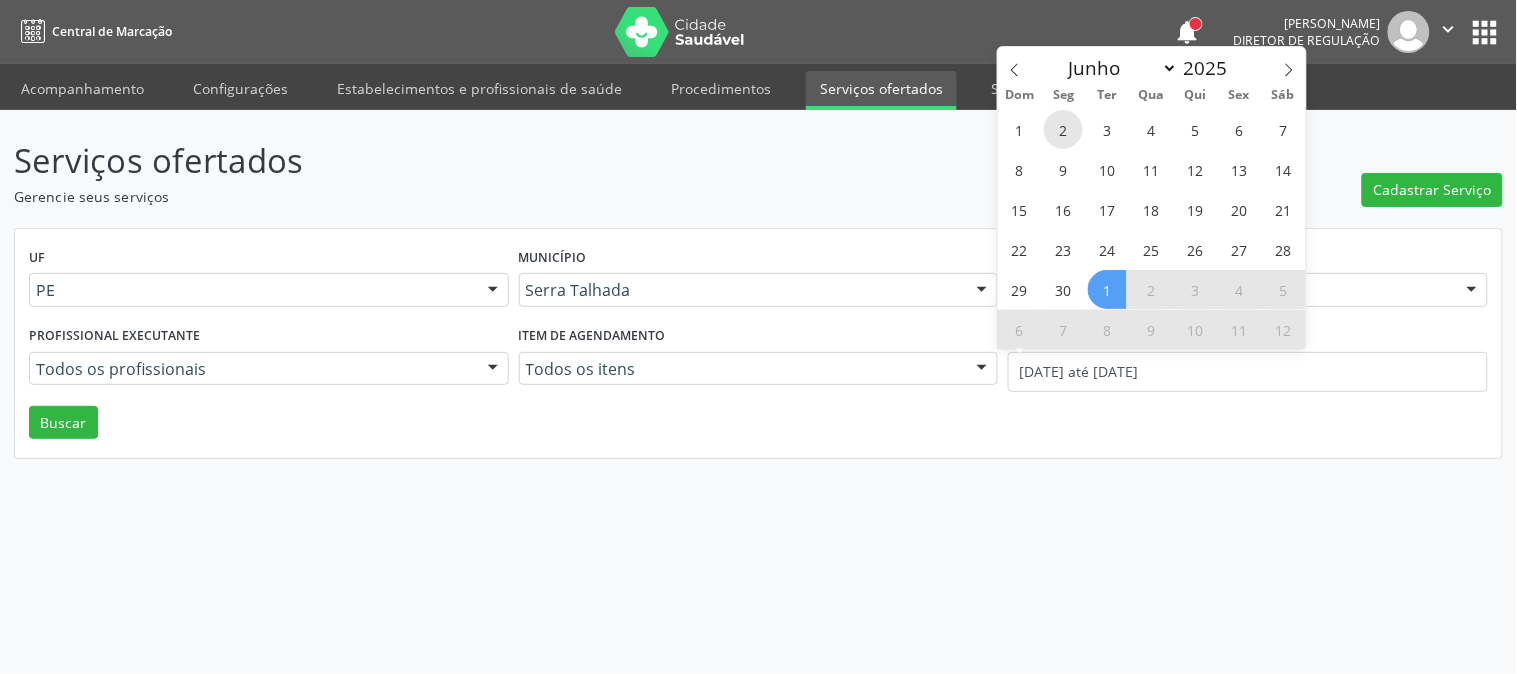 click on "2" at bounding box center (1063, 129) 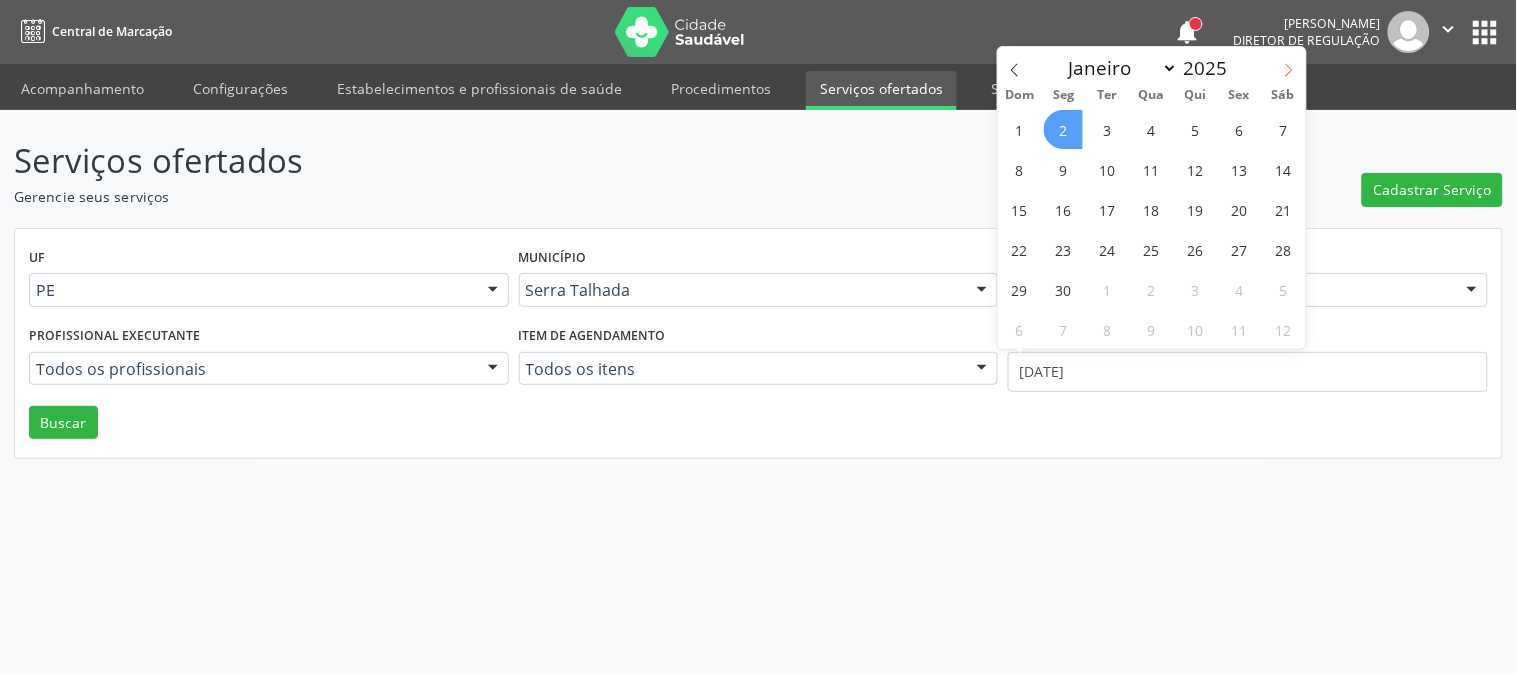 click 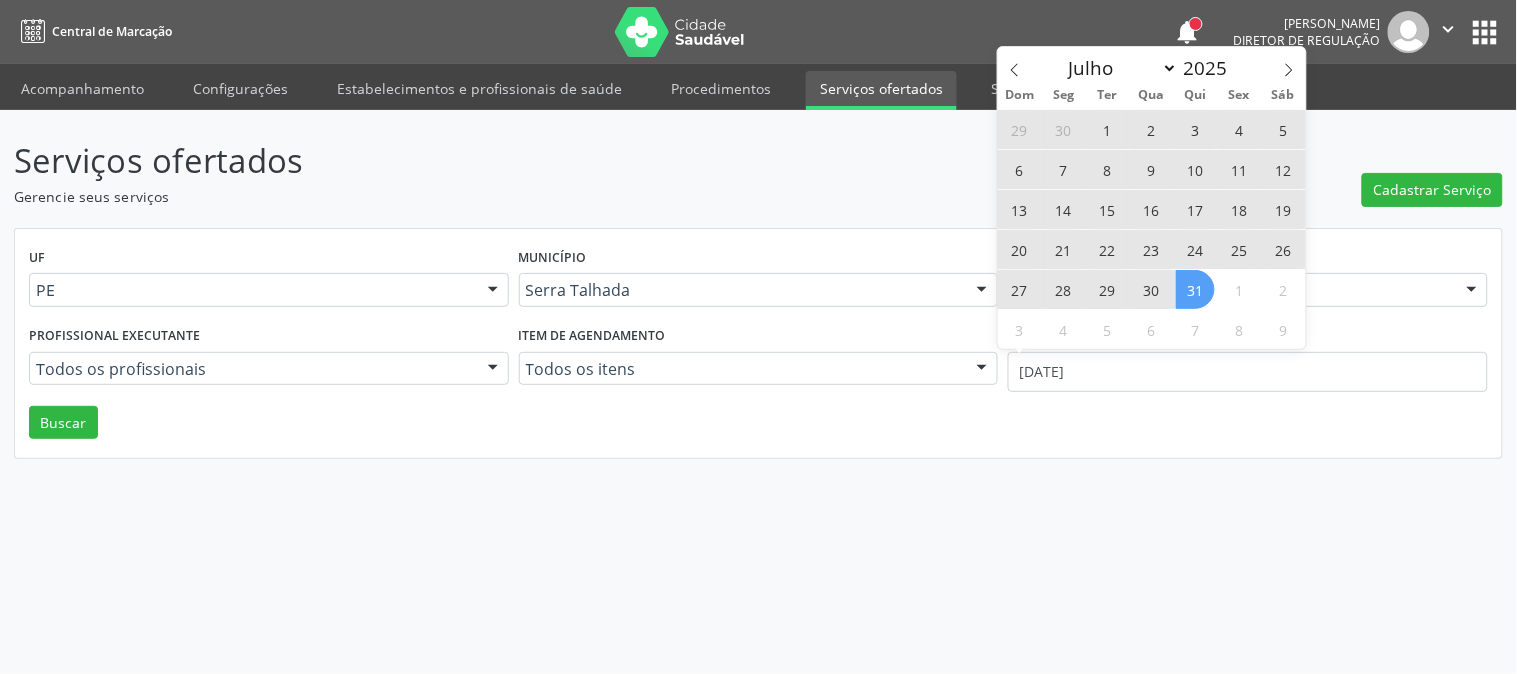 click on "31" at bounding box center [1195, 289] 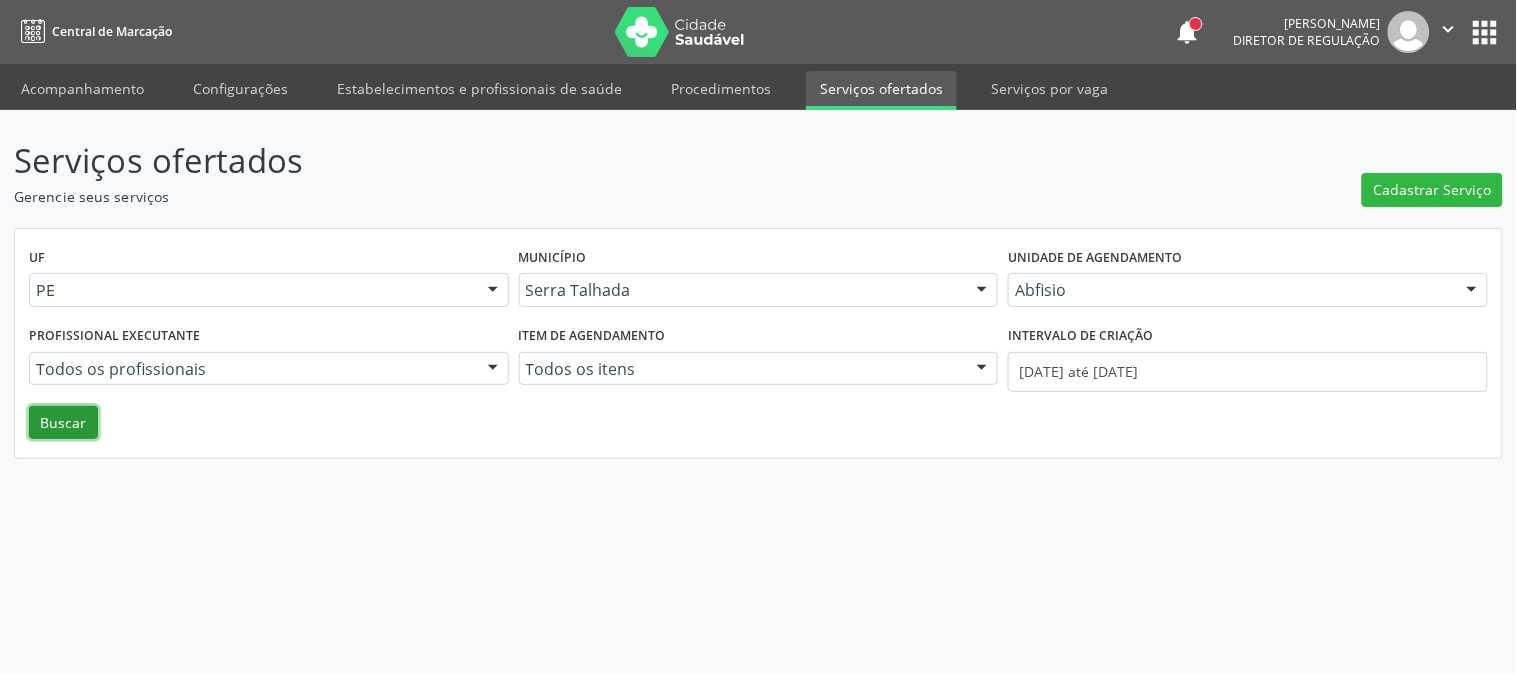 click on "Buscar" at bounding box center [63, 423] 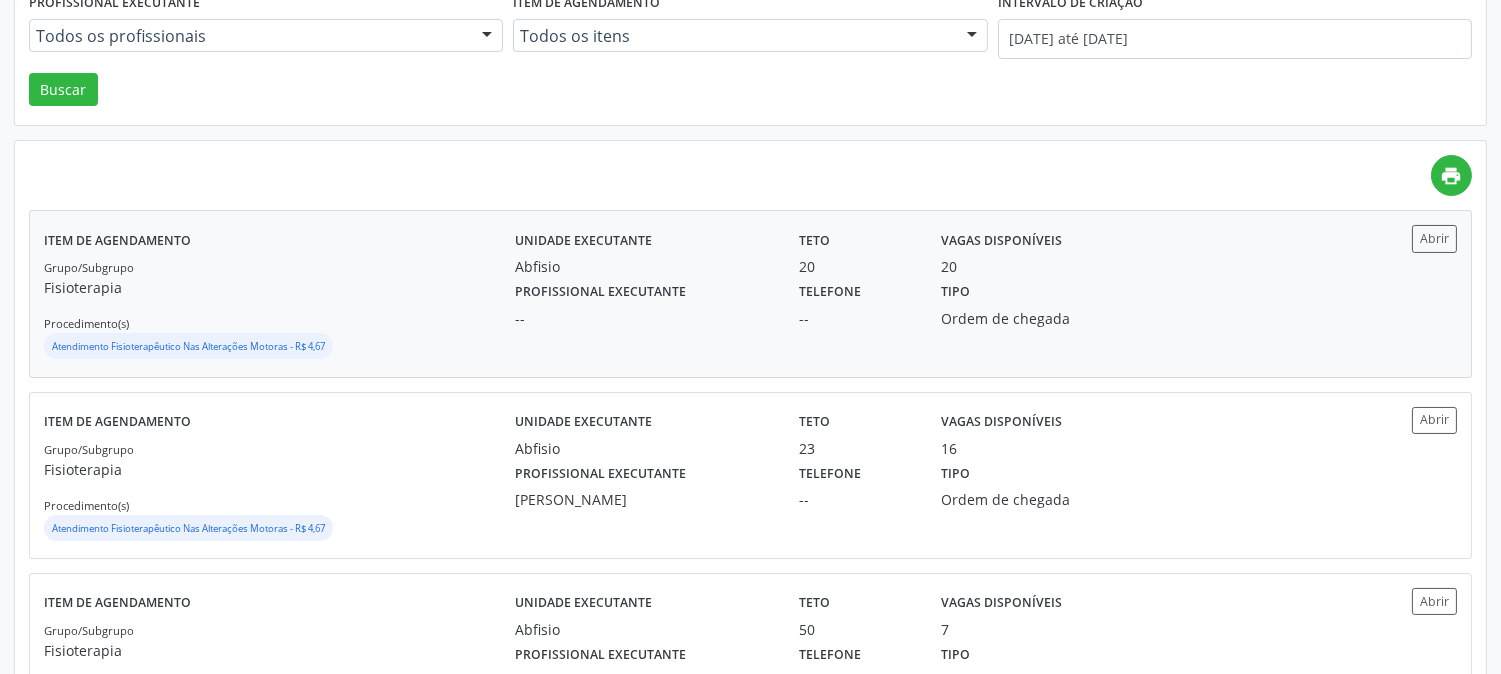 scroll, scrollTop: 442, scrollLeft: 0, axis: vertical 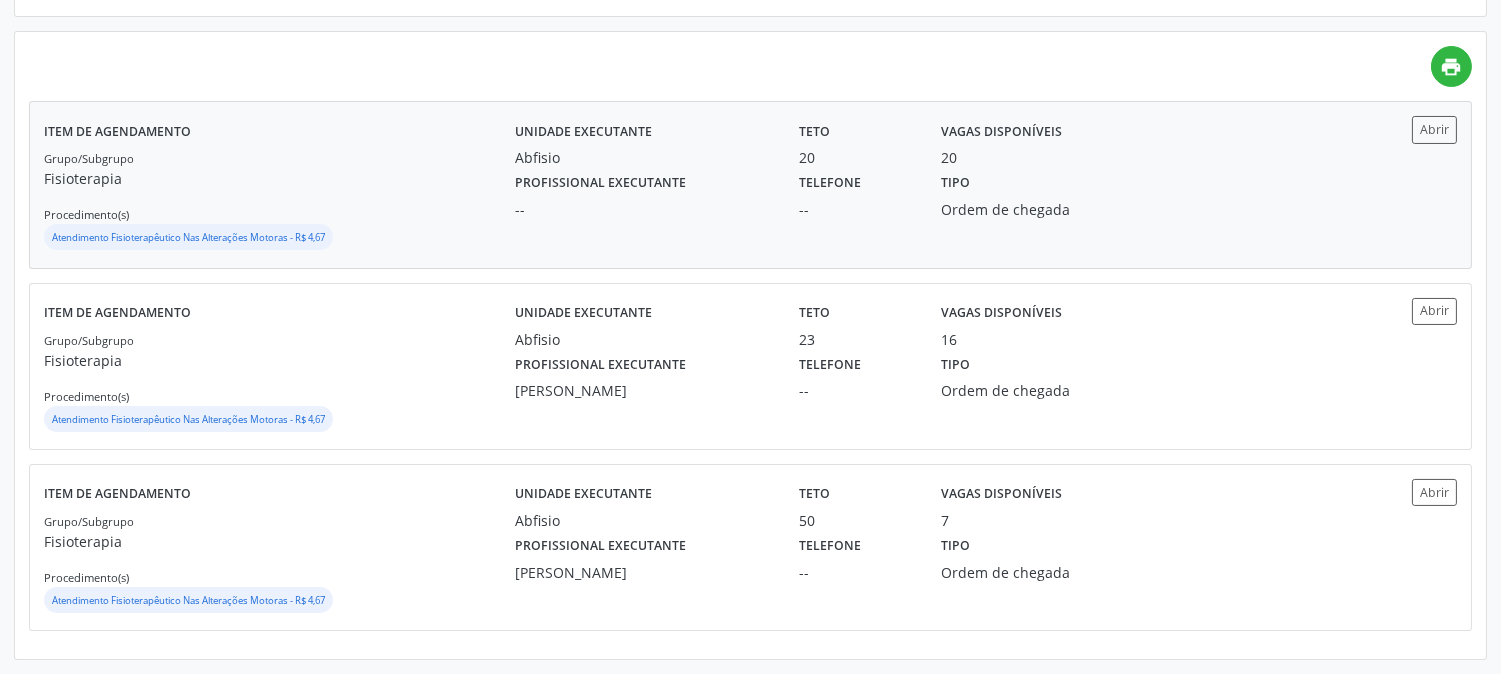 click on "Ordem de chegada" at bounding box center (1033, 209) 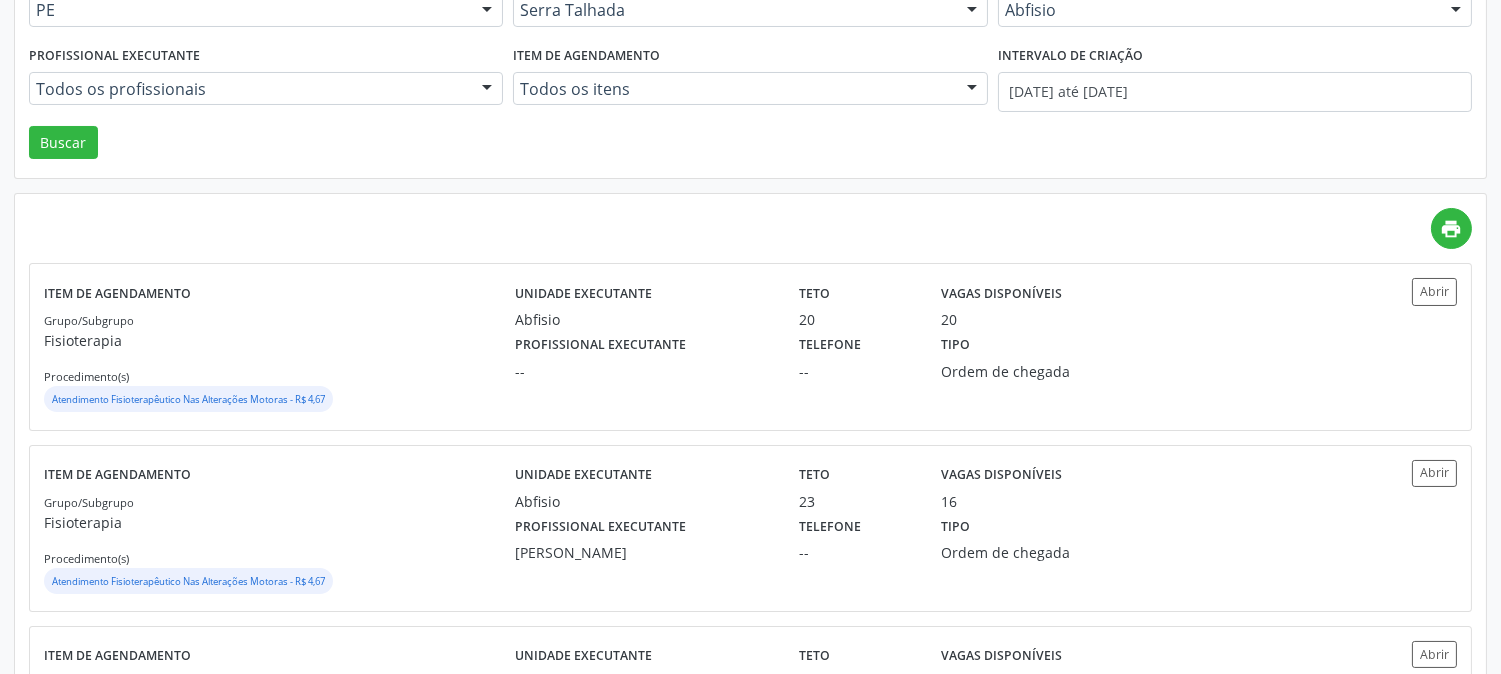 scroll, scrollTop: 0, scrollLeft: 0, axis: both 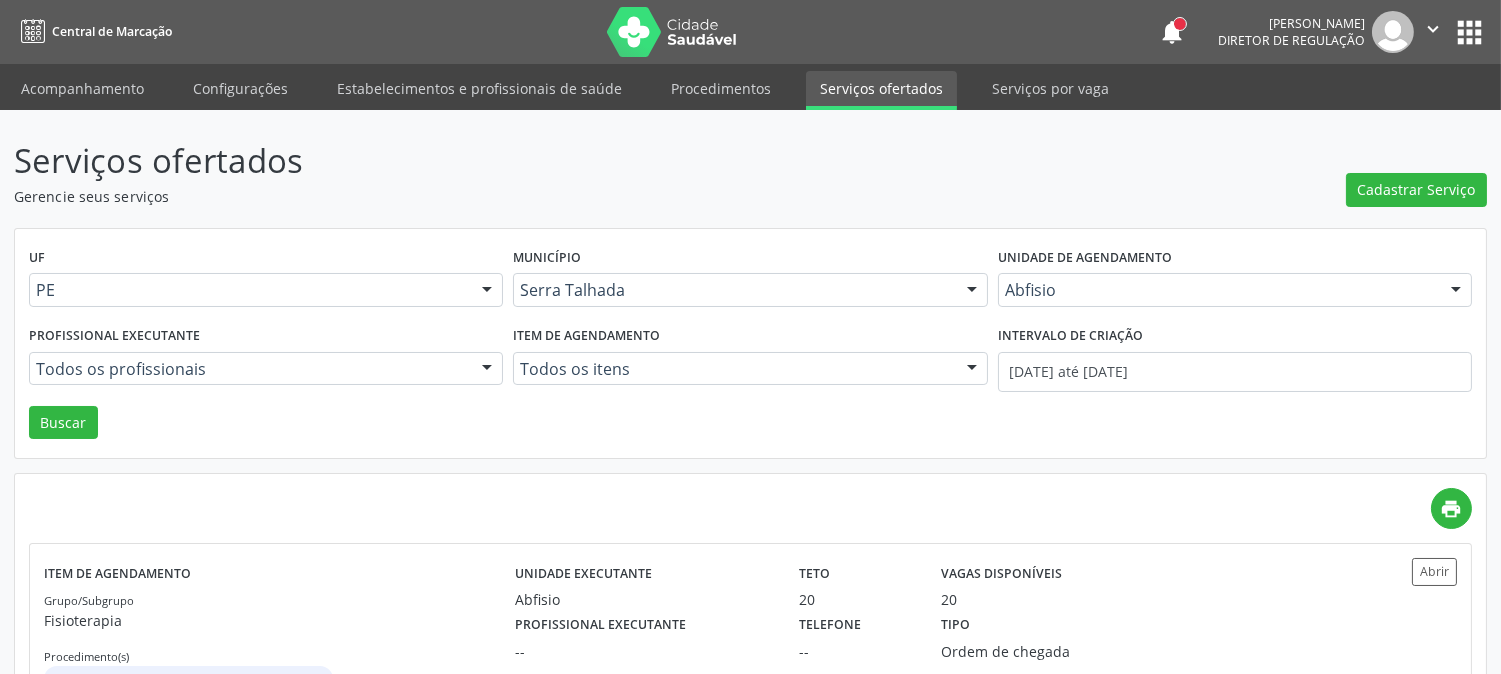 click on "Acompanhamento" at bounding box center [82, 88] 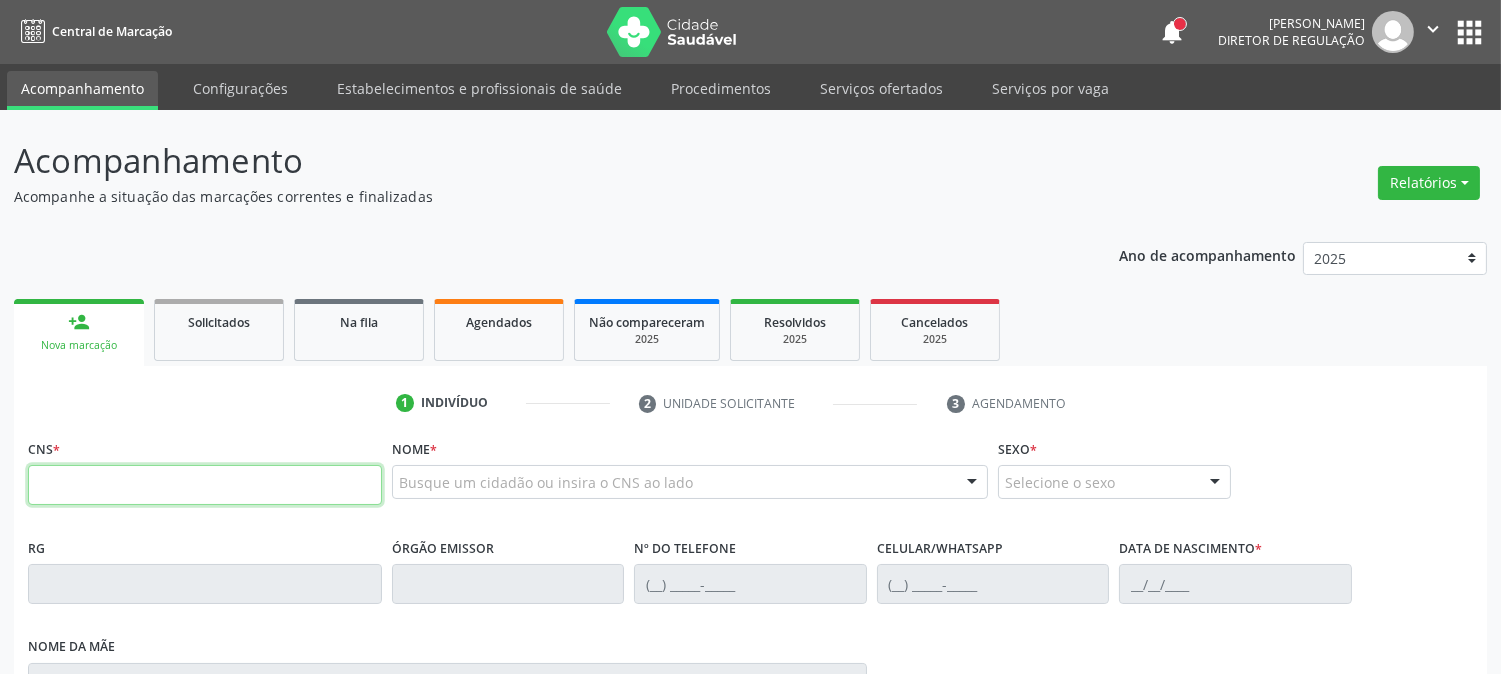 click at bounding box center [205, 485] 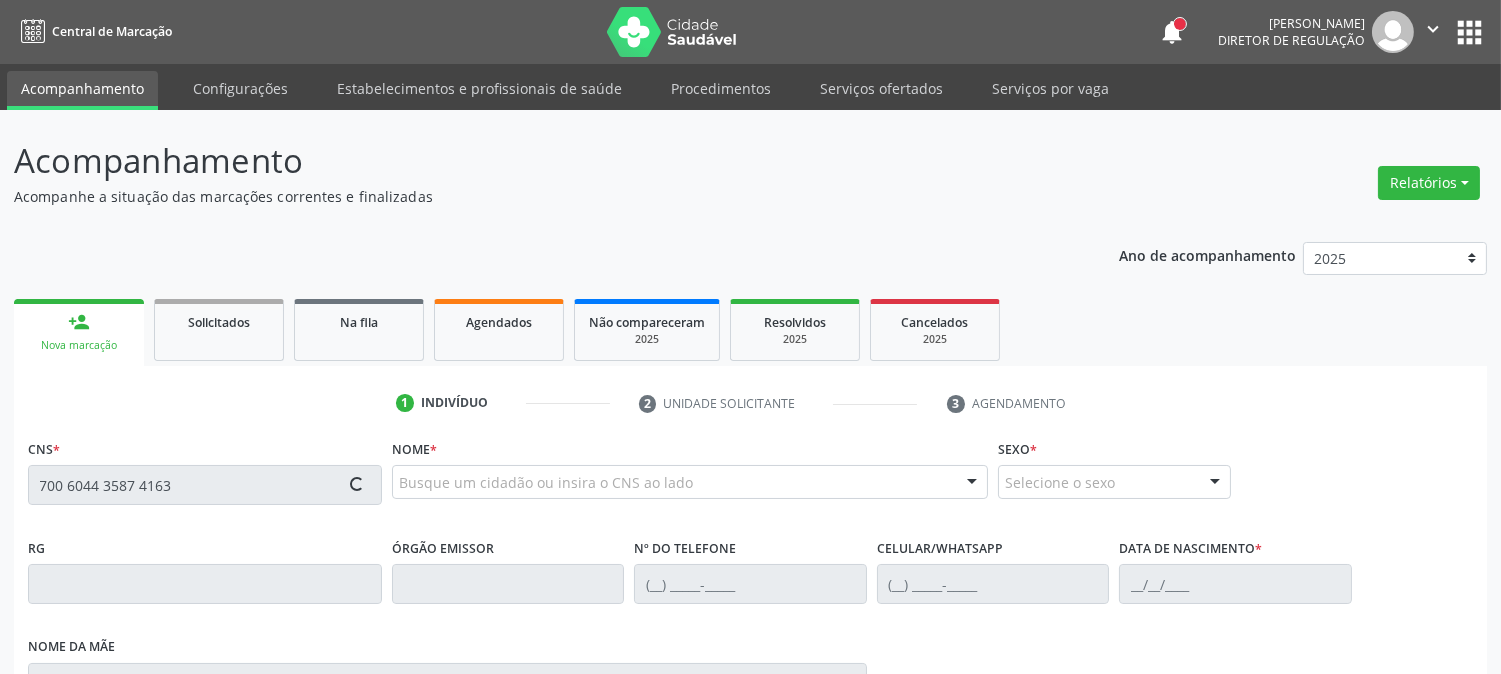 type on "700 6044 3587 4163" 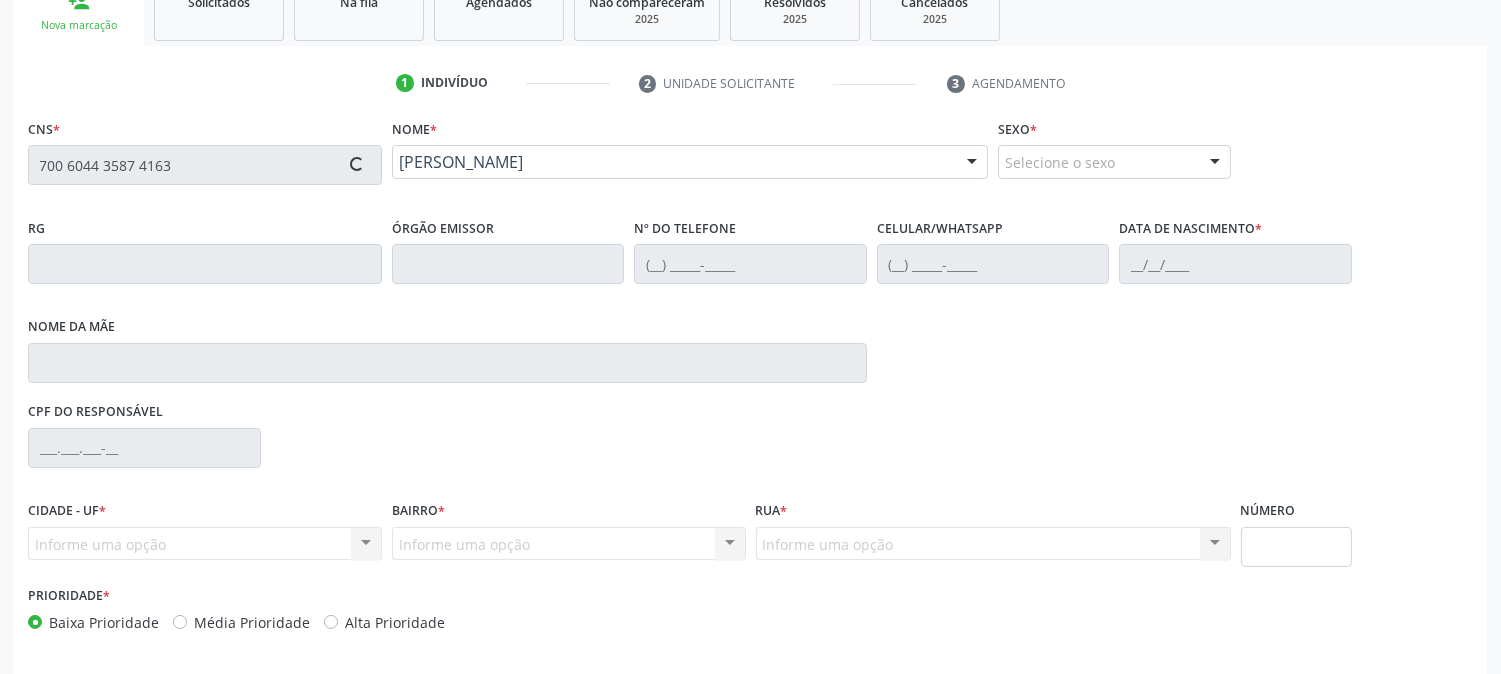 type on "[PHONE_NUMBER]" 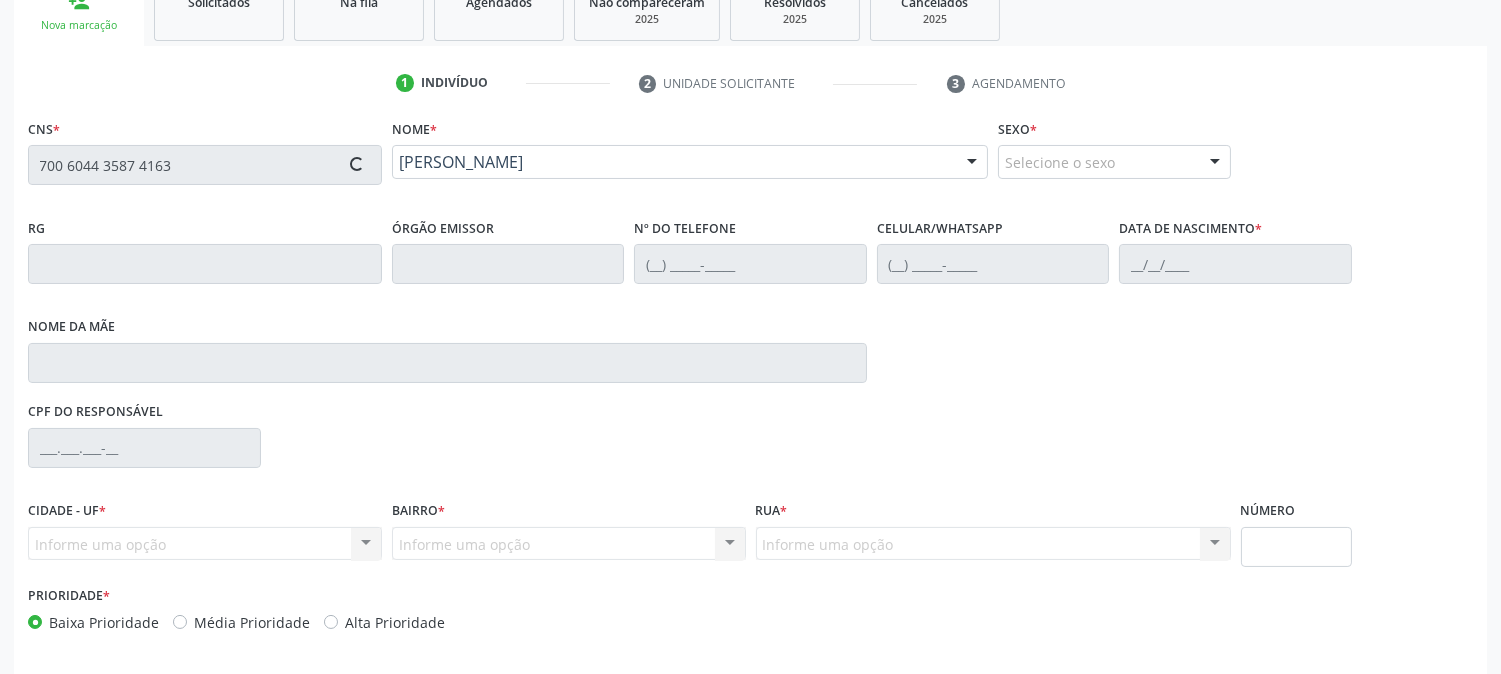 type on "[DATE]" 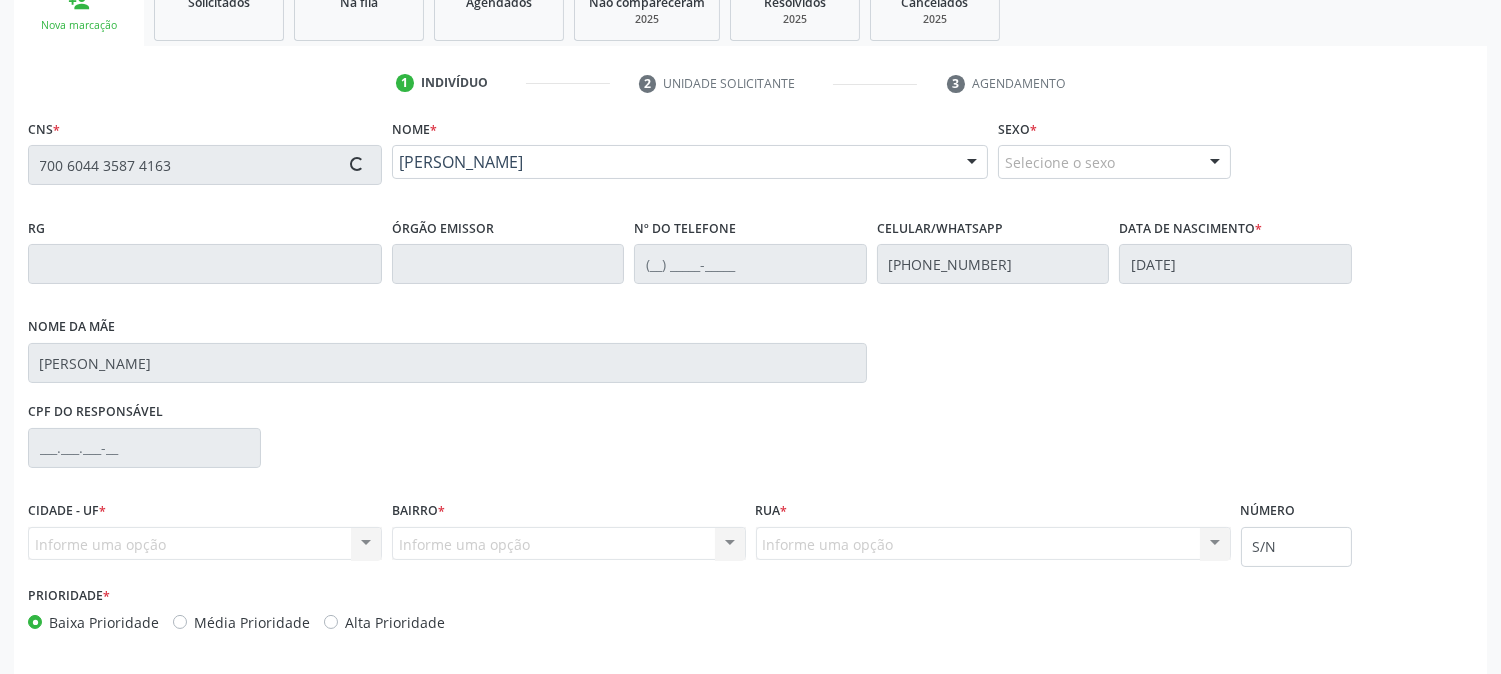 scroll, scrollTop: 395, scrollLeft: 0, axis: vertical 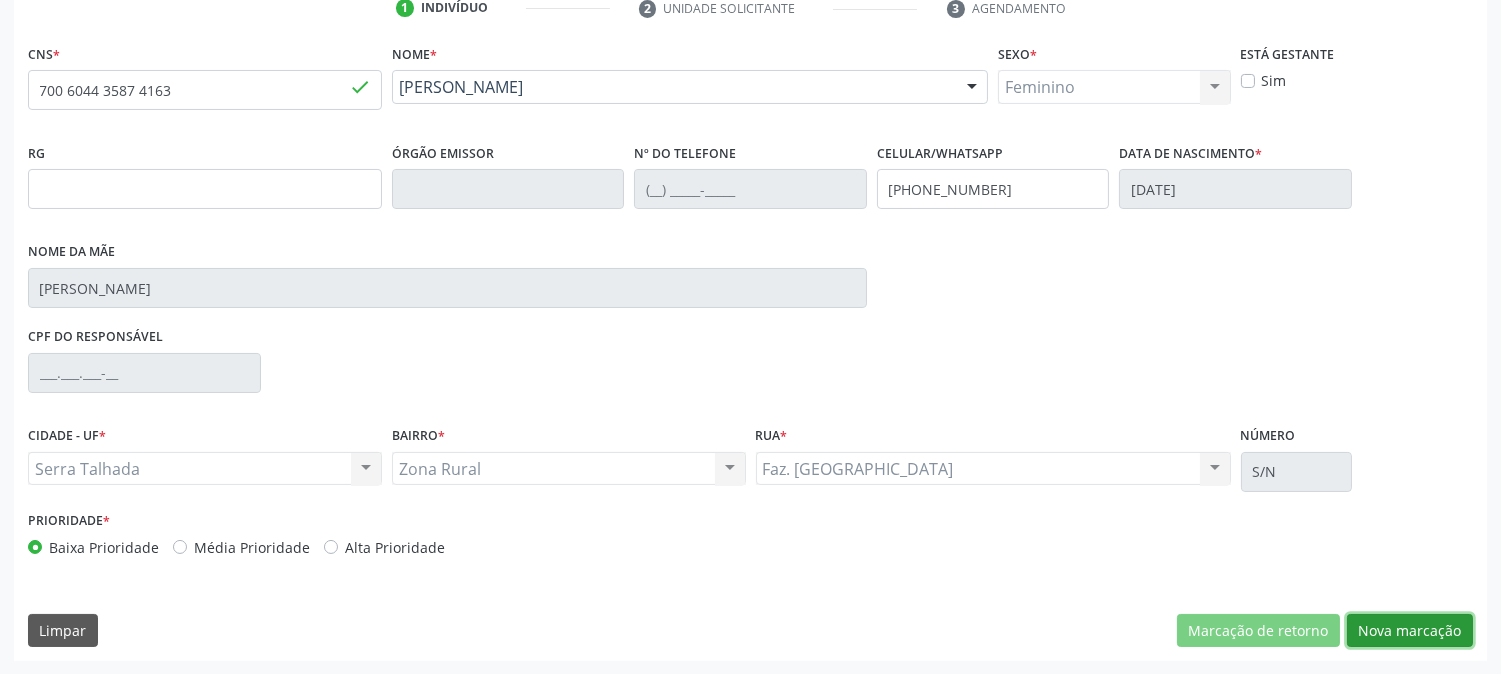 click on "Nova marcação" at bounding box center [1410, 631] 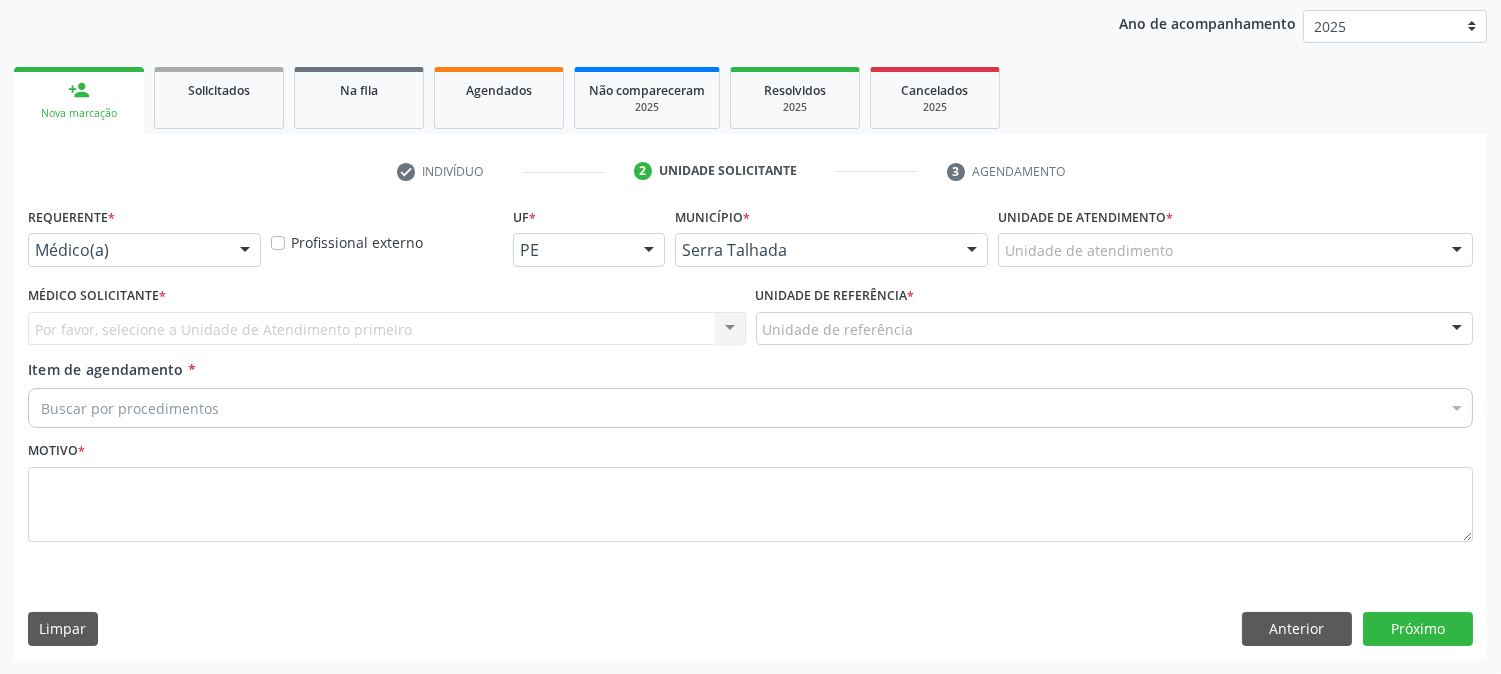 scroll, scrollTop: 231, scrollLeft: 0, axis: vertical 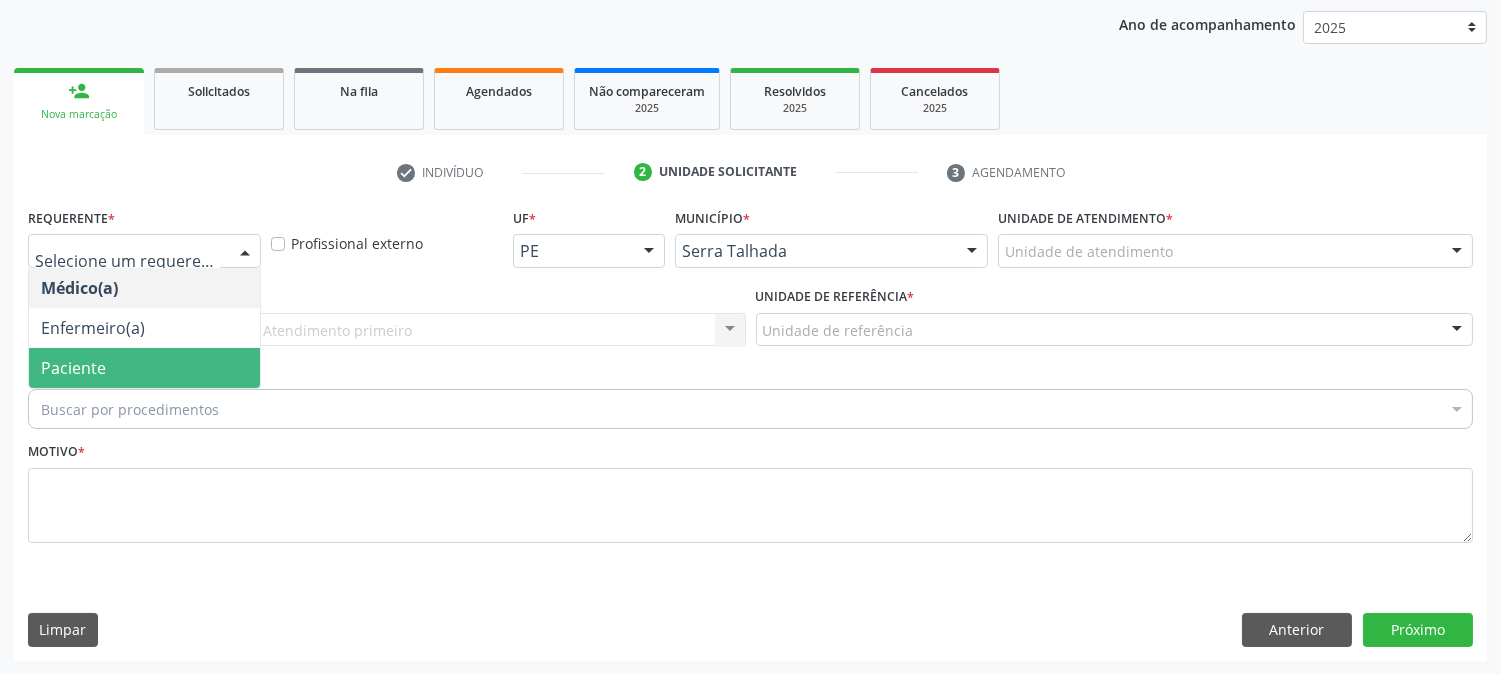 click on "Paciente" at bounding box center [144, 368] 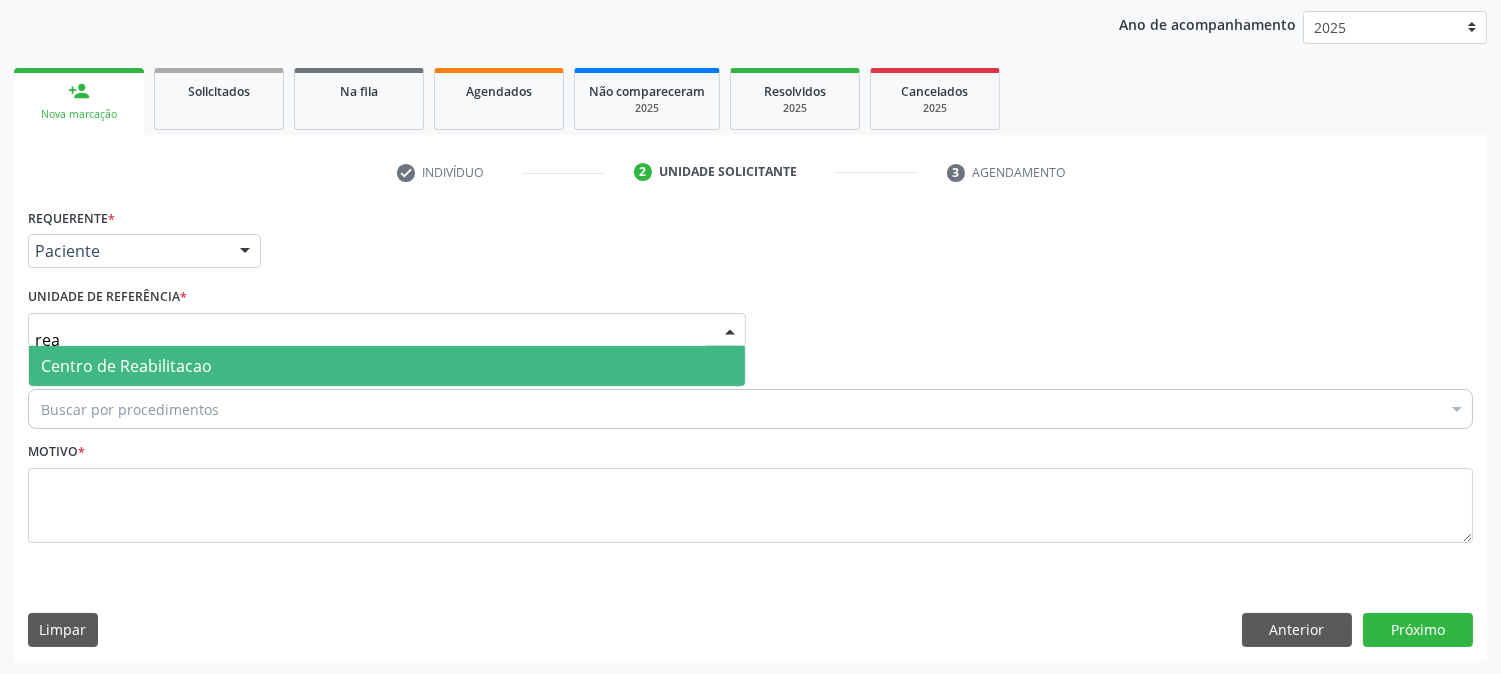 type on "reab" 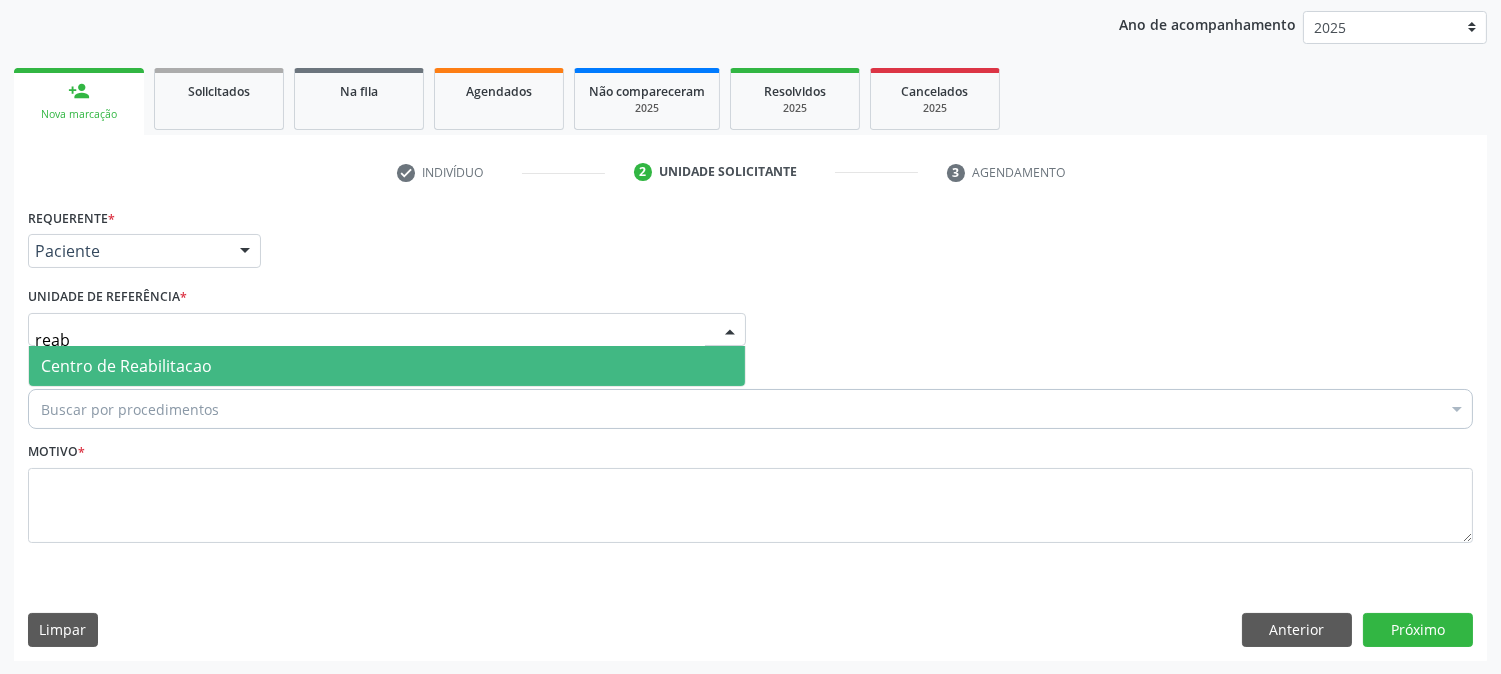 click on "Centro de Reabilitacao" at bounding box center [387, 366] 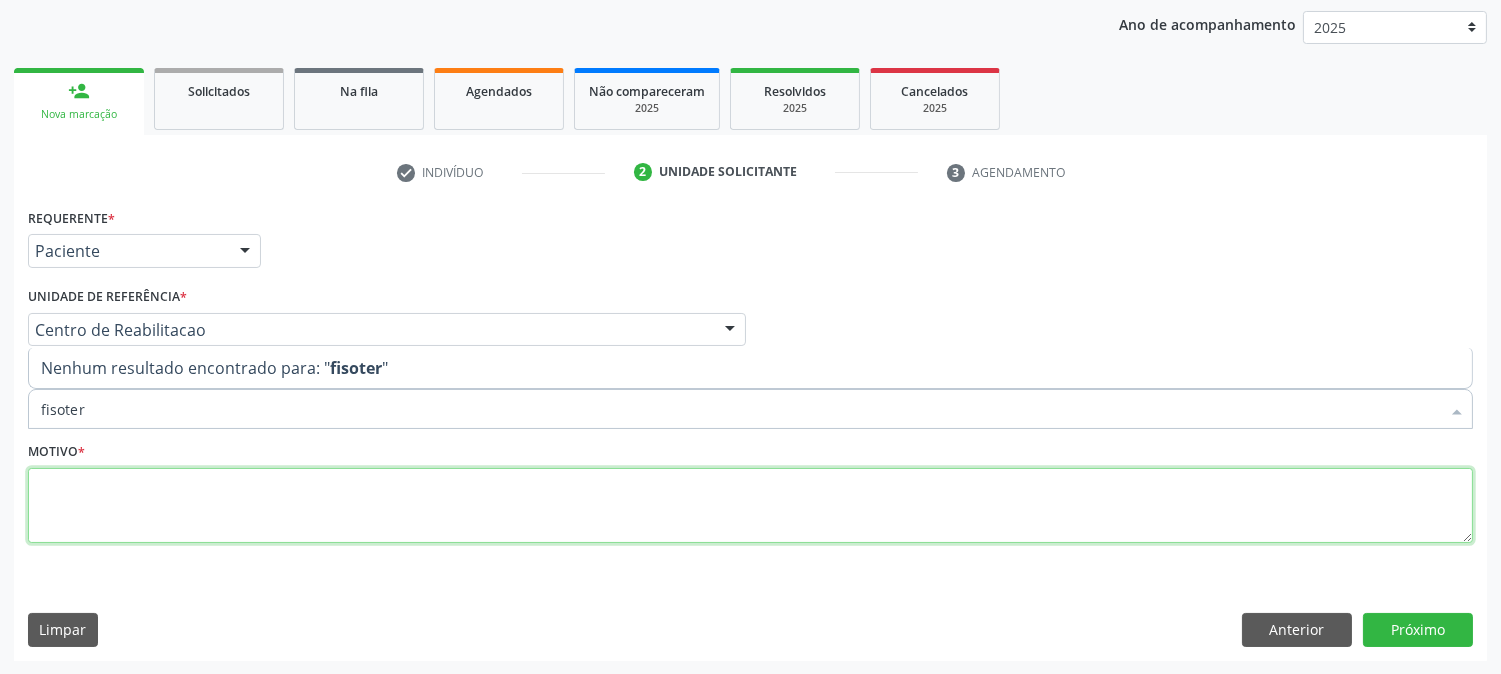 click at bounding box center (750, 506) 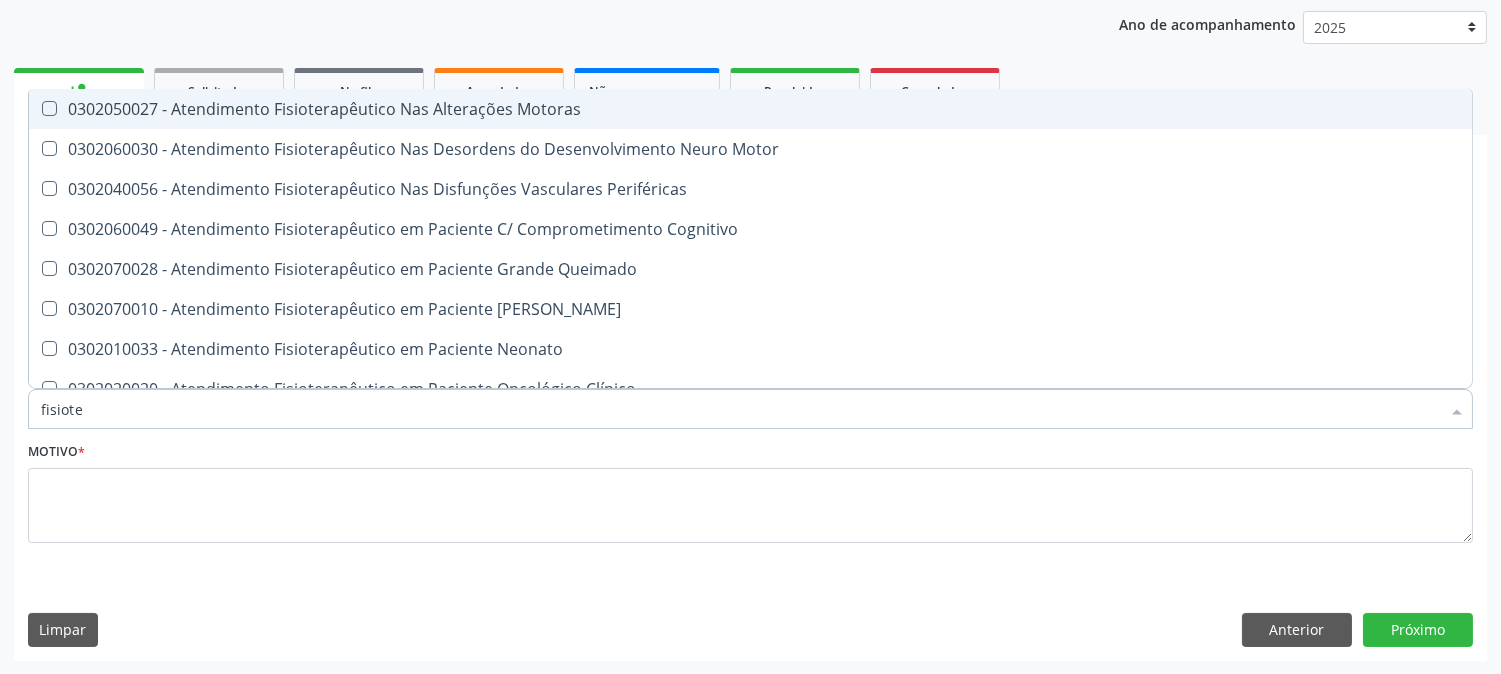 type on "fisioter" 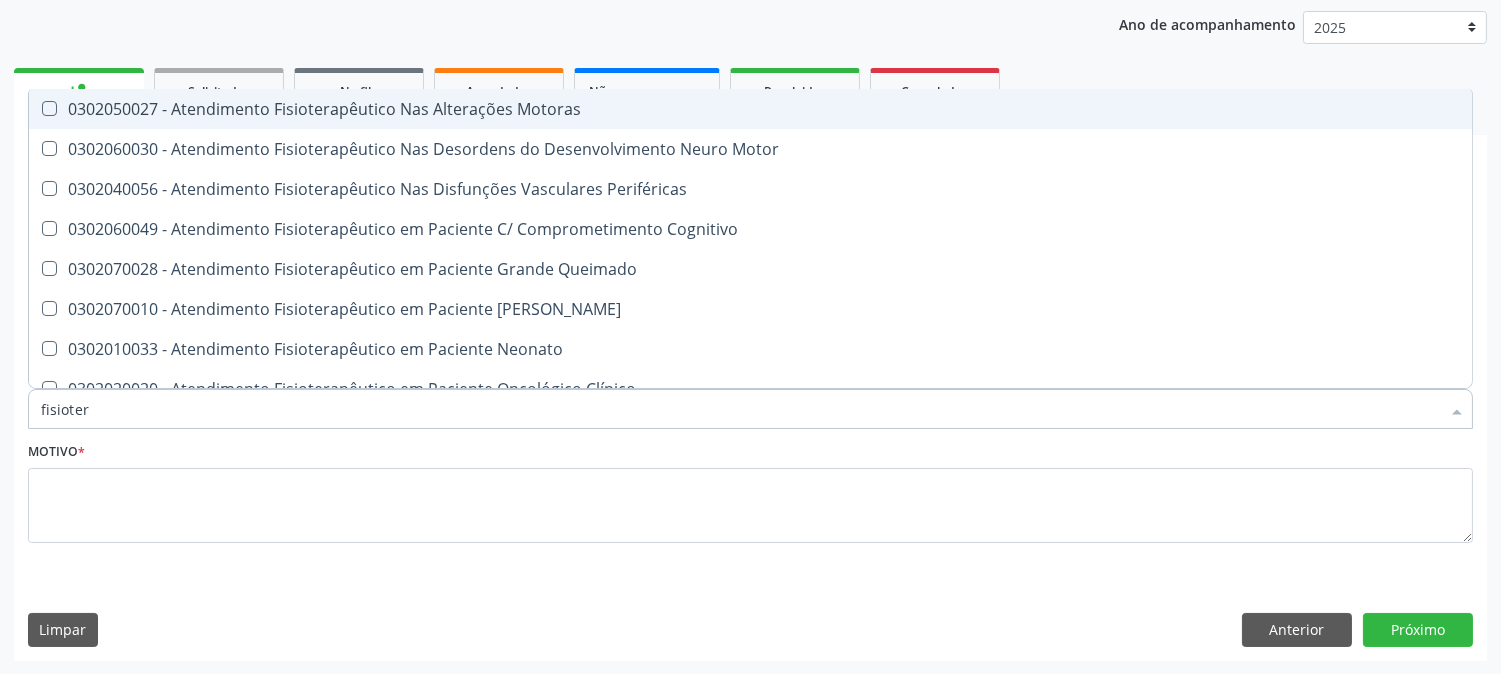 click on "0302050027 - Atendimento Fisioterapêutico Nas Alterações Motoras" at bounding box center [750, 109] 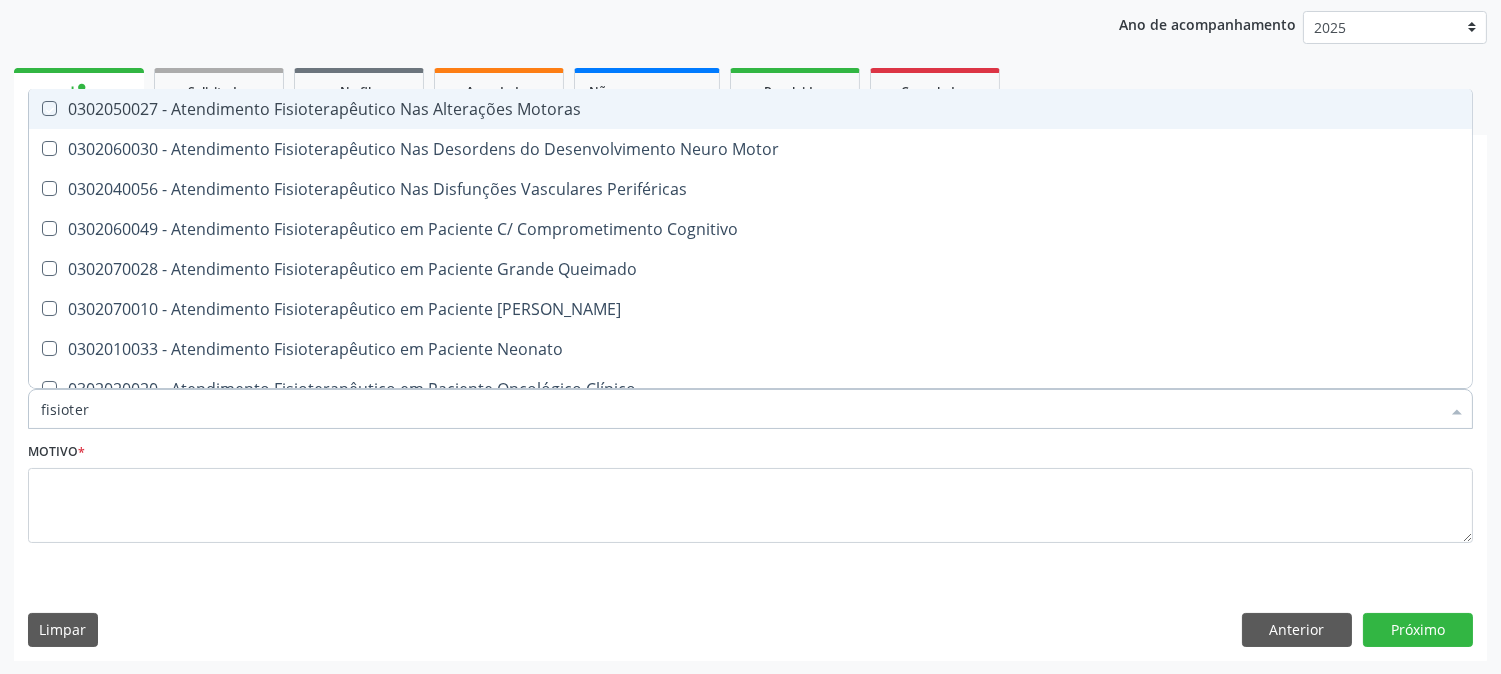 checkbox on "true" 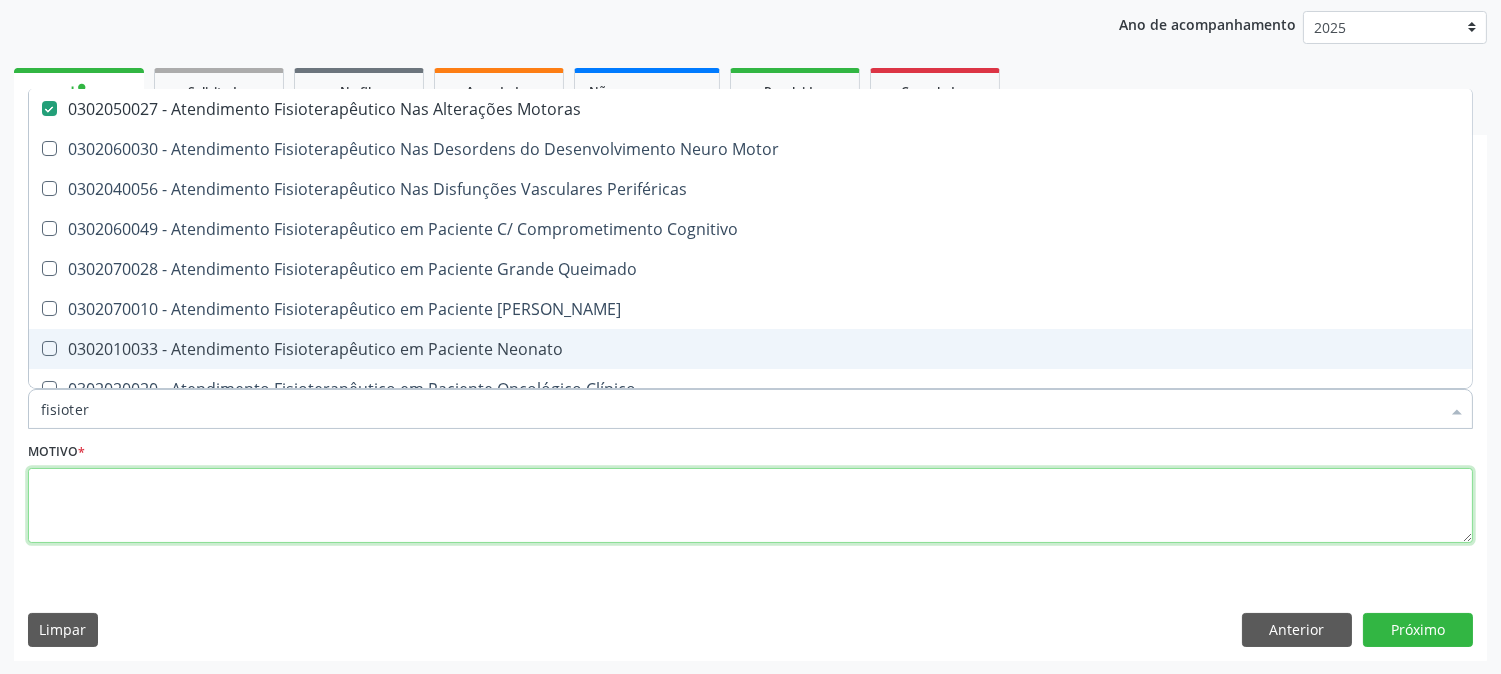 click at bounding box center [750, 506] 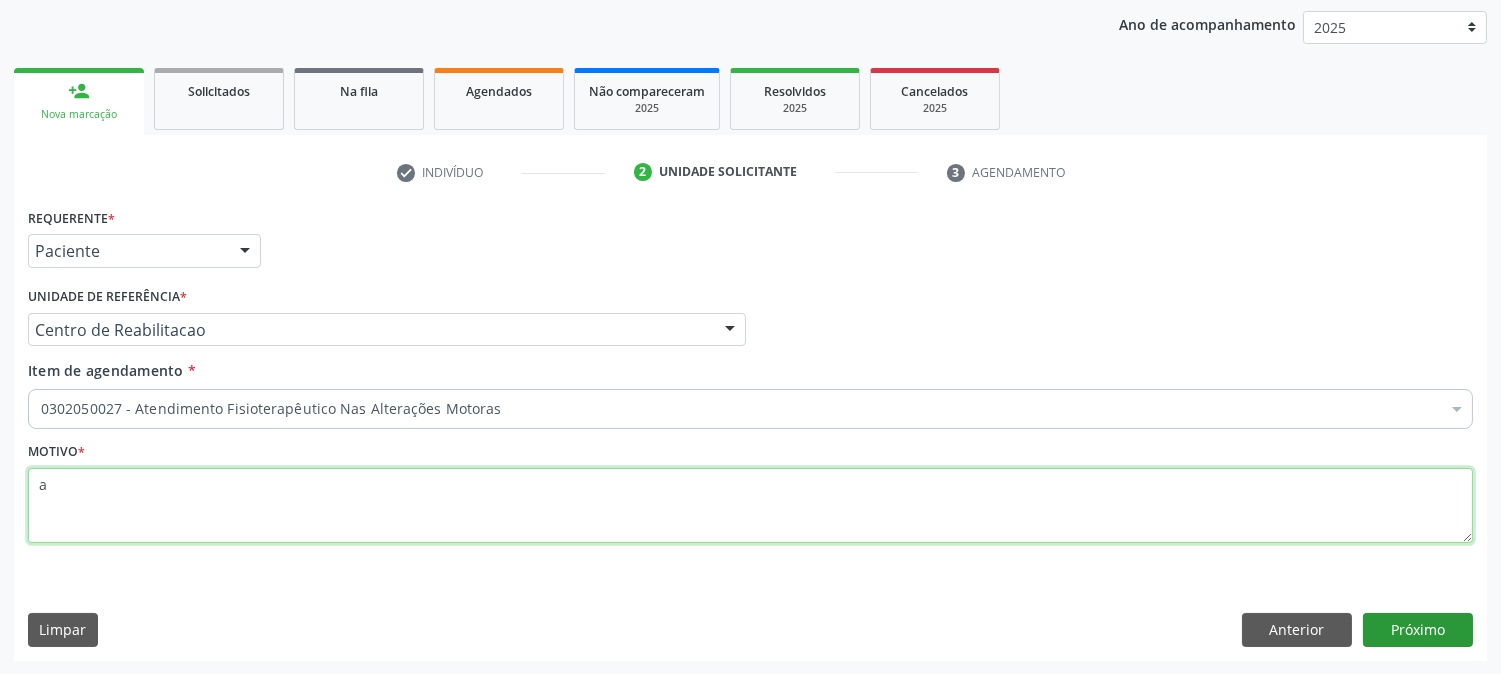 type on "a" 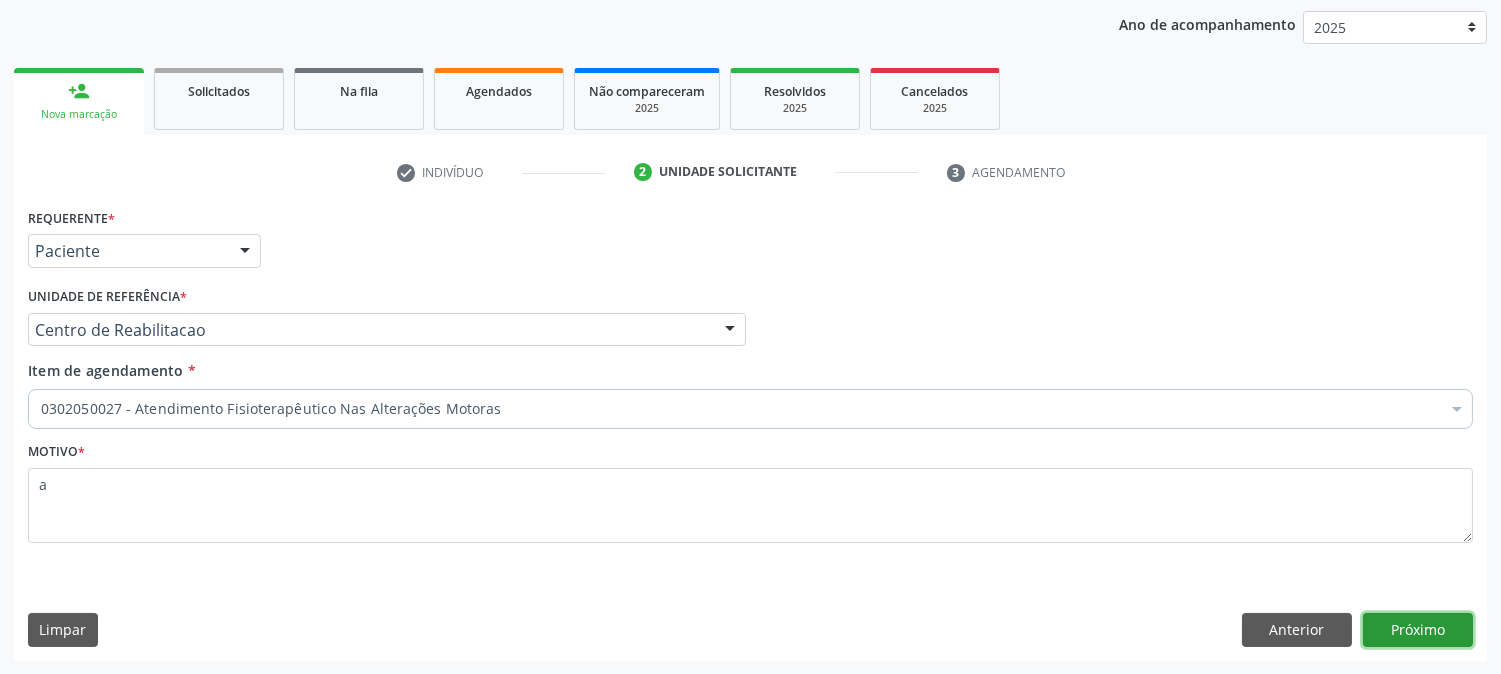 click on "Próximo" at bounding box center [1418, 630] 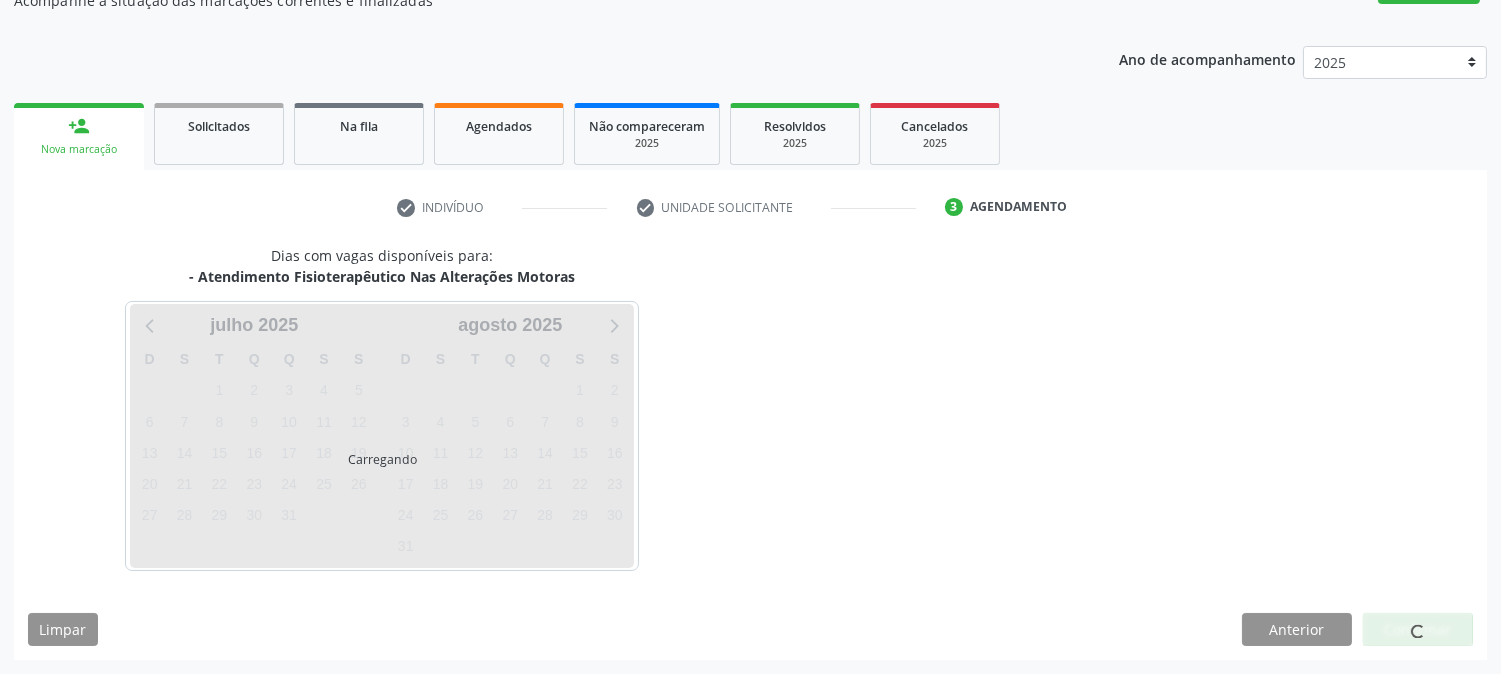 scroll, scrollTop: 195, scrollLeft: 0, axis: vertical 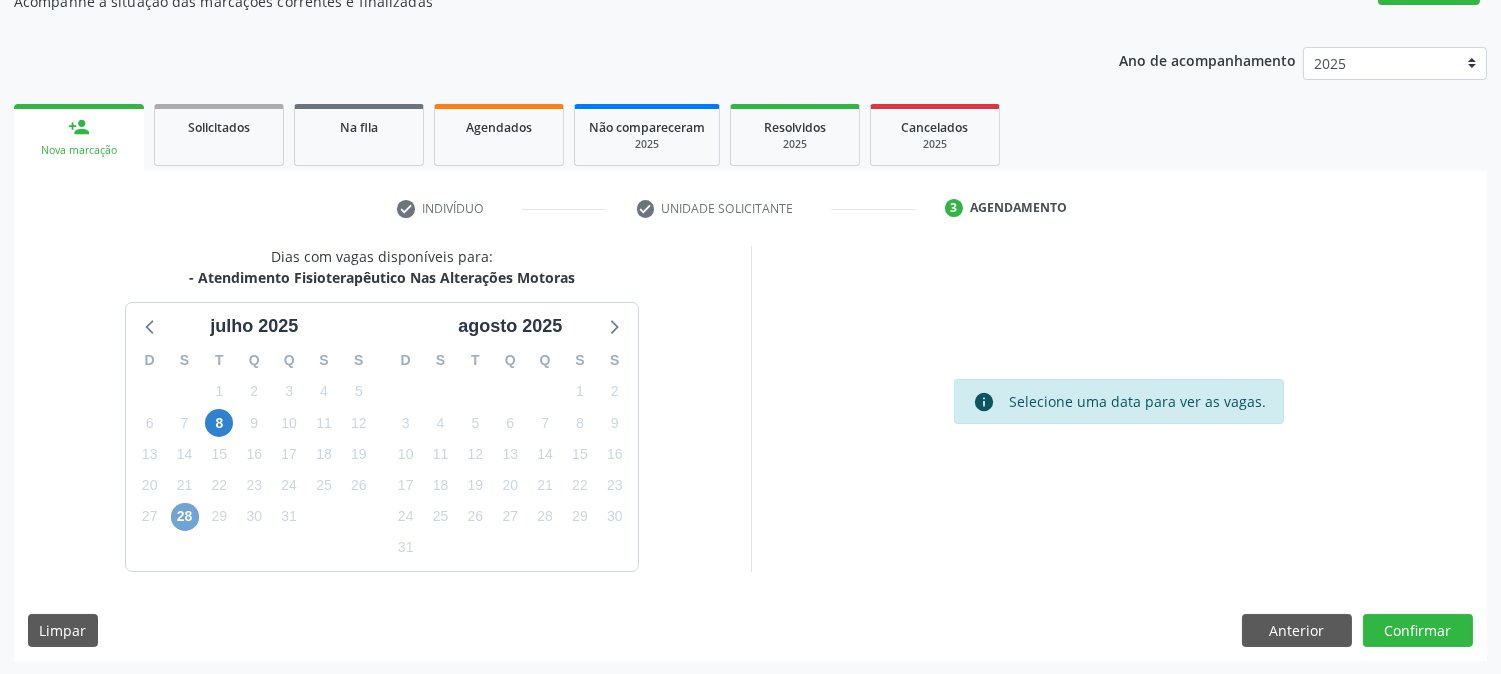 click on "28" at bounding box center [185, 517] 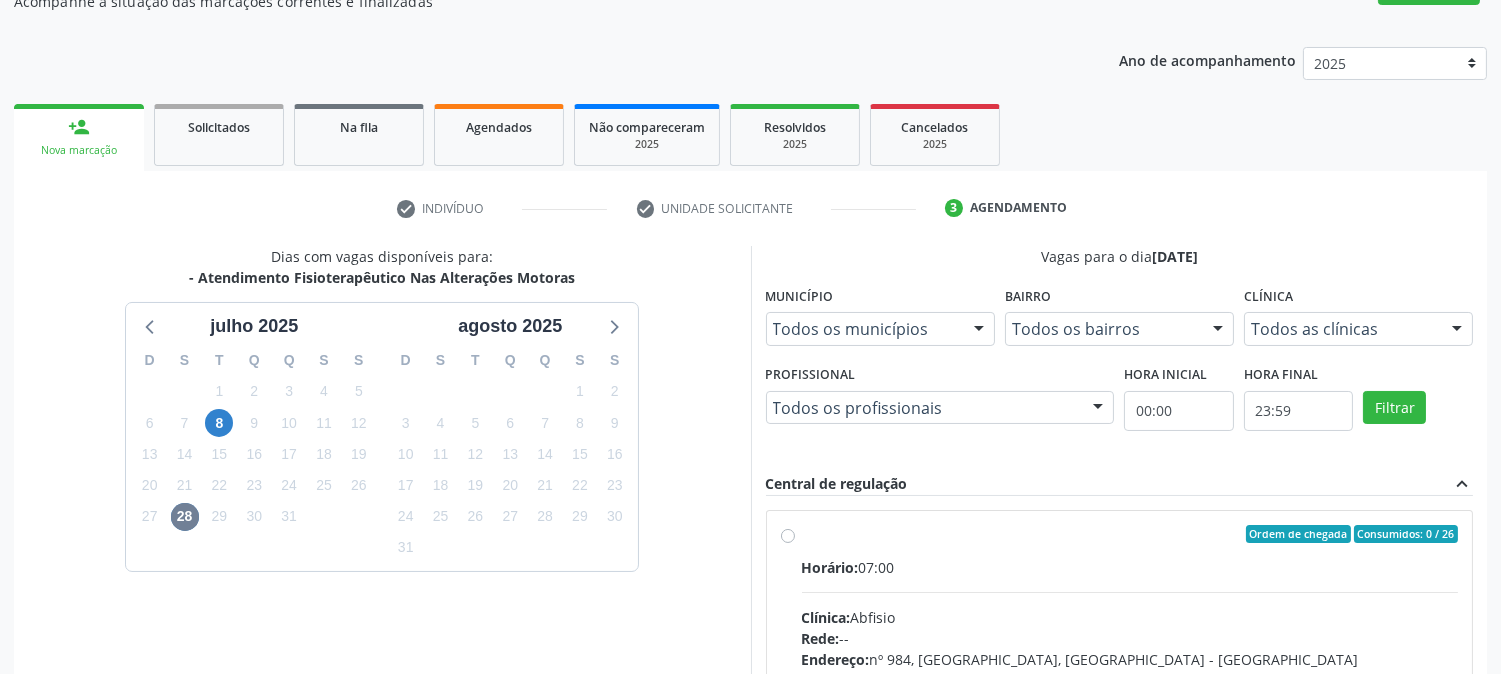click on "Ordem de chegada
Consumidos: 0 / 26
Horário:   07:00
Clínica:  Abfisio
Rede:
--
Endereço:   [STREET_ADDRESS] Talhada - PE
Telefone:   --
Profissional:
--
Informações adicionais sobre o atendimento
Idade de atendimento:
Sem restrição
Gênero(s) atendido(s):
Sem restrição
Informações adicionais:
--" at bounding box center [1130, 678] 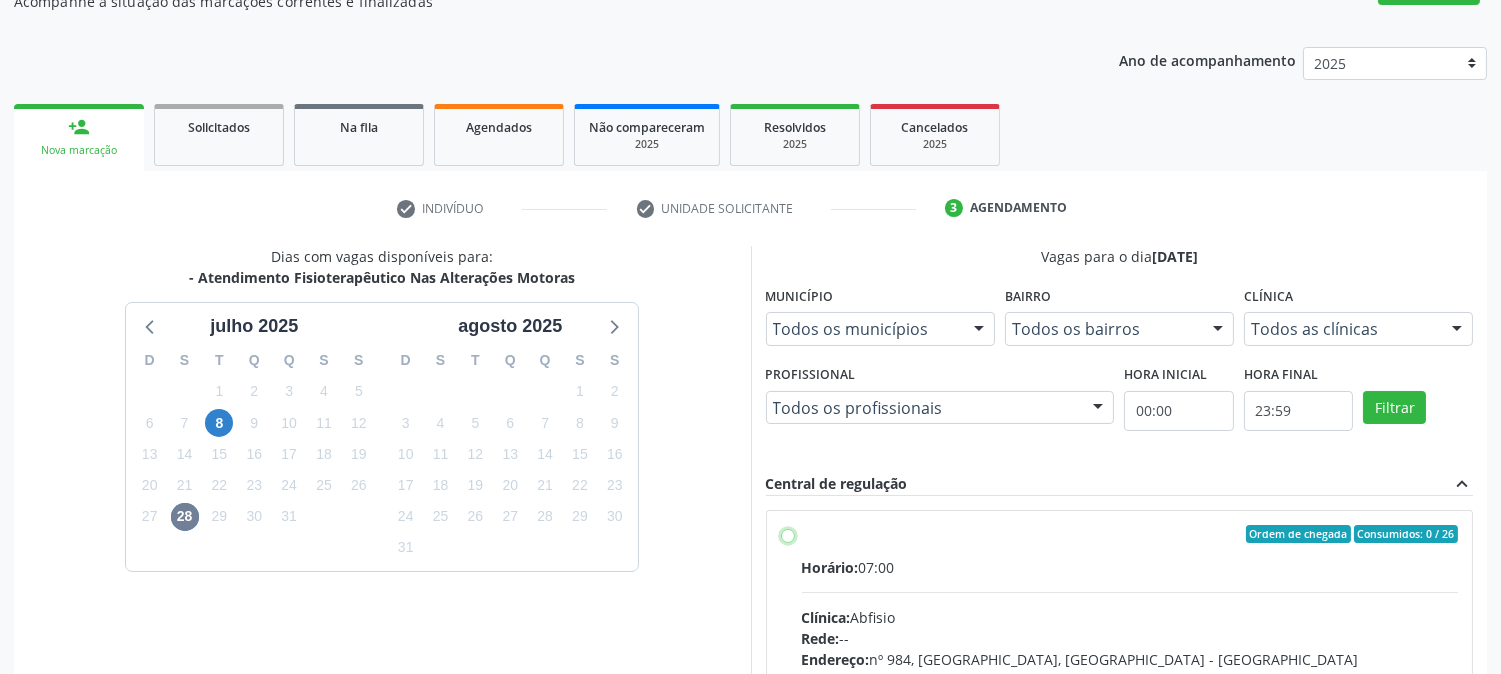 click on "Ordem de chegada
Consumidos: 0 / 26
Horário:   07:00
Clínica:  Abfisio
Rede:
--
Endereço:   [STREET_ADDRESS] Talhada - PE
Telefone:   --
Profissional:
--
Informações adicionais sobre o atendimento
Idade de atendimento:
Sem restrição
Gênero(s) atendido(s):
Sem restrição
Informações adicionais:
--" at bounding box center (788, 534) 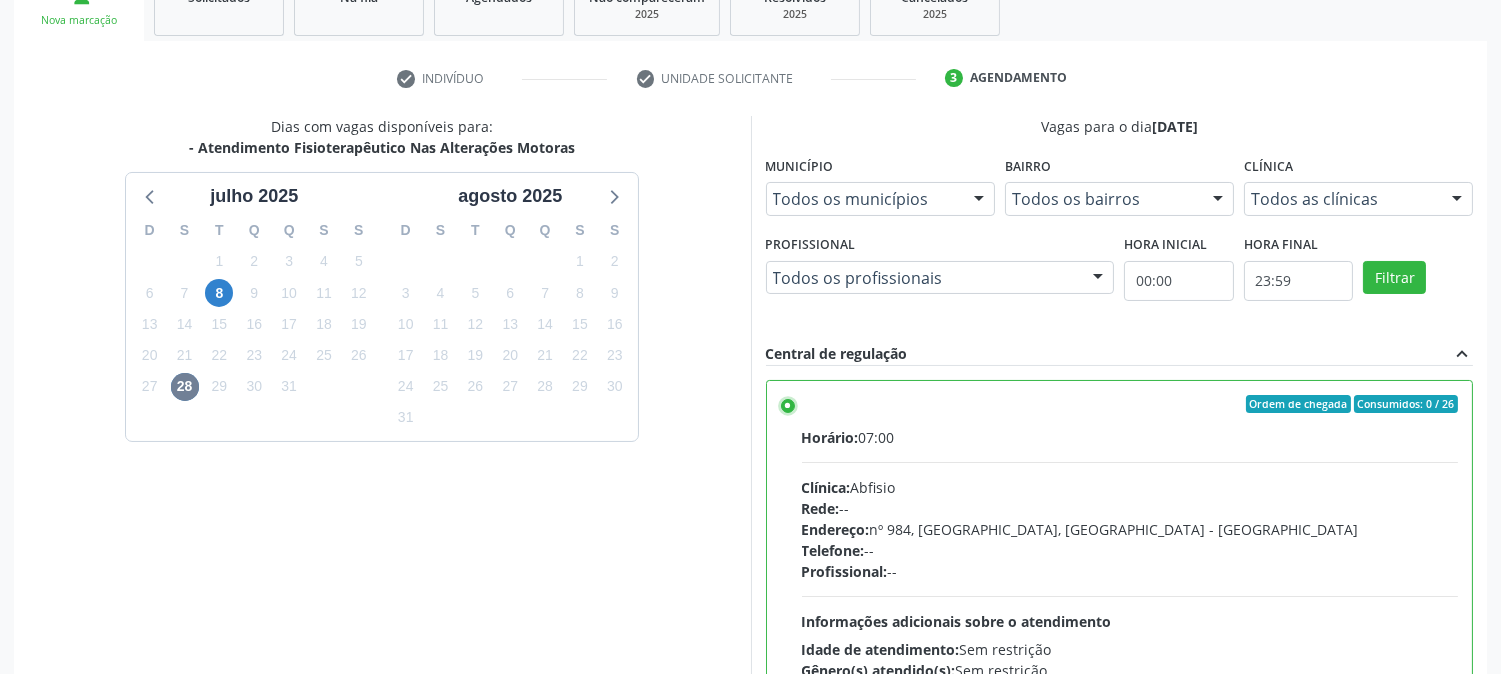 scroll, scrollTop: 520, scrollLeft: 0, axis: vertical 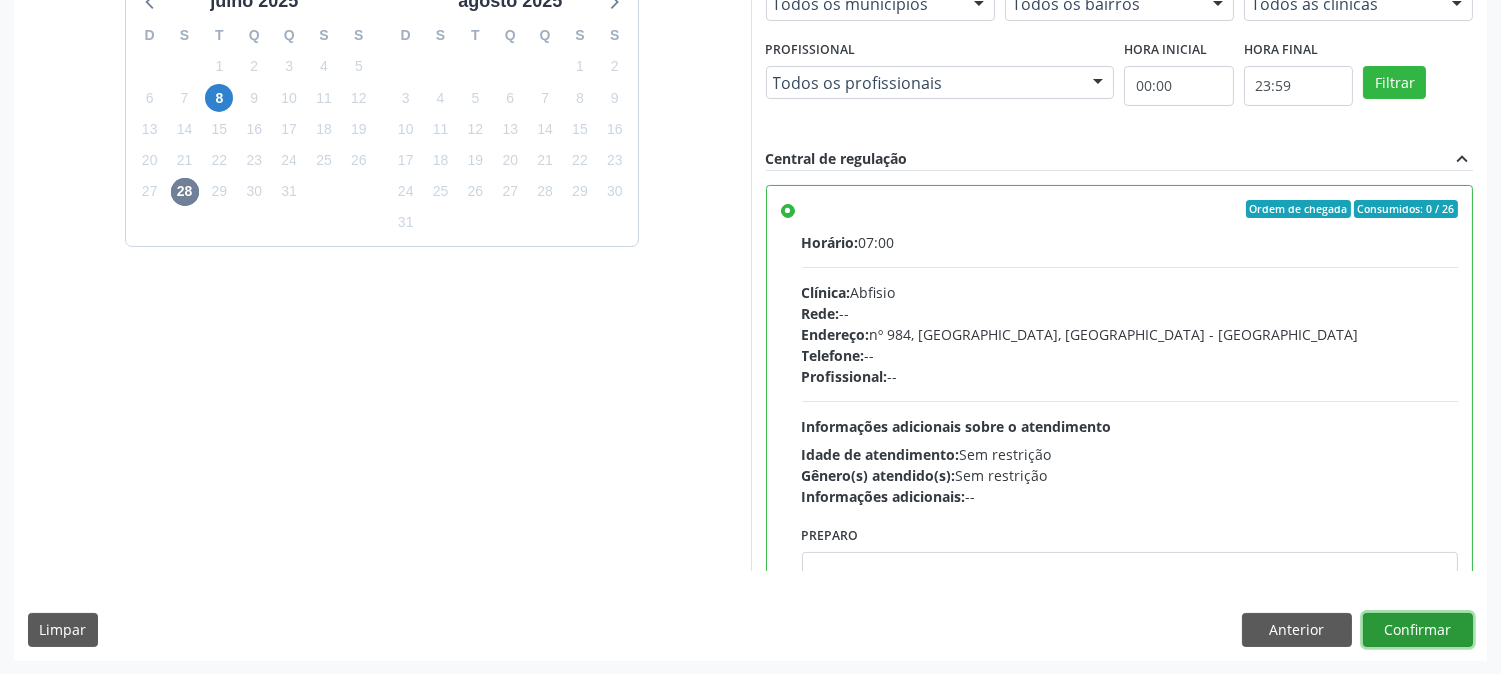 click on "Confirmar" at bounding box center (1418, 630) 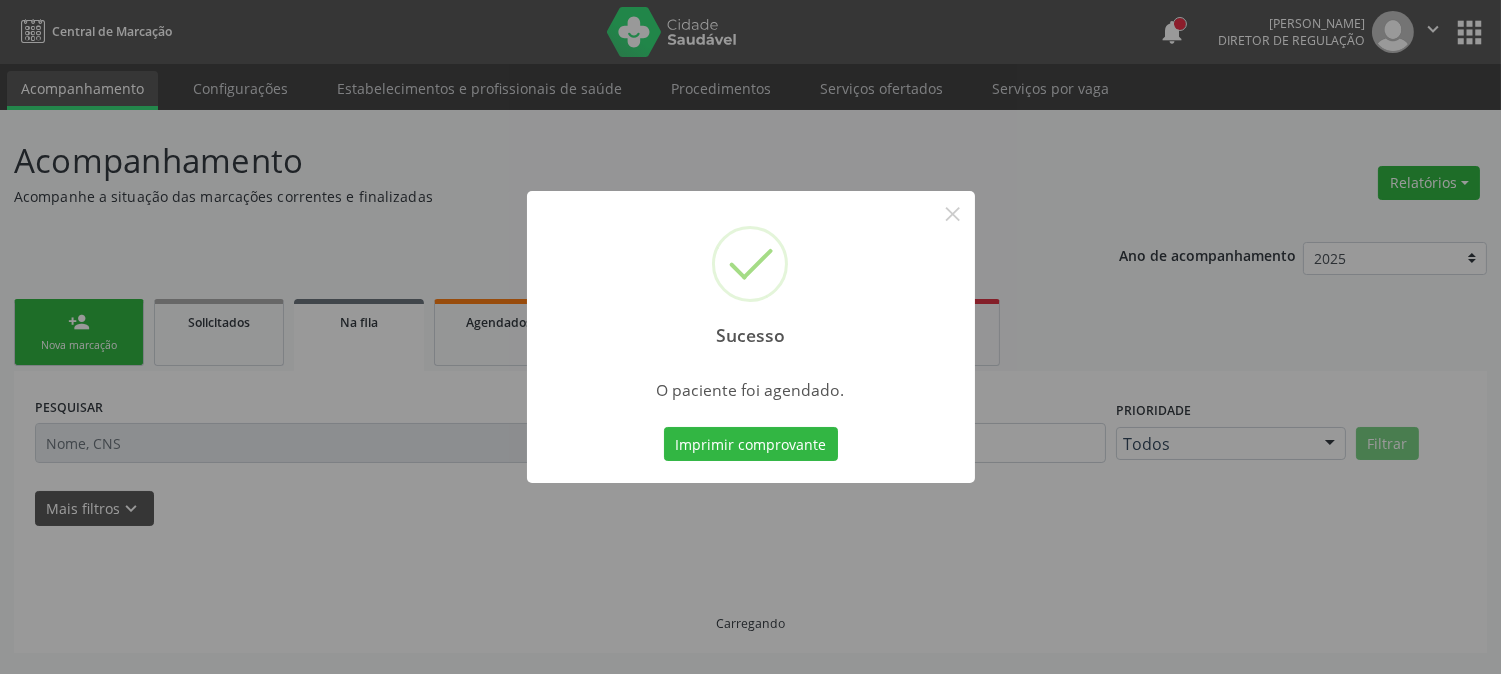 scroll, scrollTop: 0, scrollLeft: 0, axis: both 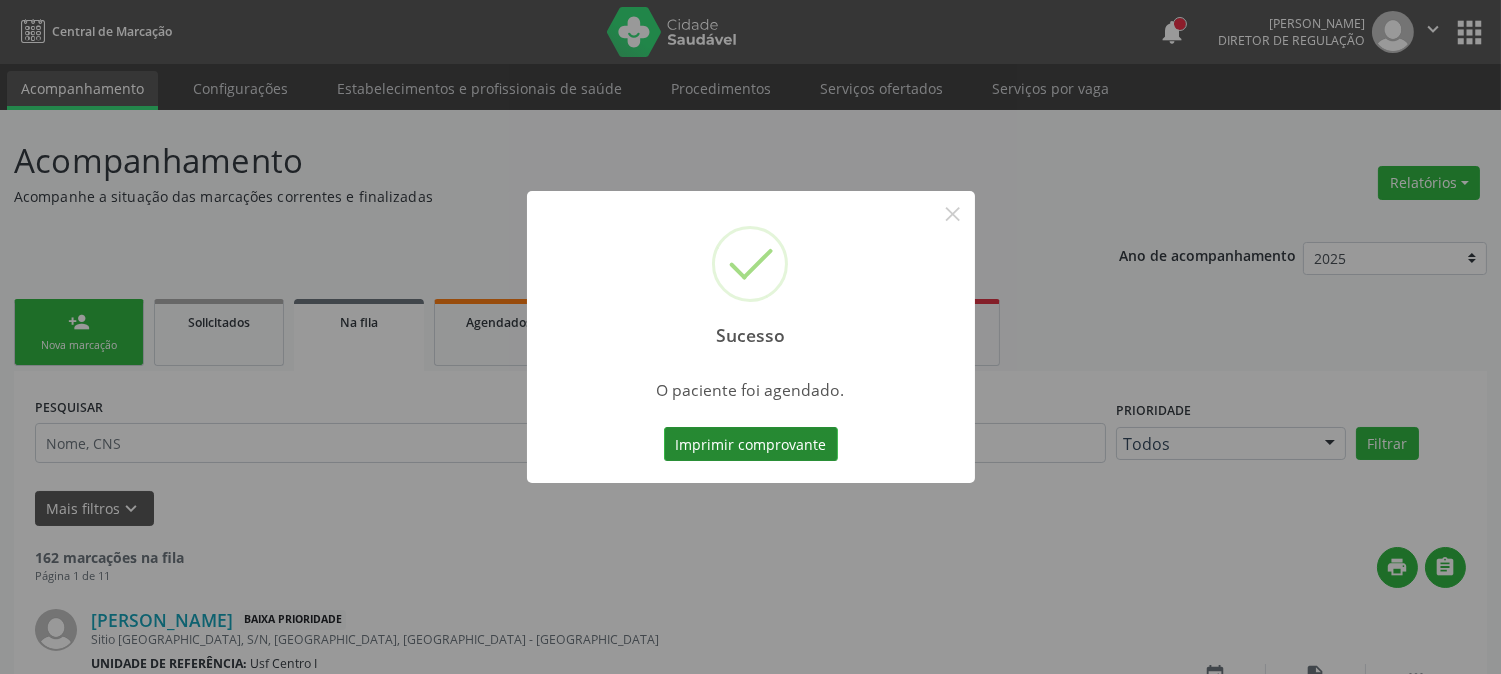 click on "Imprimir comprovante" at bounding box center (751, 444) 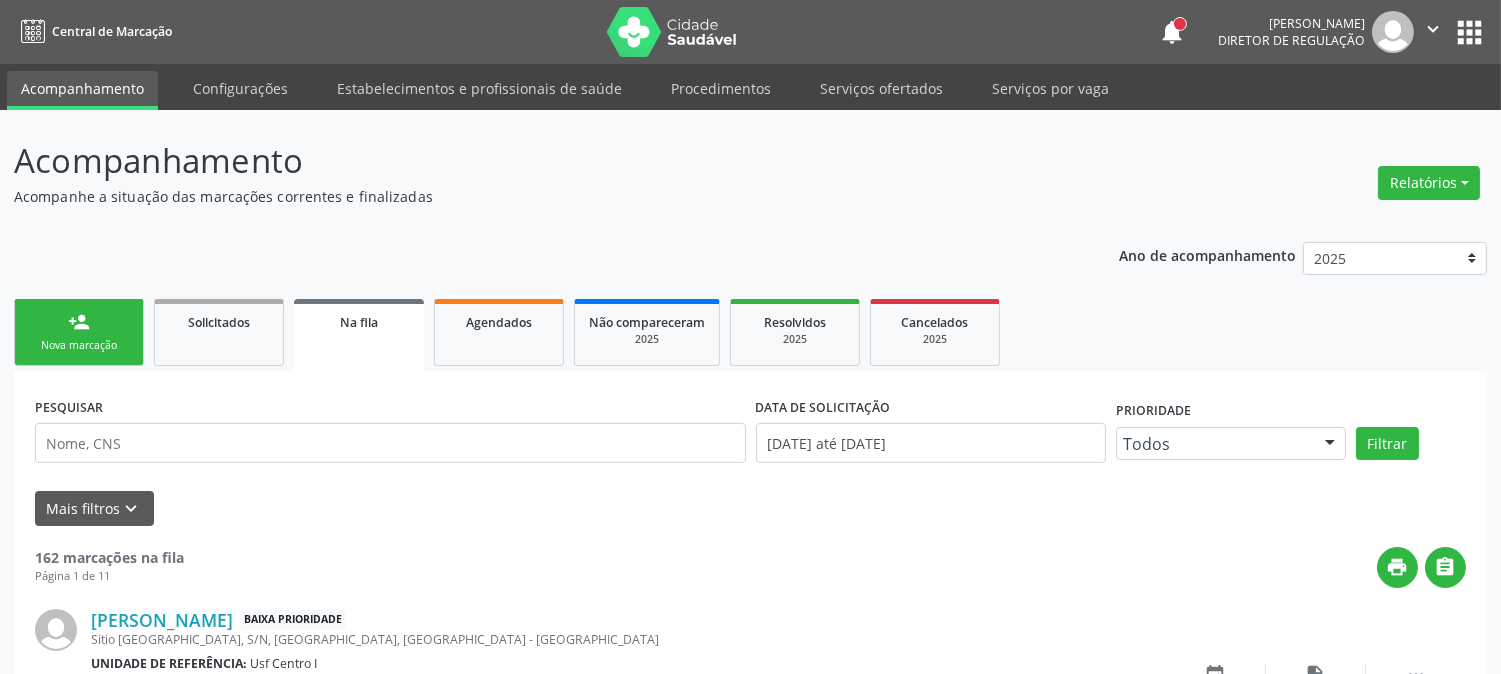 click on "Nova marcação" at bounding box center (79, 345) 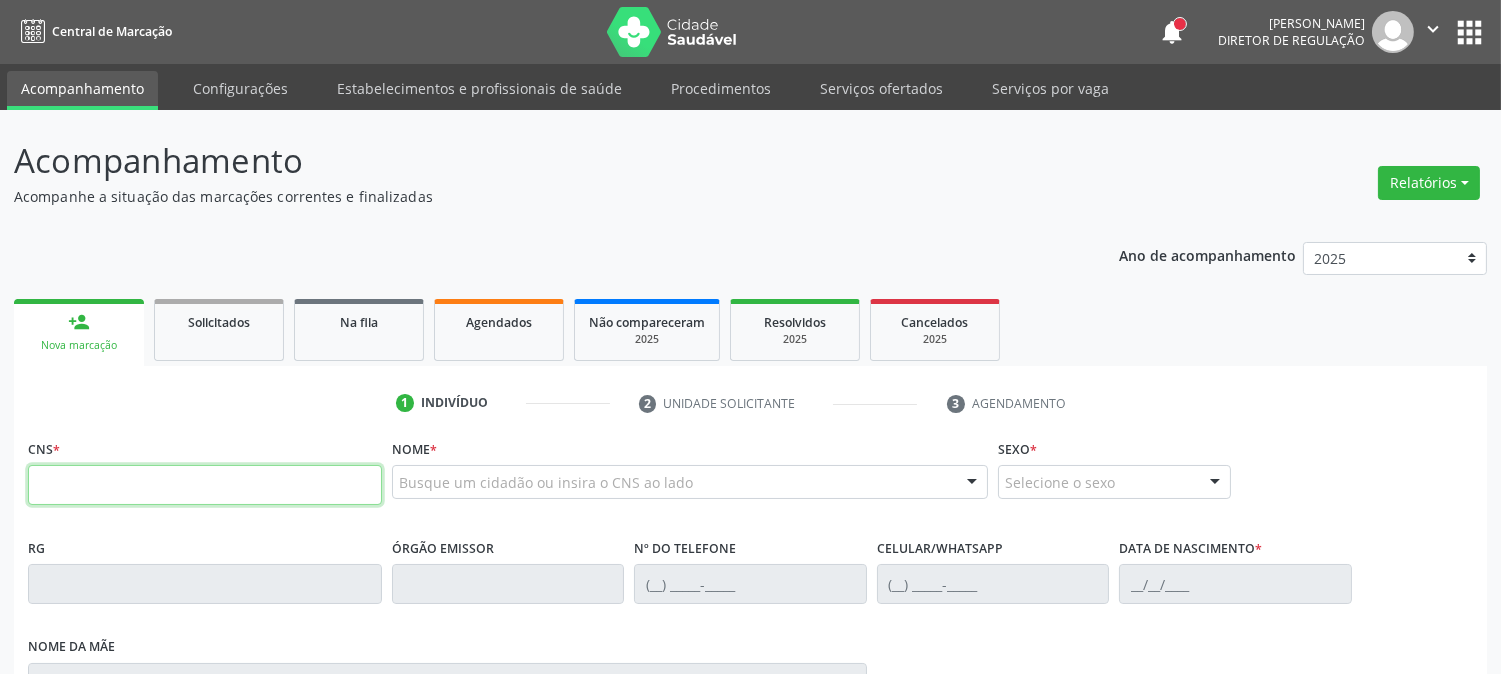 click at bounding box center [205, 485] 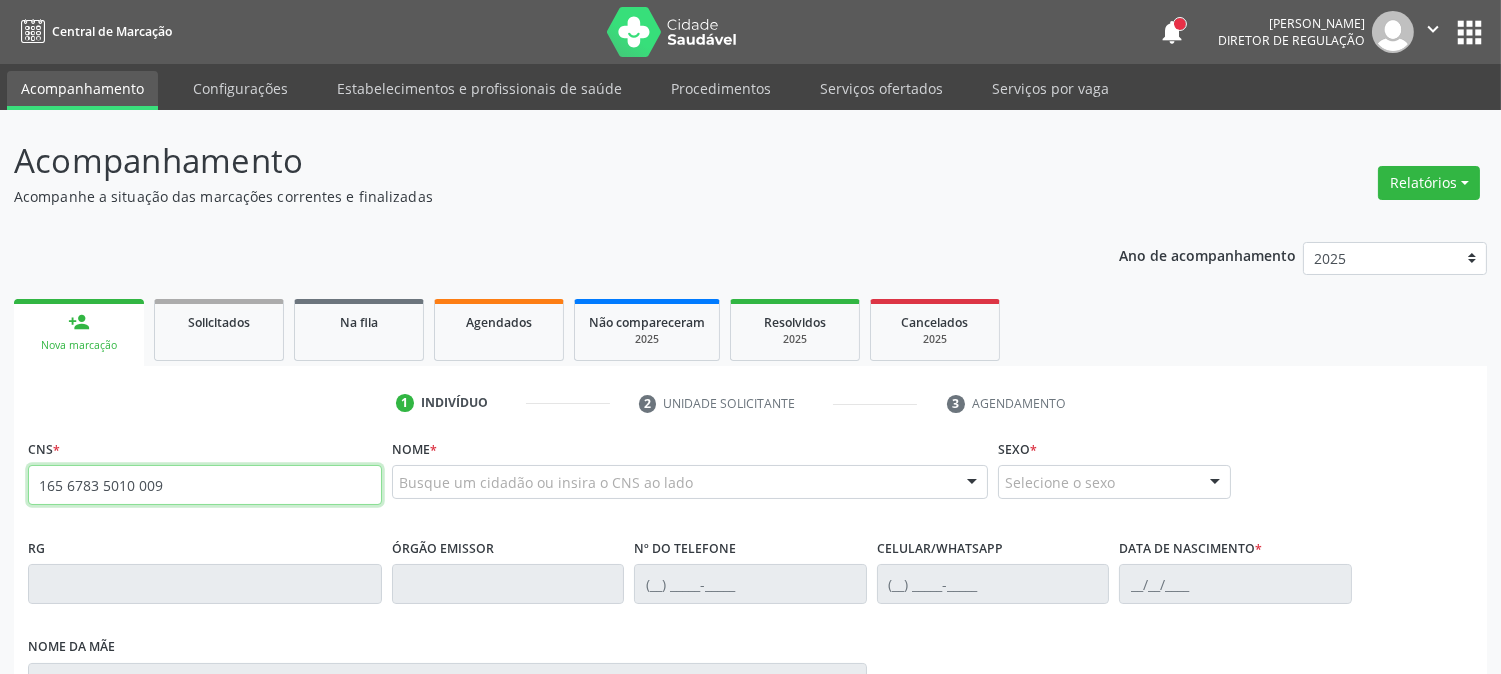 type on "165 6783 5010 0009" 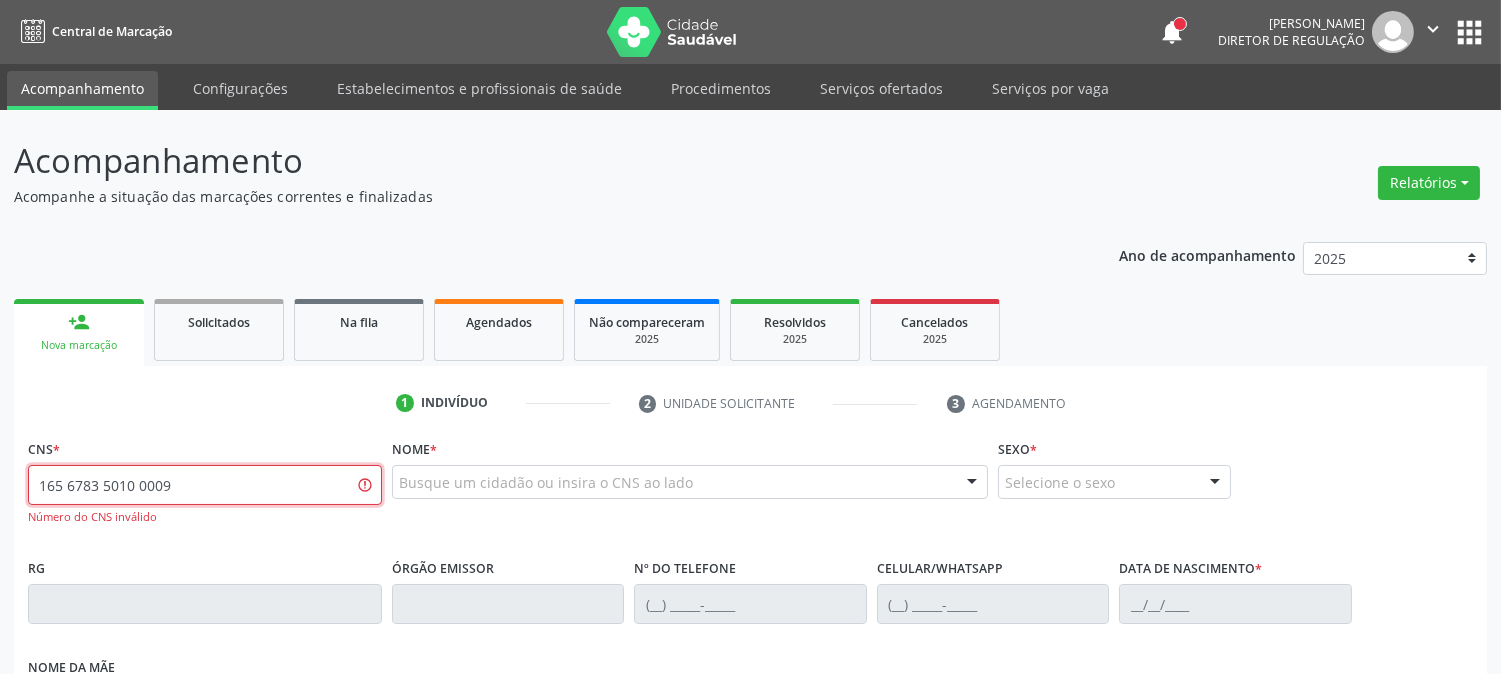 drag, startPoint x: 278, startPoint y: 485, endPoint x: 0, endPoint y: 487, distance: 278.0072 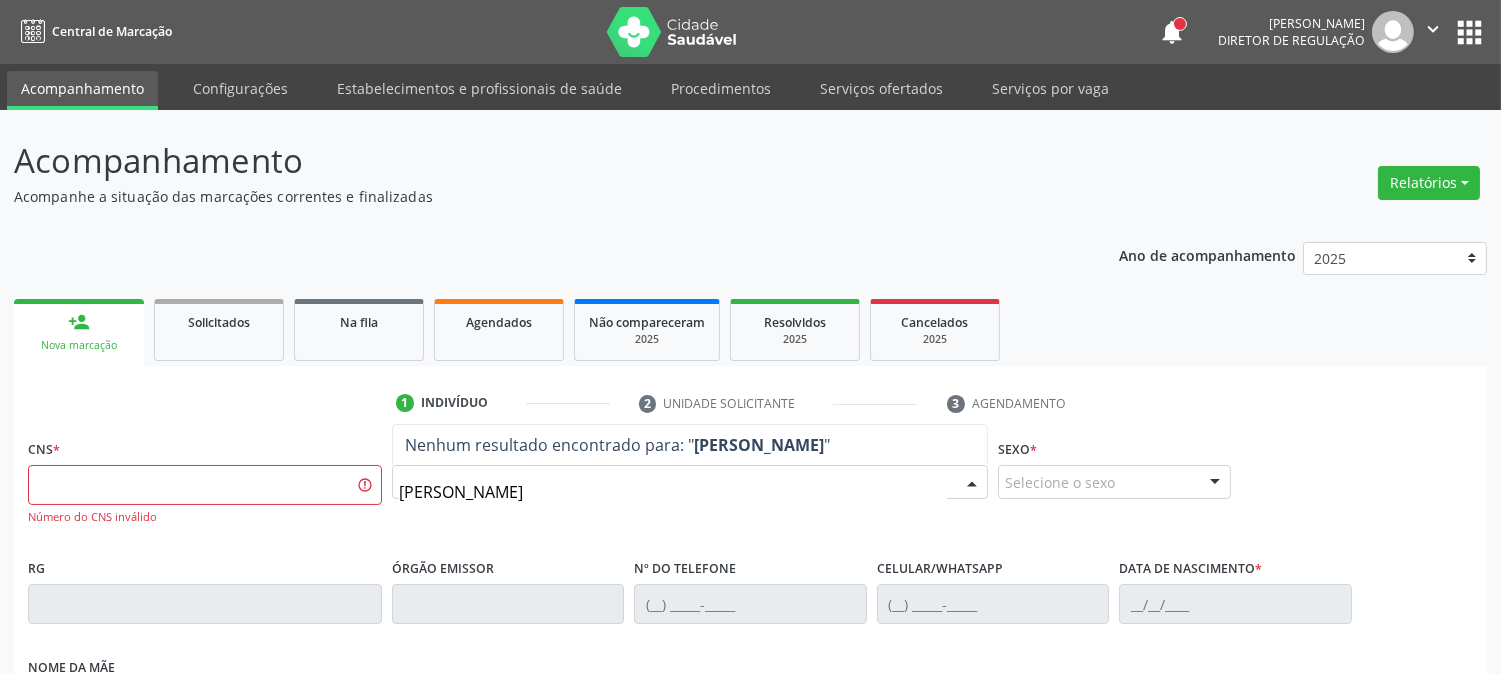 type on "[PERSON_NAME] de" 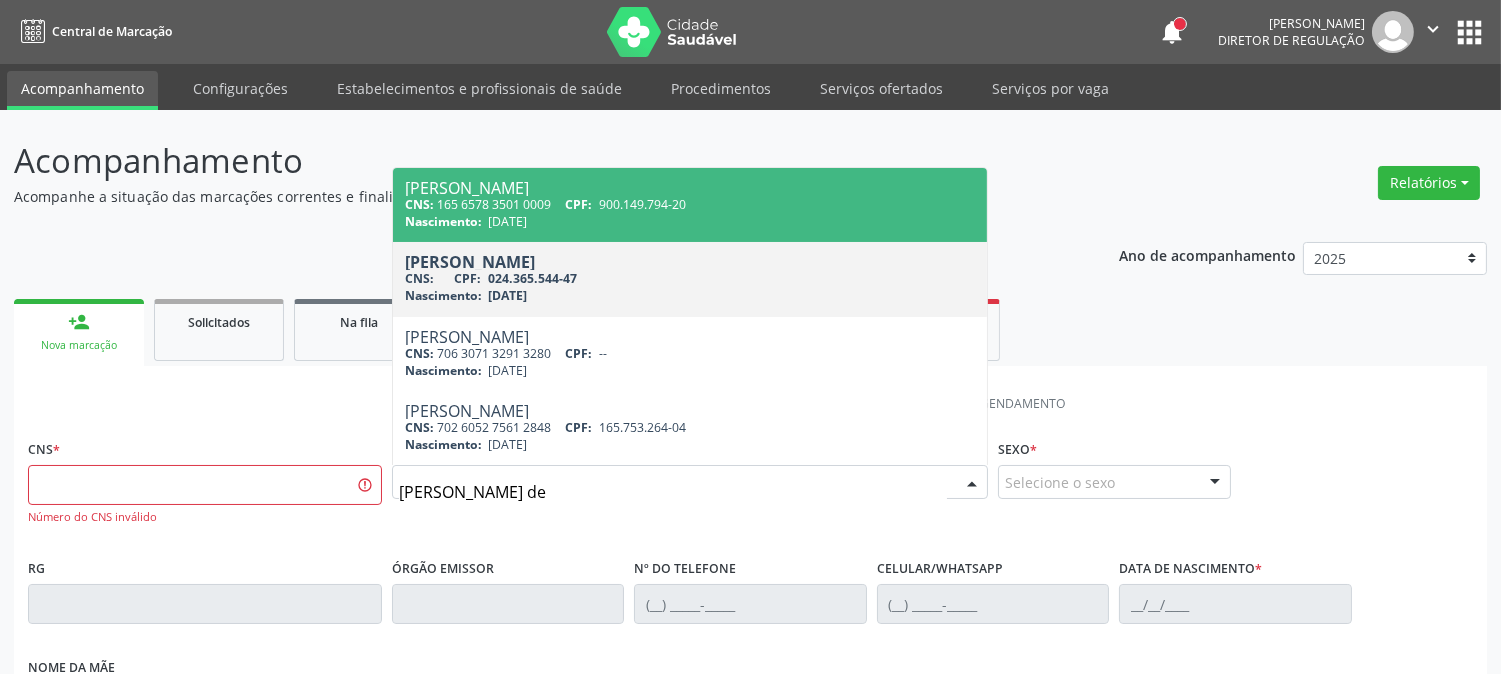 click on "Nascimento:
[DATE]" at bounding box center (690, 221) 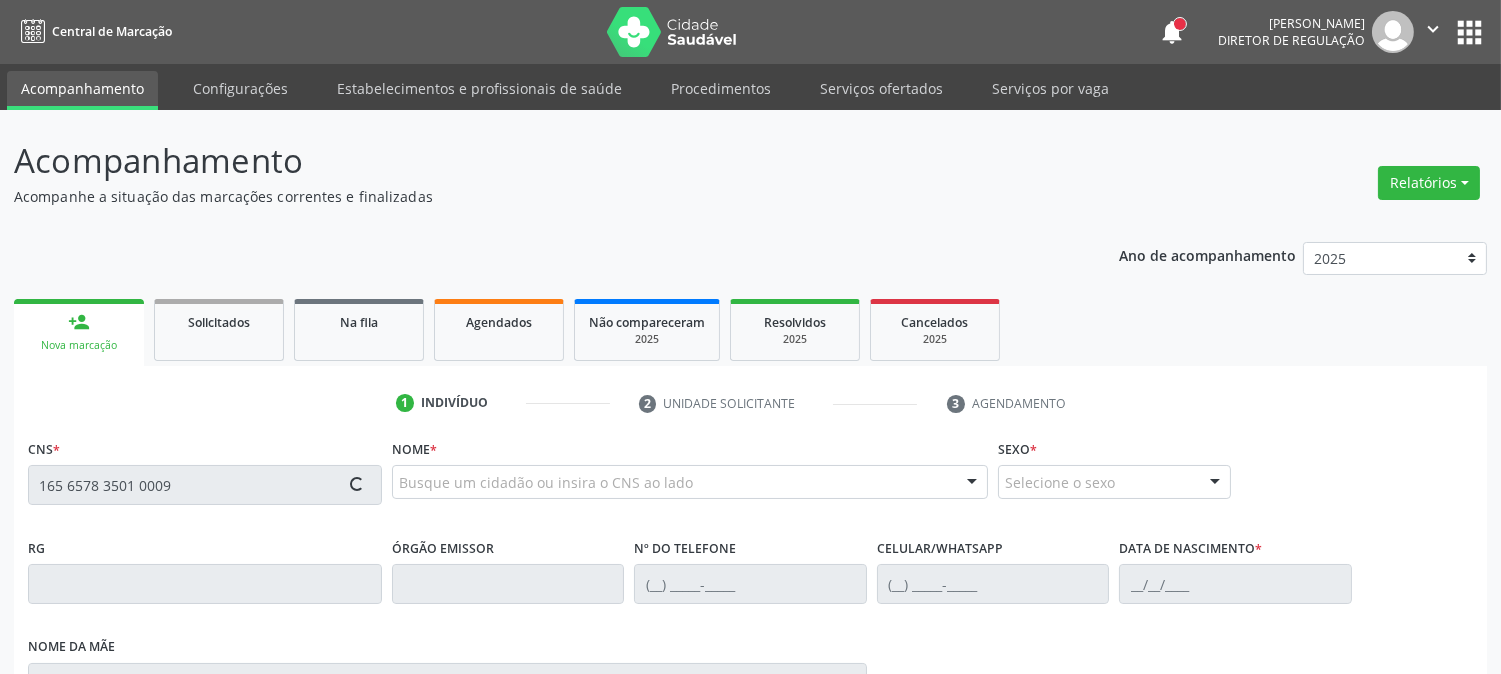 type on "165 6578 3501 0009" 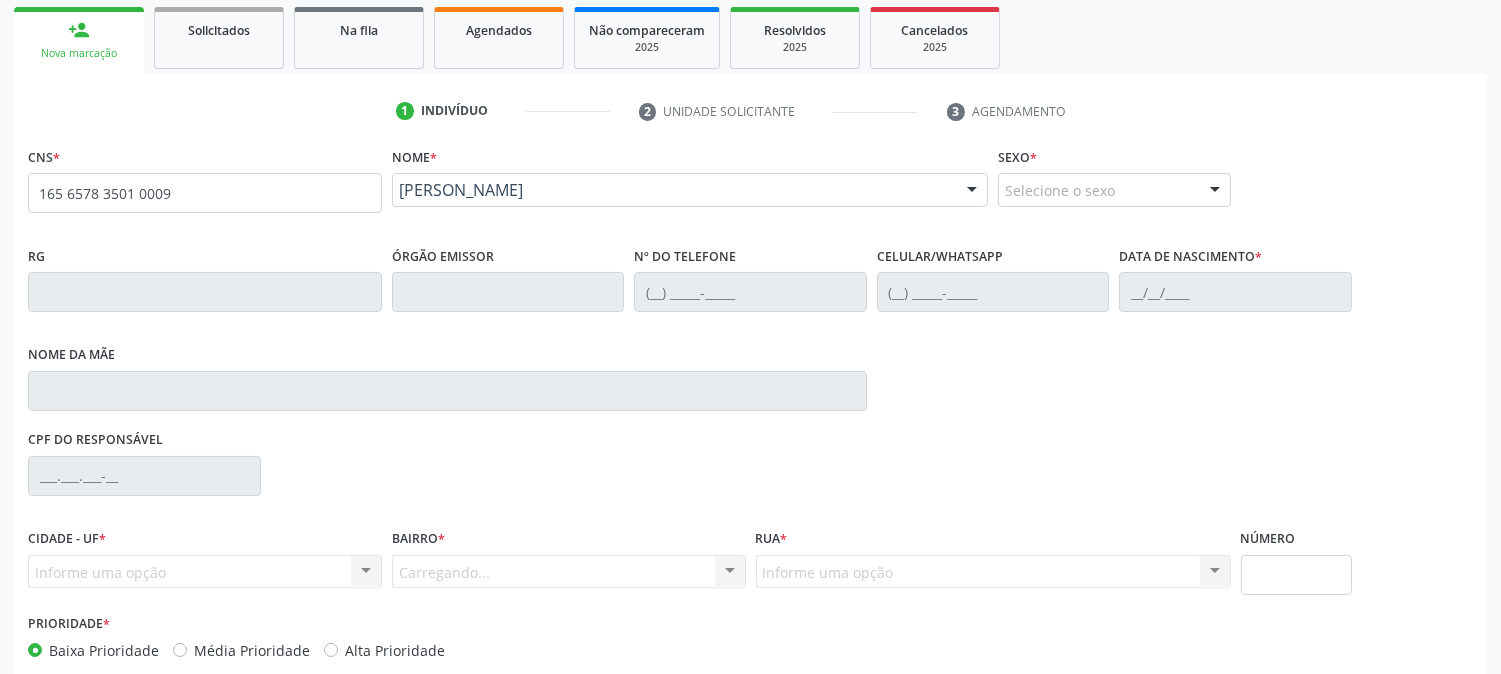scroll, scrollTop: 395, scrollLeft: 0, axis: vertical 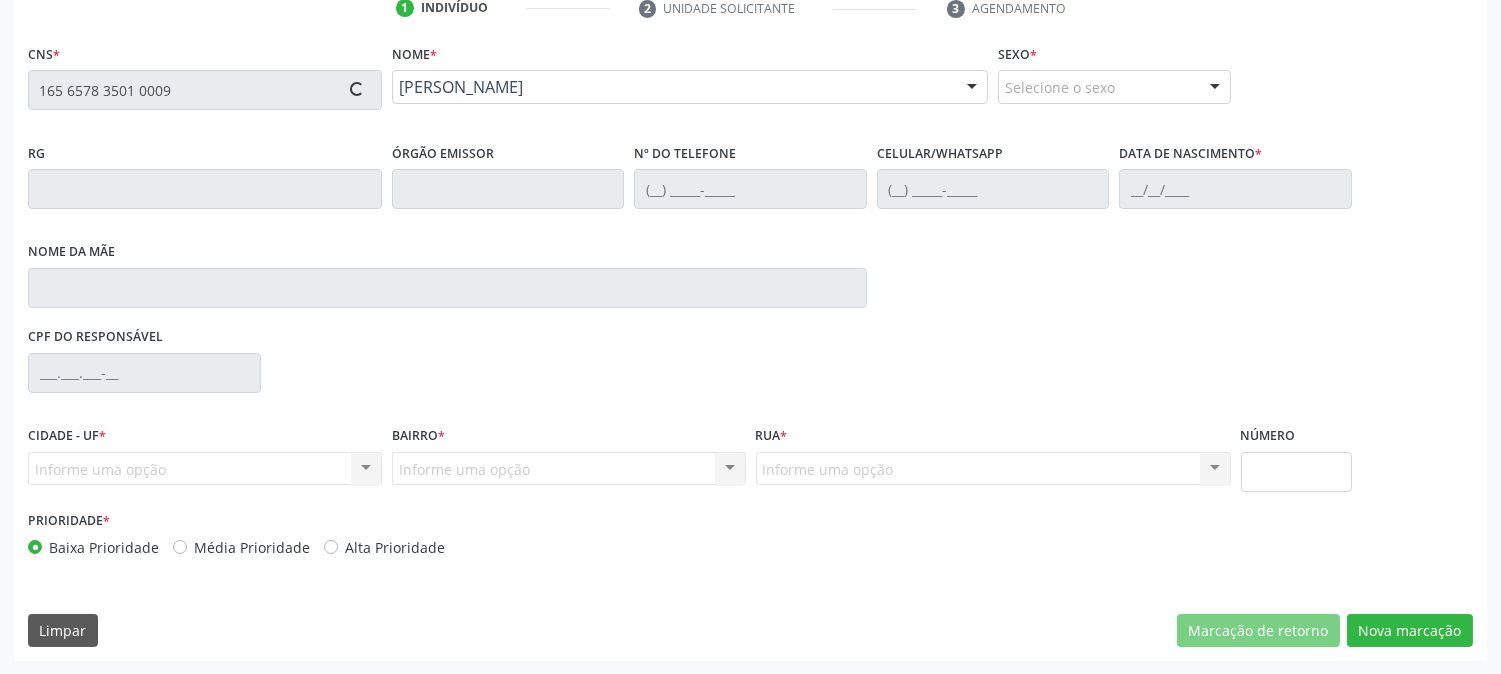 type on "[PHONE_NUMBER]" 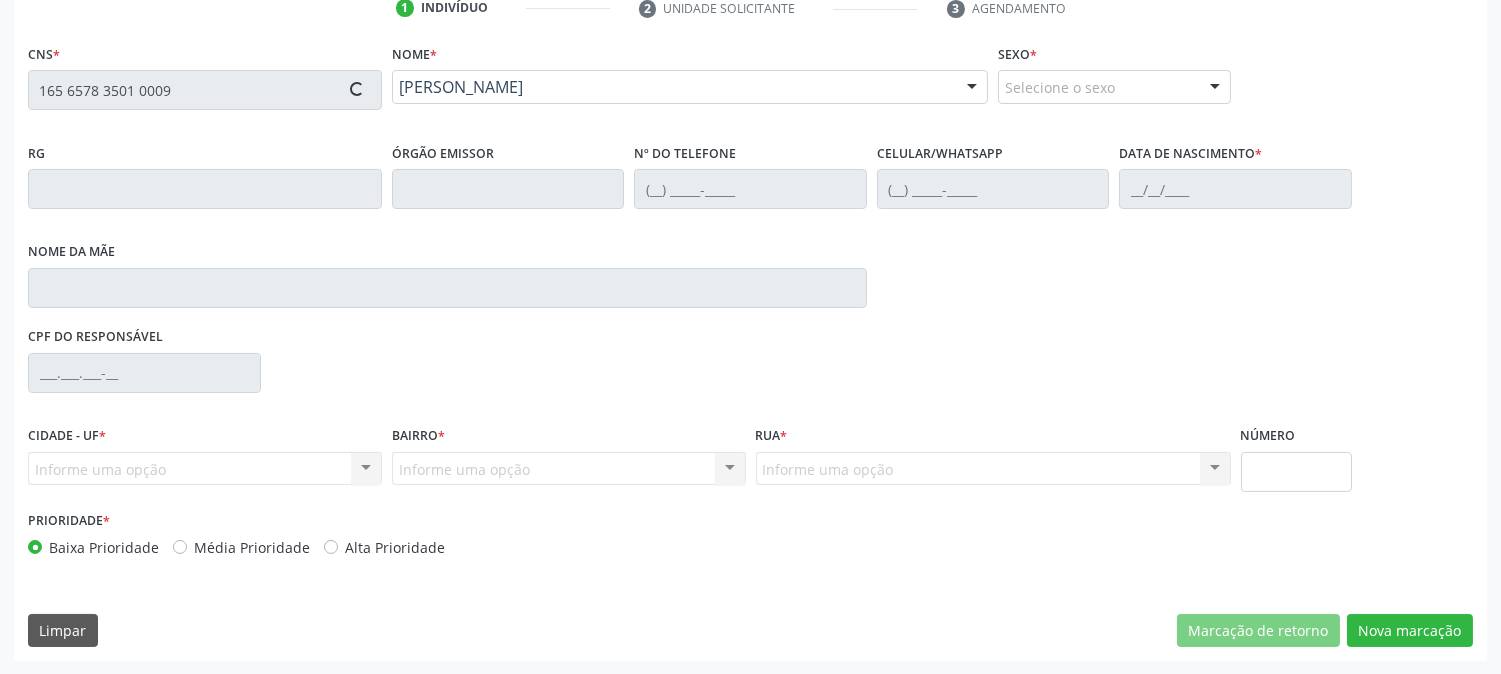 type on "[DATE]" 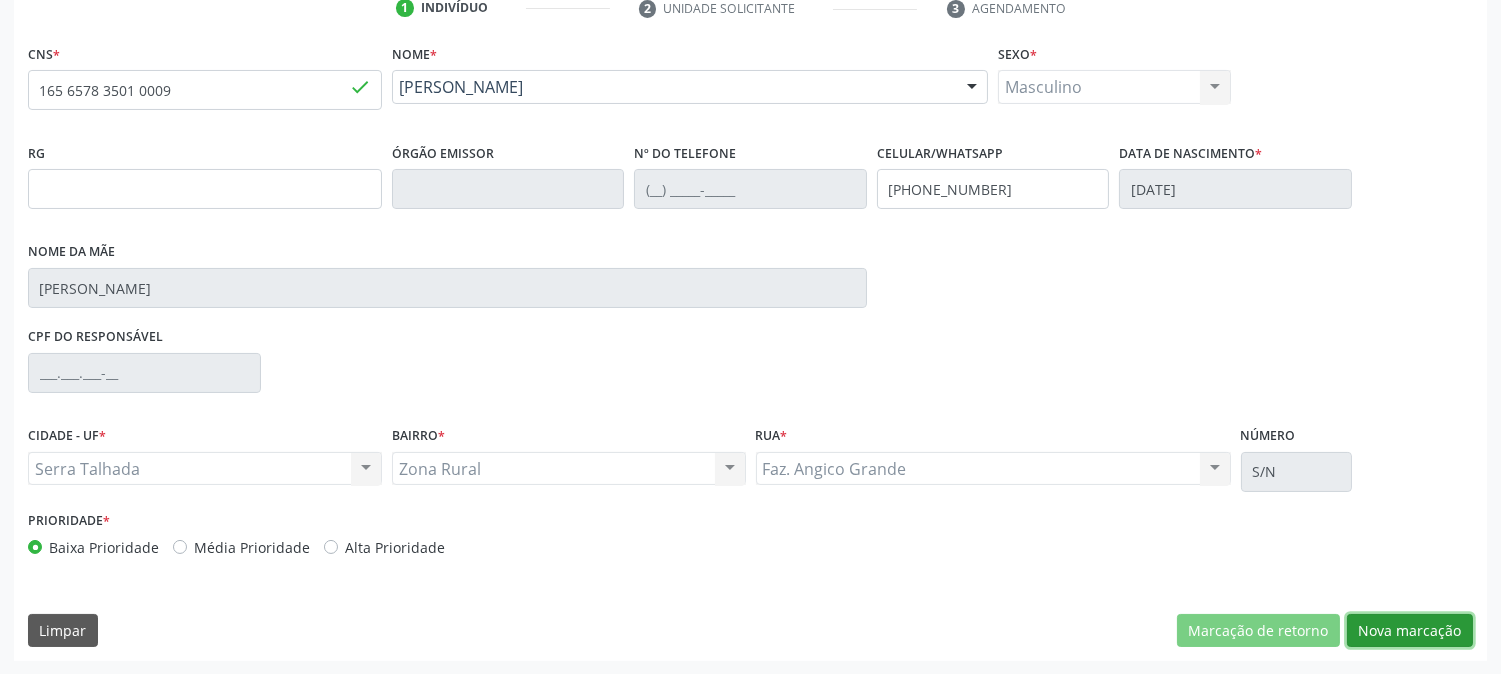 click on "Nova marcação" at bounding box center (1410, 631) 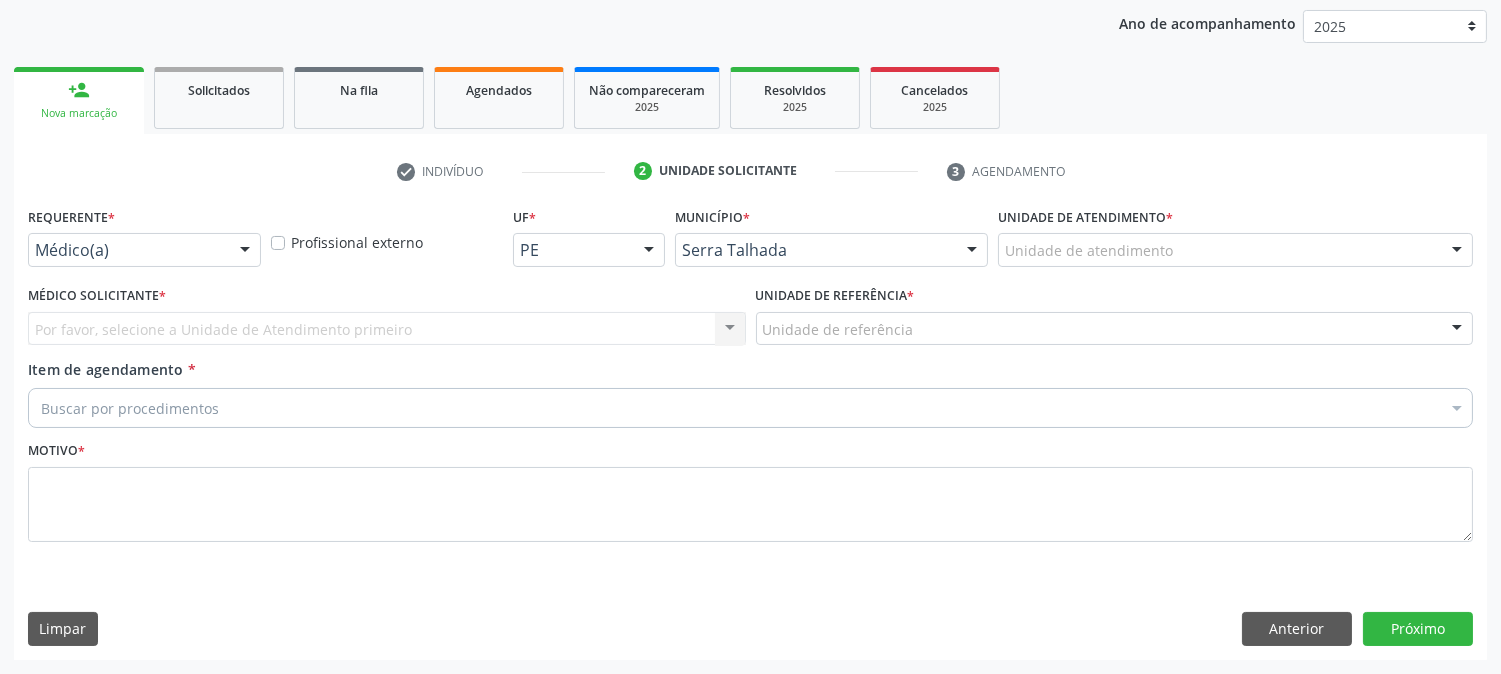 scroll, scrollTop: 231, scrollLeft: 0, axis: vertical 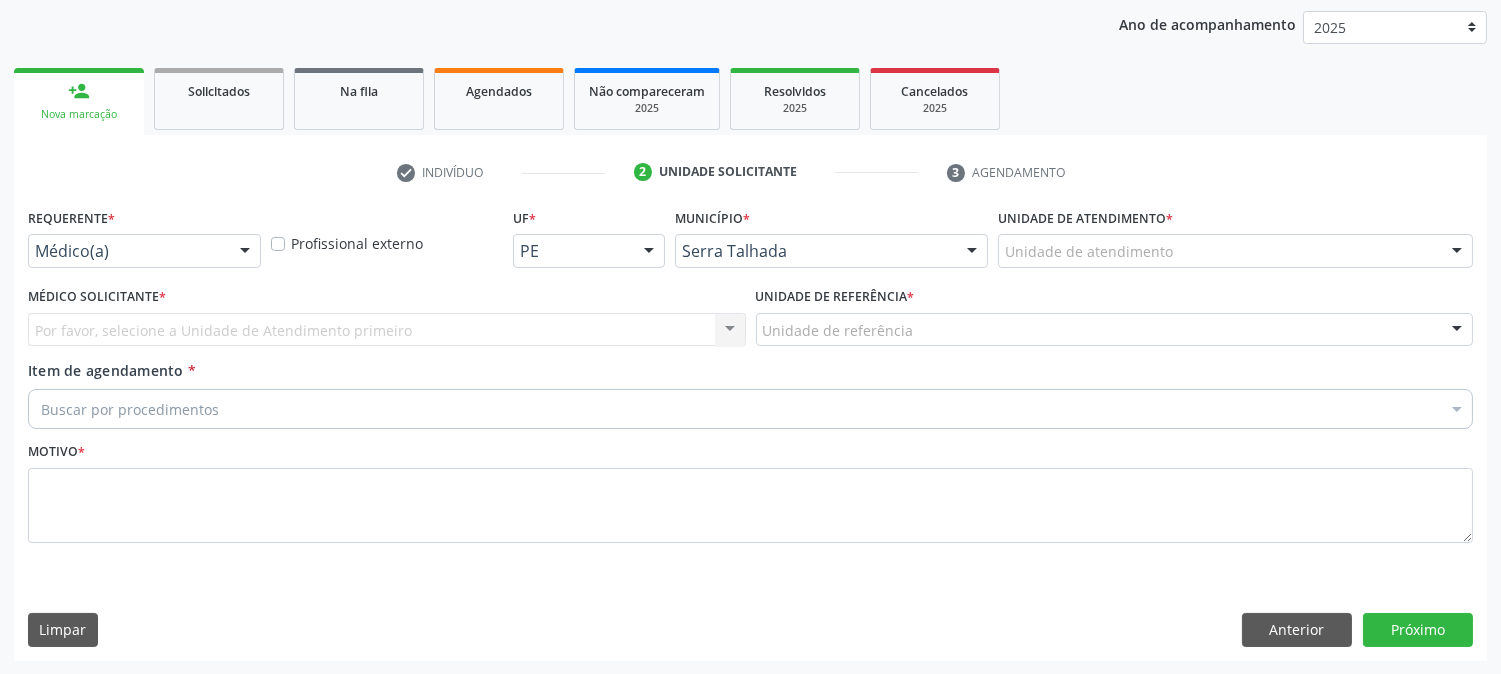 click on "Buscar por procedimentos" at bounding box center [750, 409] 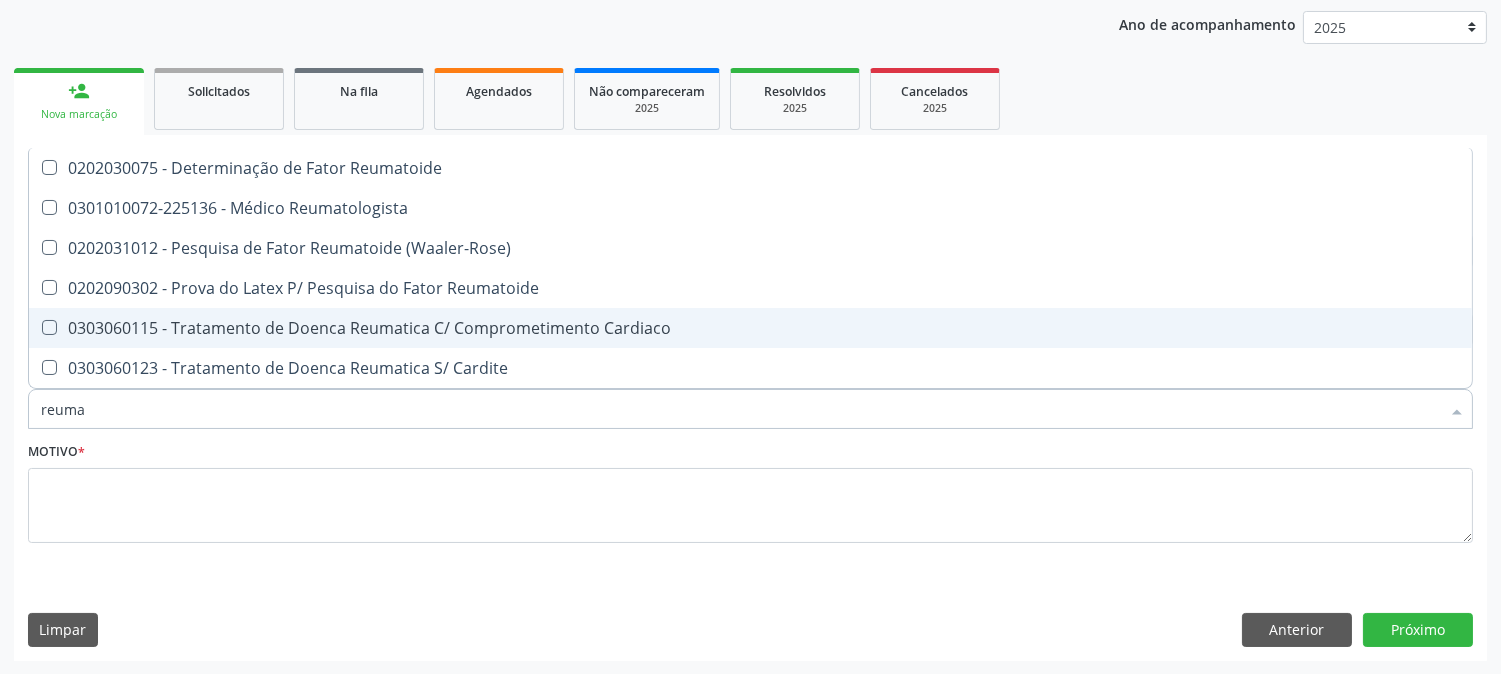 type on "reumat" 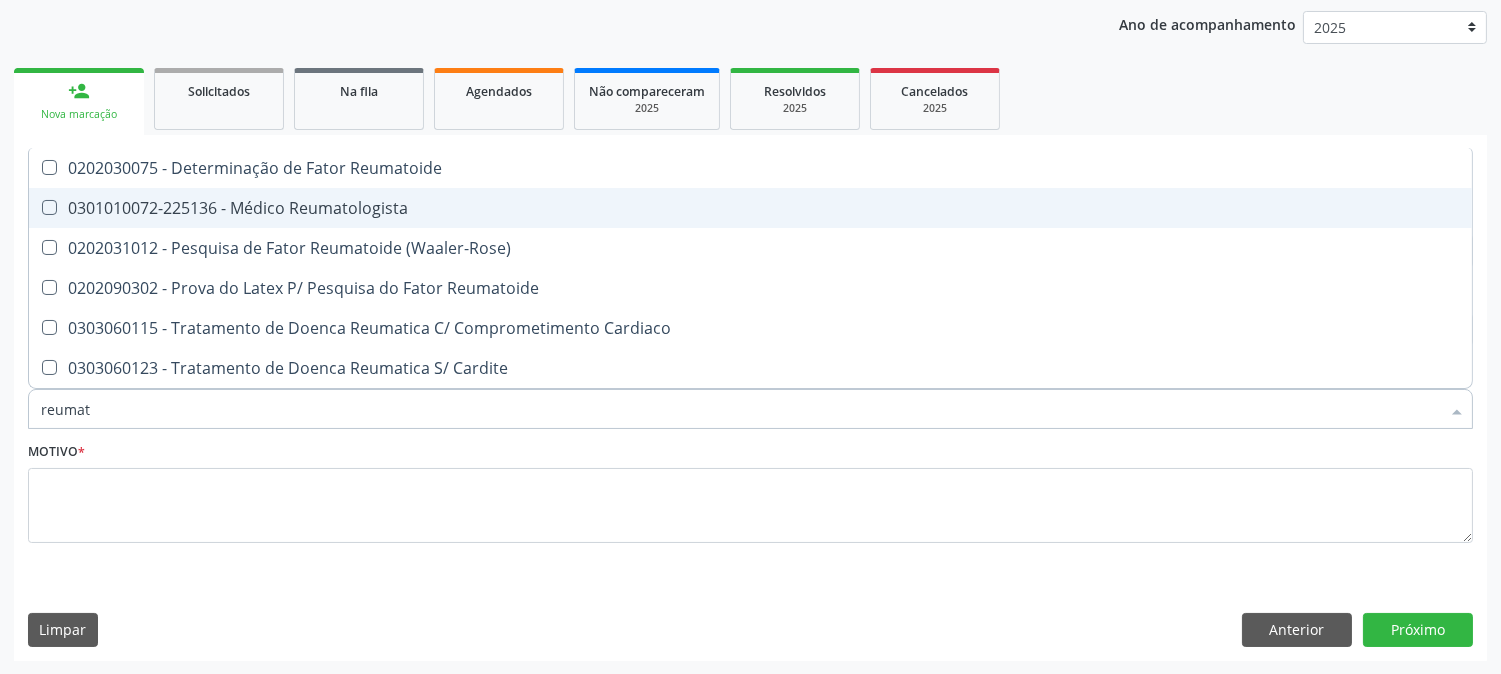 click on "0301010072-225136 - Médico Reumatologista" at bounding box center [750, 208] 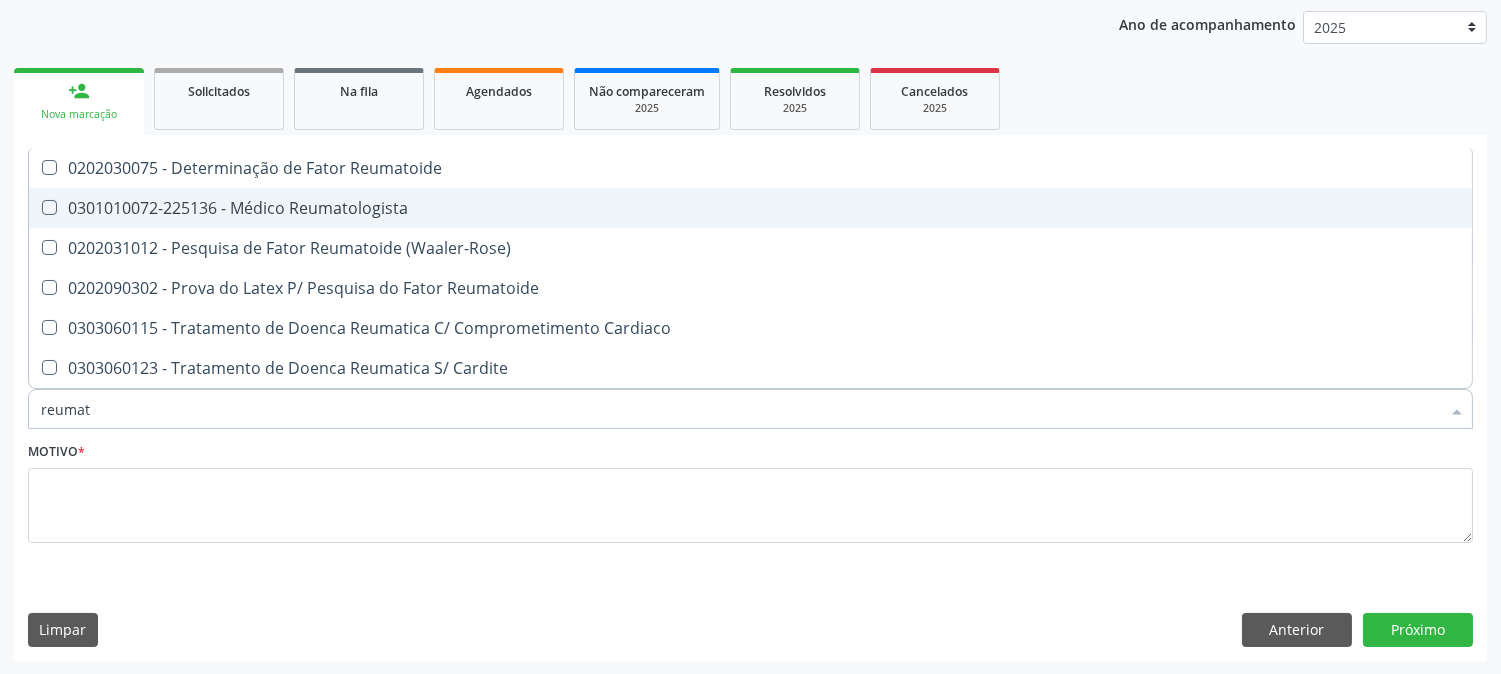checkbox on "true" 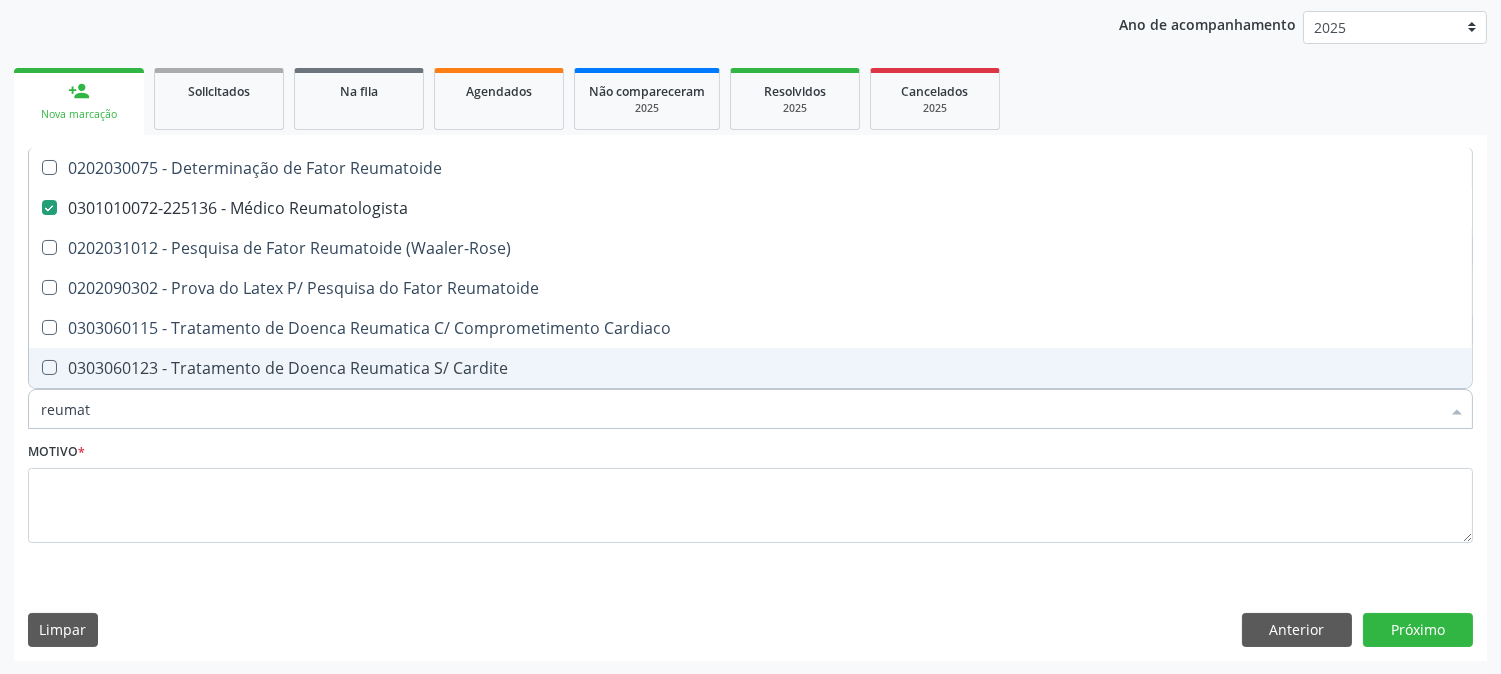 click on "Motivo
*" at bounding box center (750, 490) 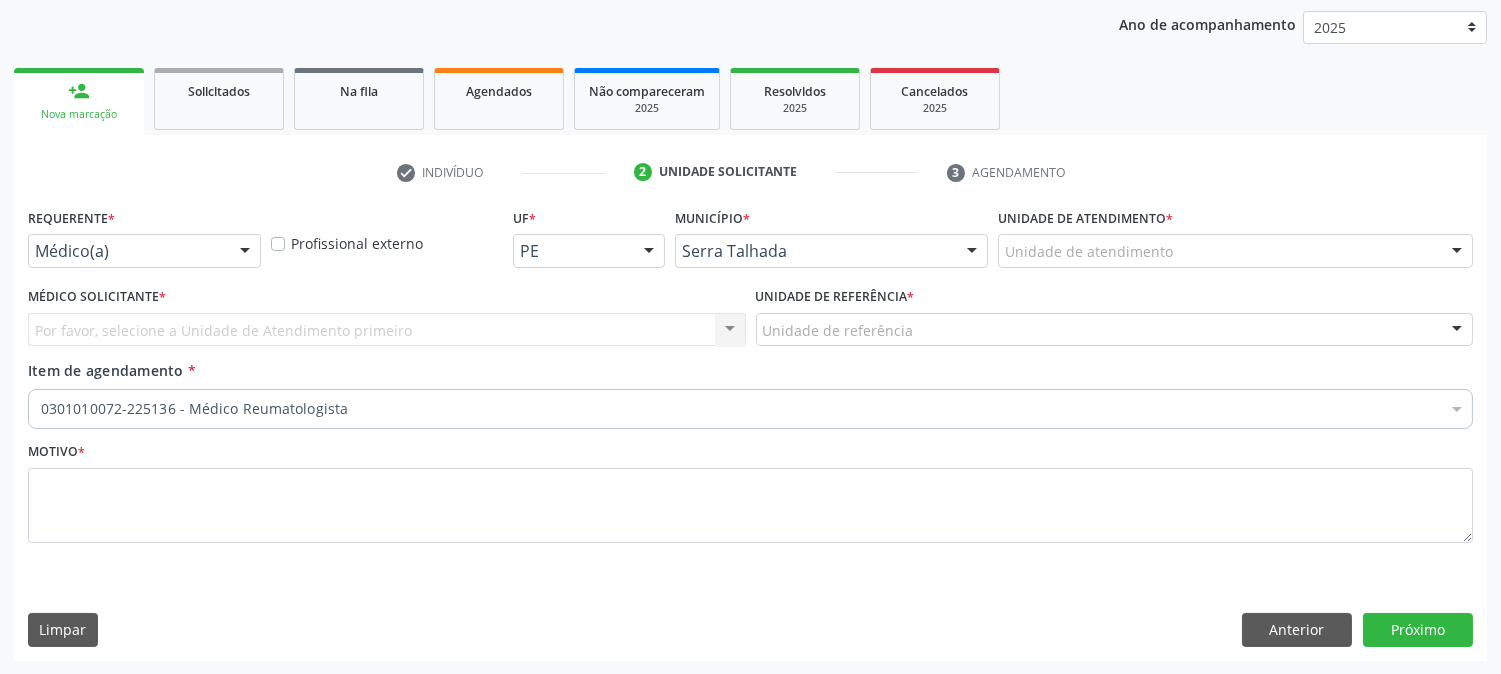 click on "Médico(a)         Médico(a)   Enfermeiro(a)   Paciente
Nenhum resultado encontrado para: "   "
Não há nenhuma opção para ser exibida." at bounding box center (144, 251) 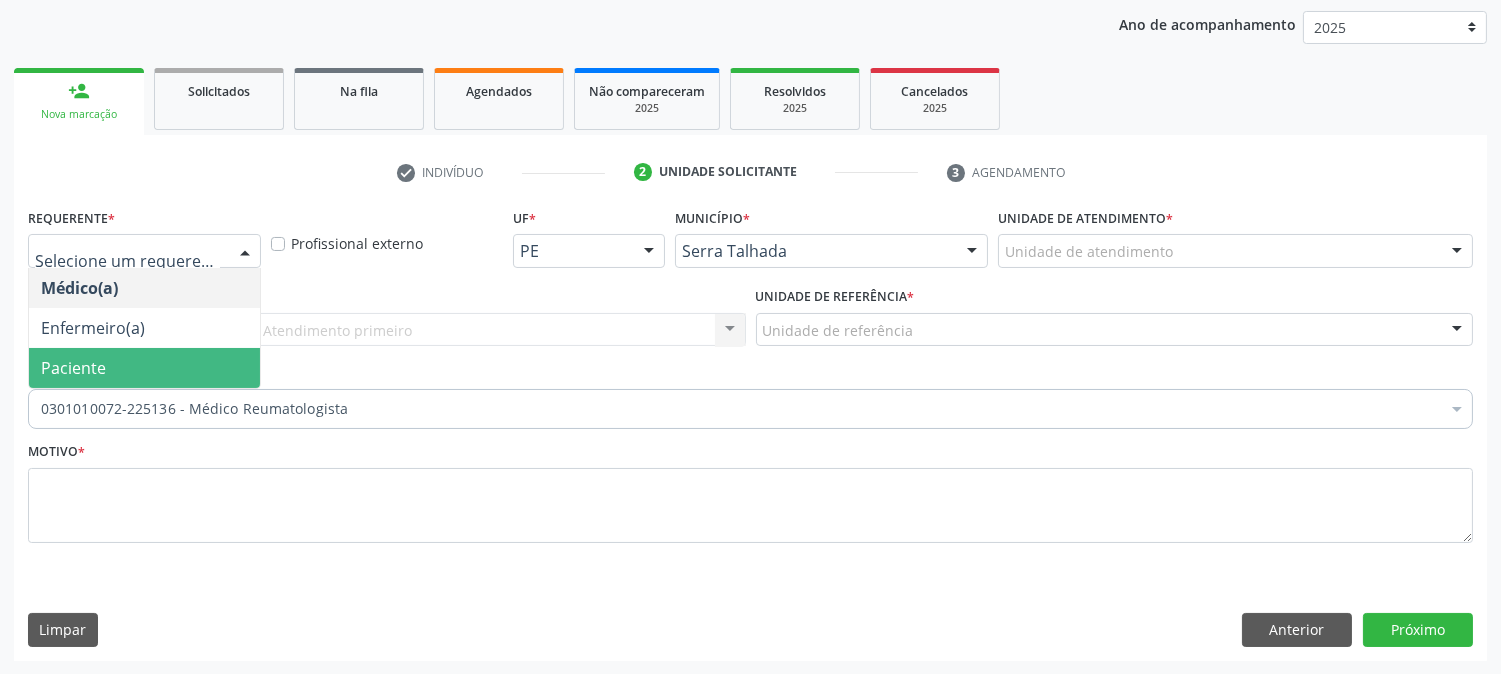 click on "Paciente" at bounding box center [144, 368] 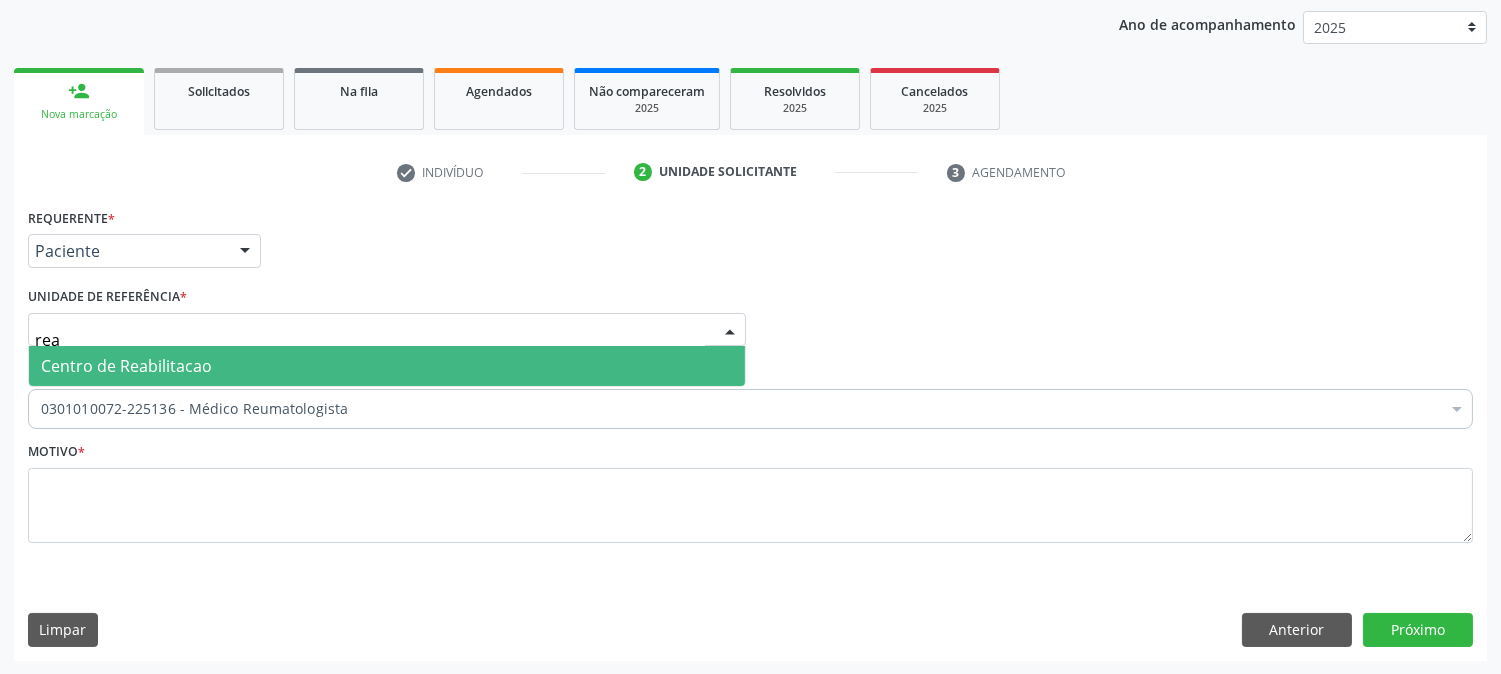 type on "reab" 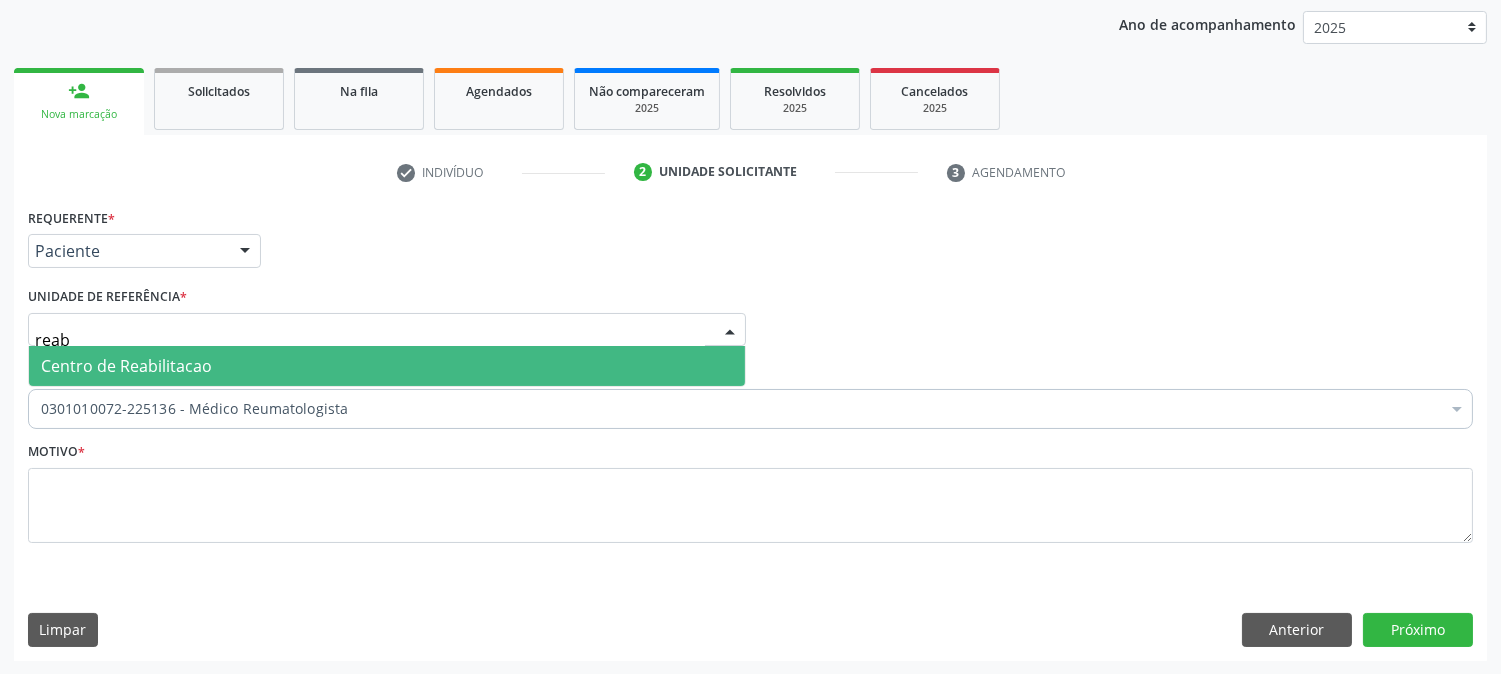click on "Centro de Reabilitacao" at bounding box center [126, 366] 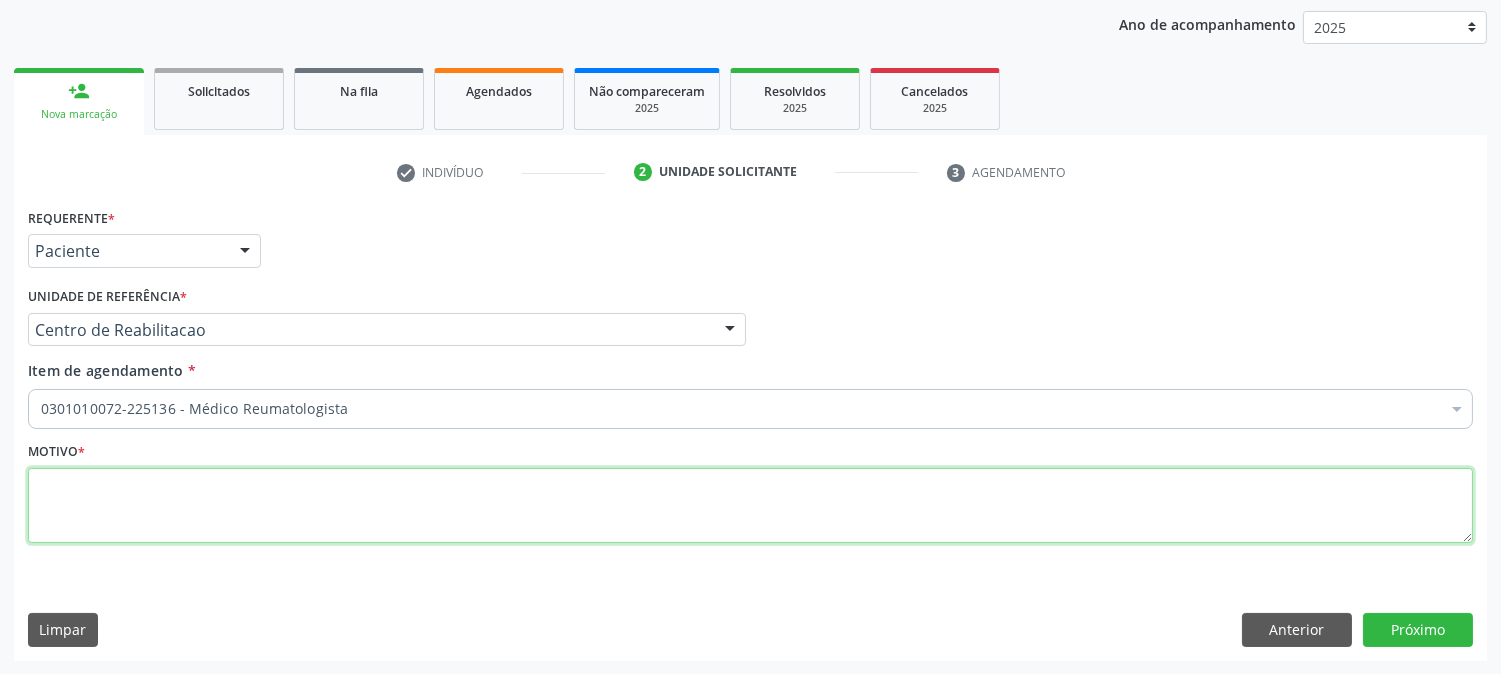 click at bounding box center (750, 506) 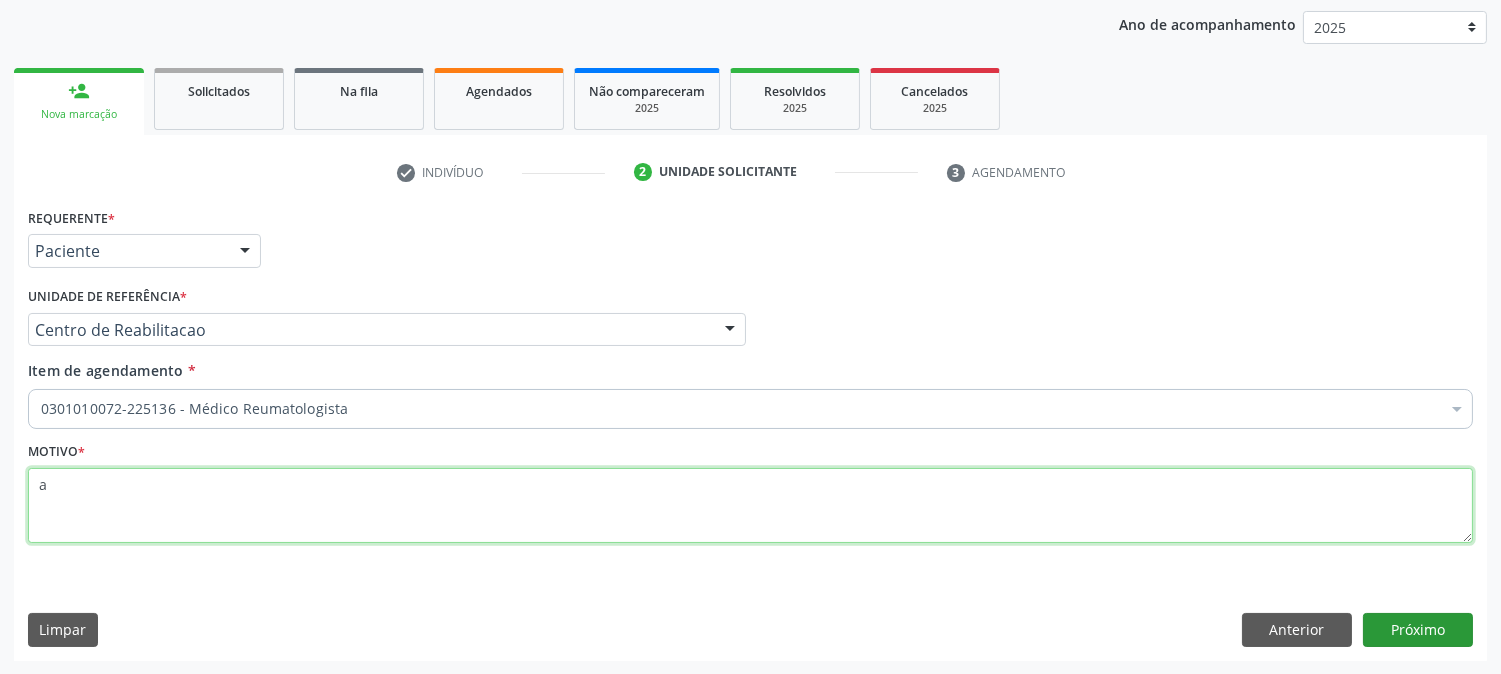 type on "a" 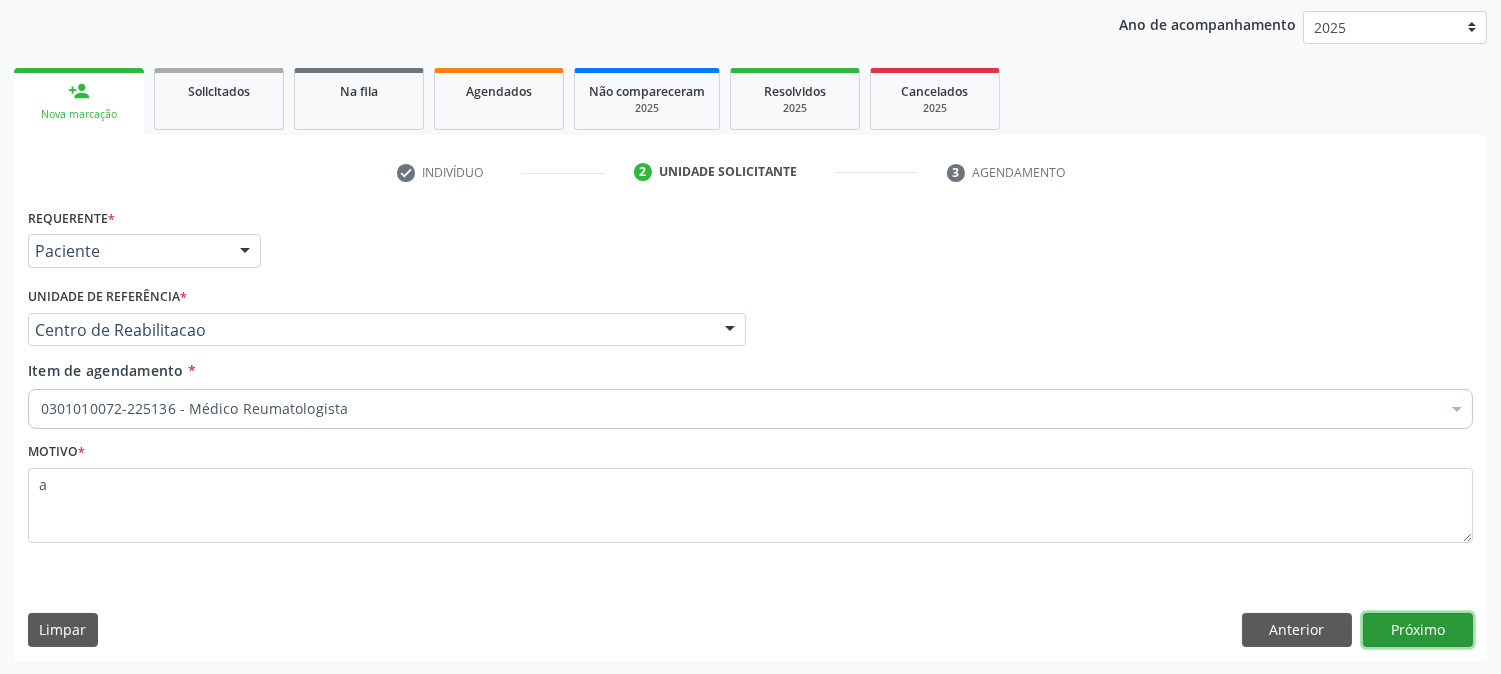 click on "Próximo" at bounding box center (1418, 630) 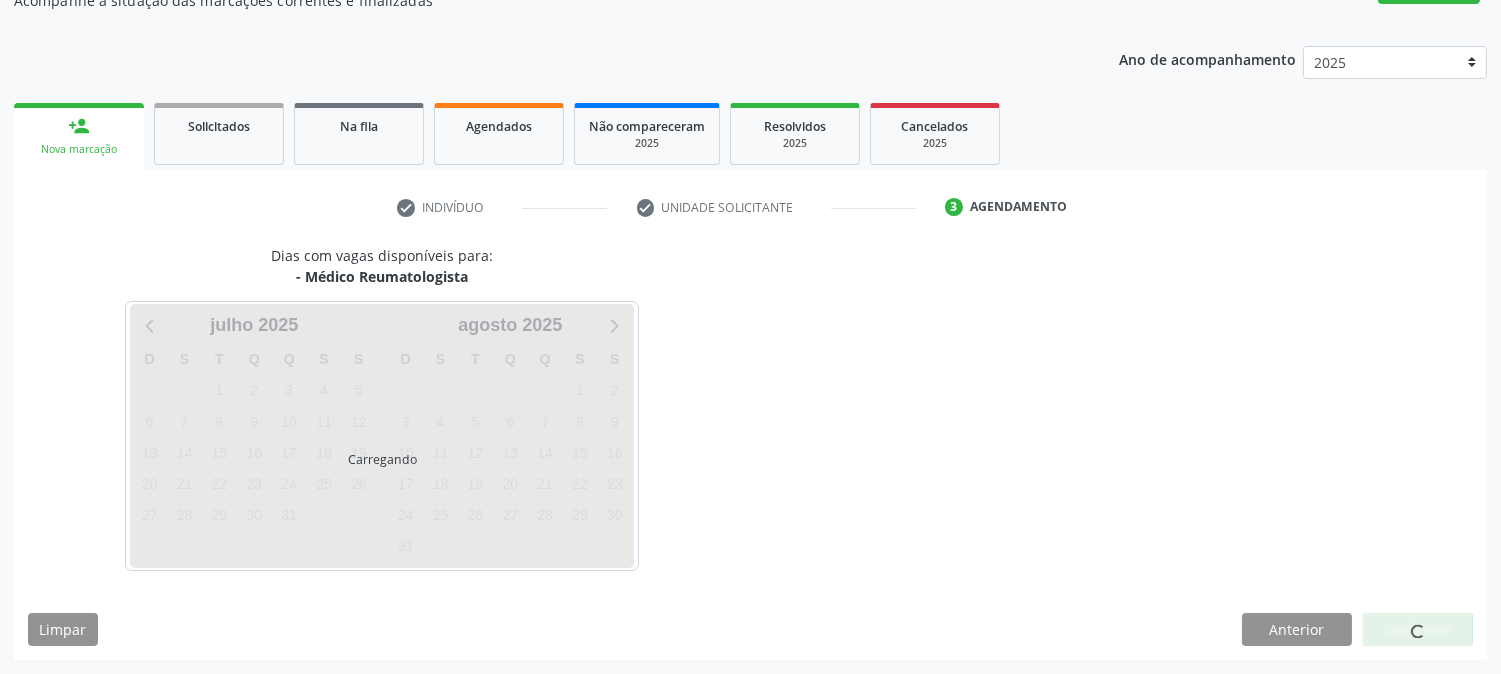 scroll, scrollTop: 195, scrollLeft: 0, axis: vertical 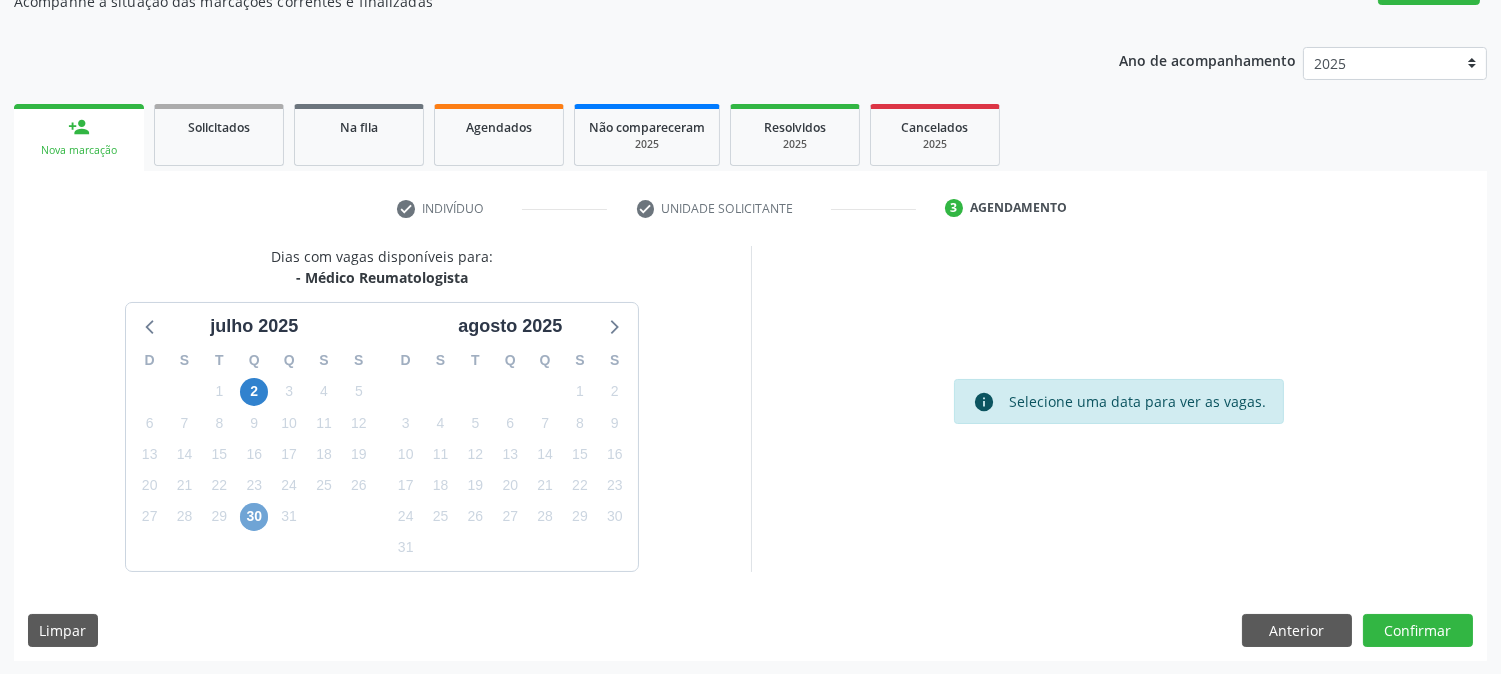 click on "30" at bounding box center [254, 517] 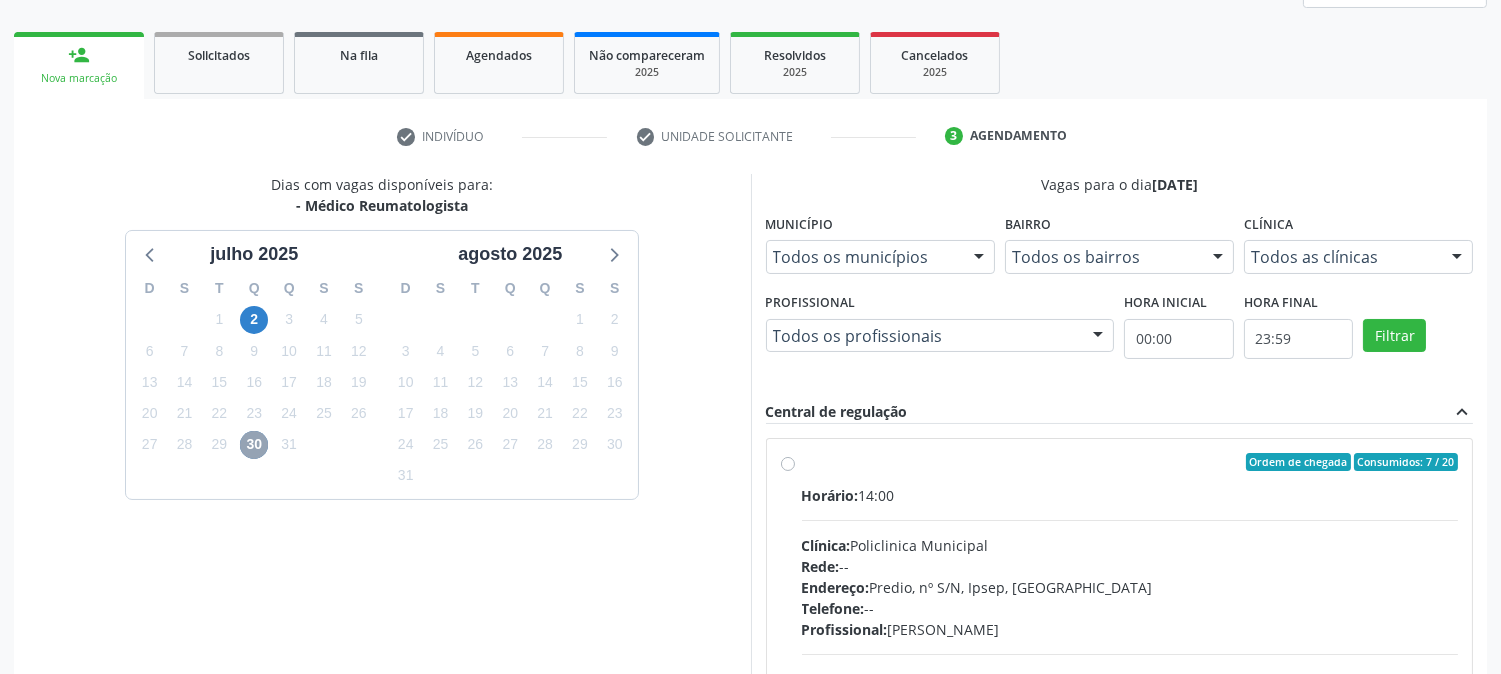 scroll, scrollTop: 417, scrollLeft: 0, axis: vertical 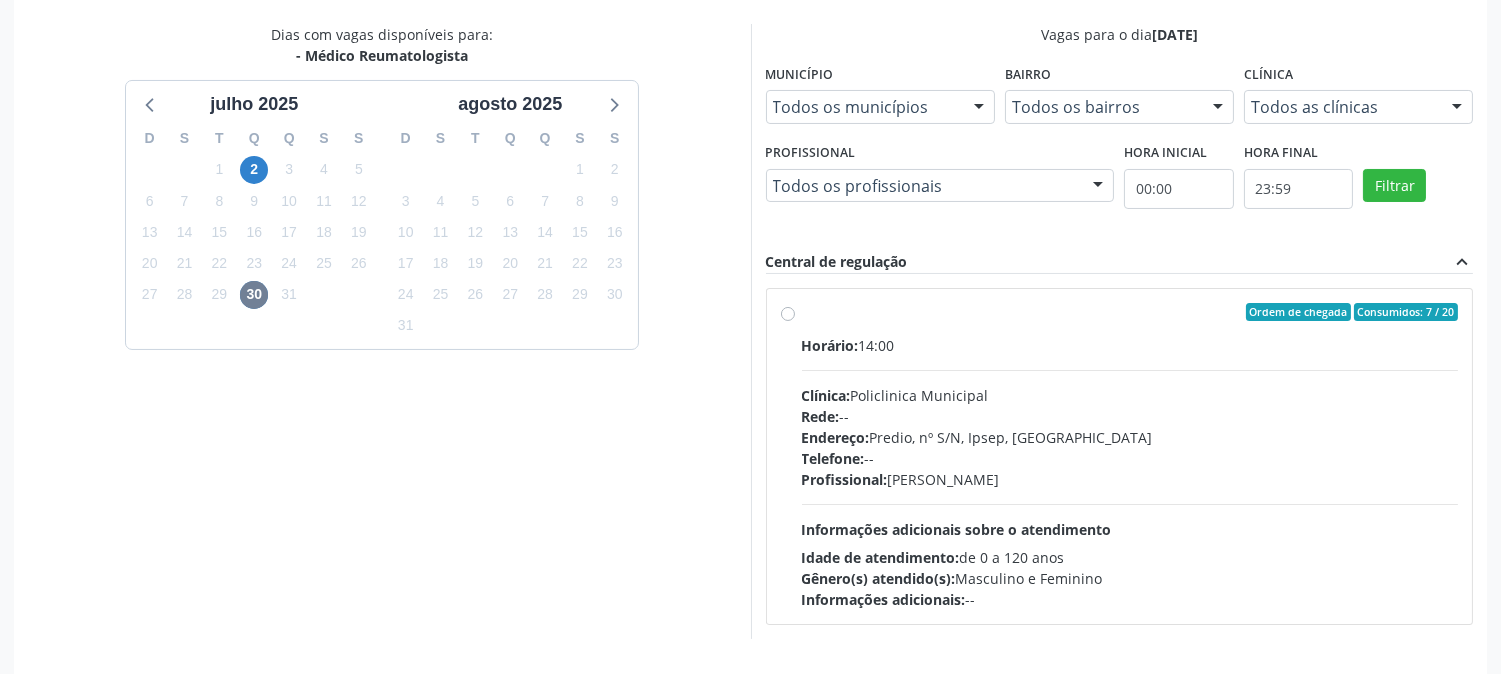 click on "Clínica:  Policlinica Municipal" at bounding box center [1130, 395] 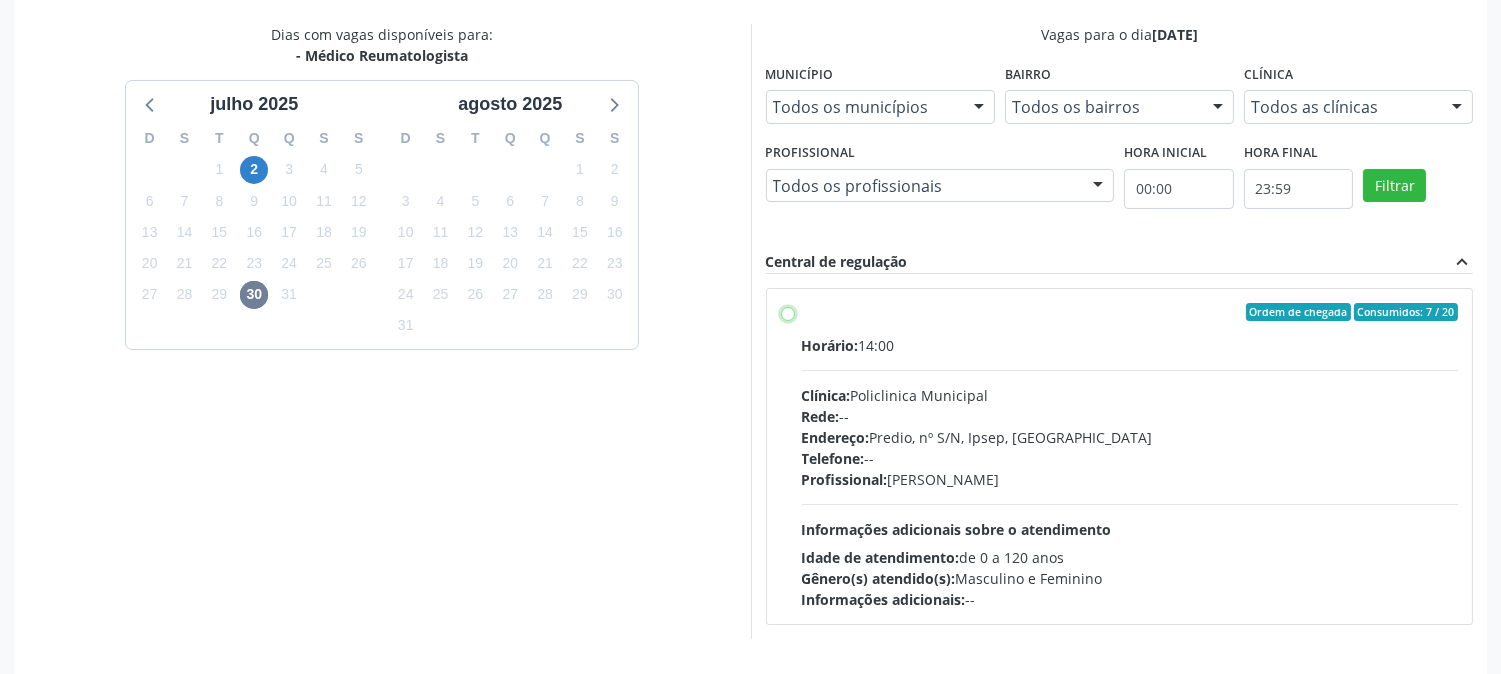 click on "Ordem de chegada
Consumidos: 7 / 20
Horário:   14:00
Clínica:  Policlinica Municipal
Rede:
--
Endereço:   Predio, nº S/N, Ipsep, [GEOGRAPHIC_DATA] - PE
Telefone:   --
Profissional:
[PERSON_NAME]
Informações adicionais sobre o atendimento
Idade de atendimento:
de 0 a 120 anos
Gênero(s) atendido(s):
Masculino e Feminino
Informações adicionais:
--" at bounding box center (788, 312) 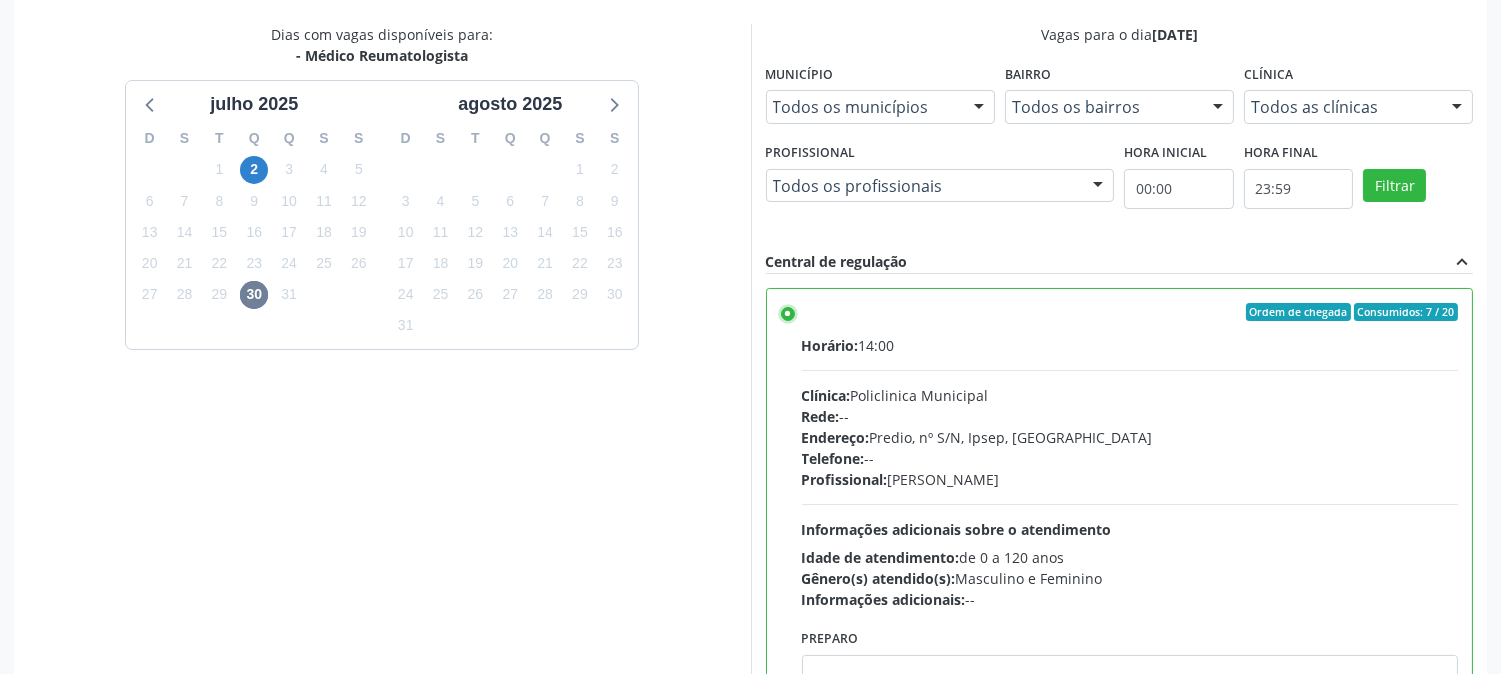 scroll, scrollTop: 520, scrollLeft: 0, axis: vertical 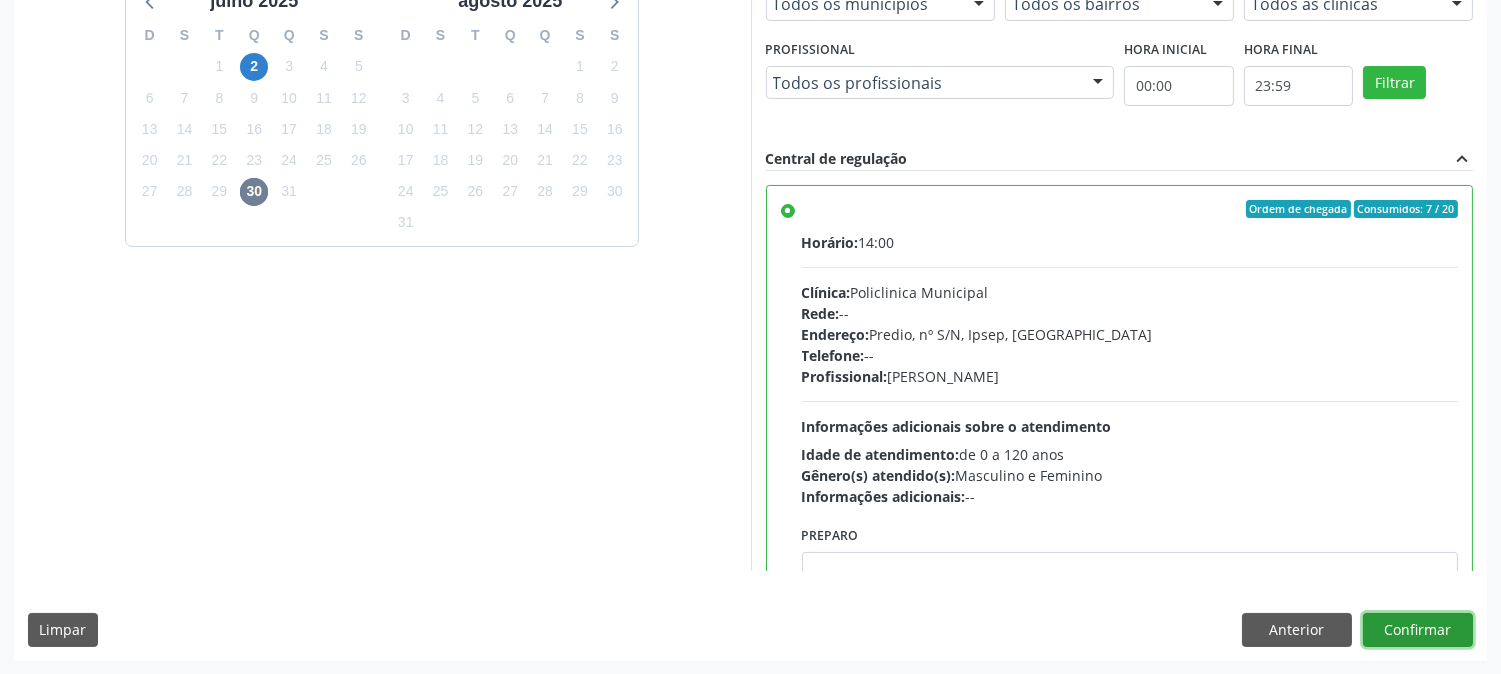 click on "Confirmar" at bounding box center (1418, 630) 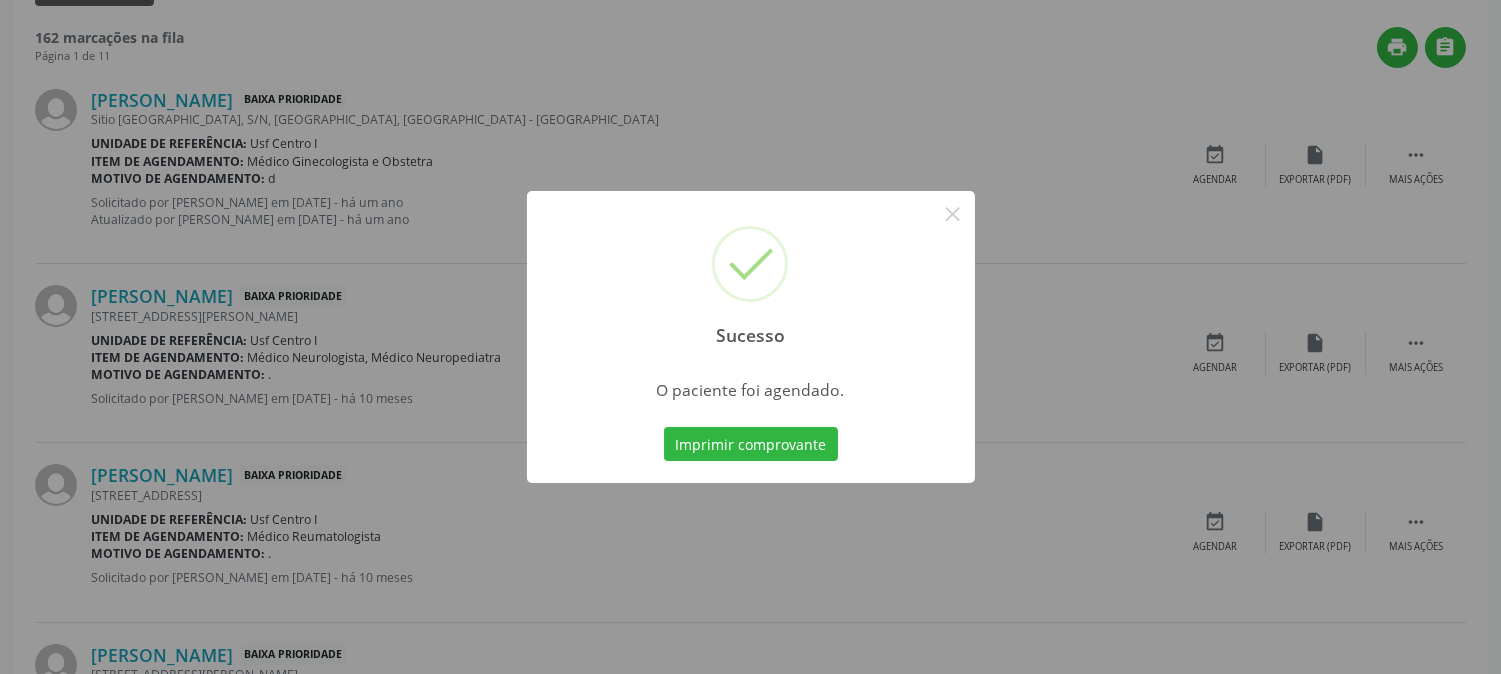 scroll, scrollTop: 0, scrollLeft: 0, axis: both 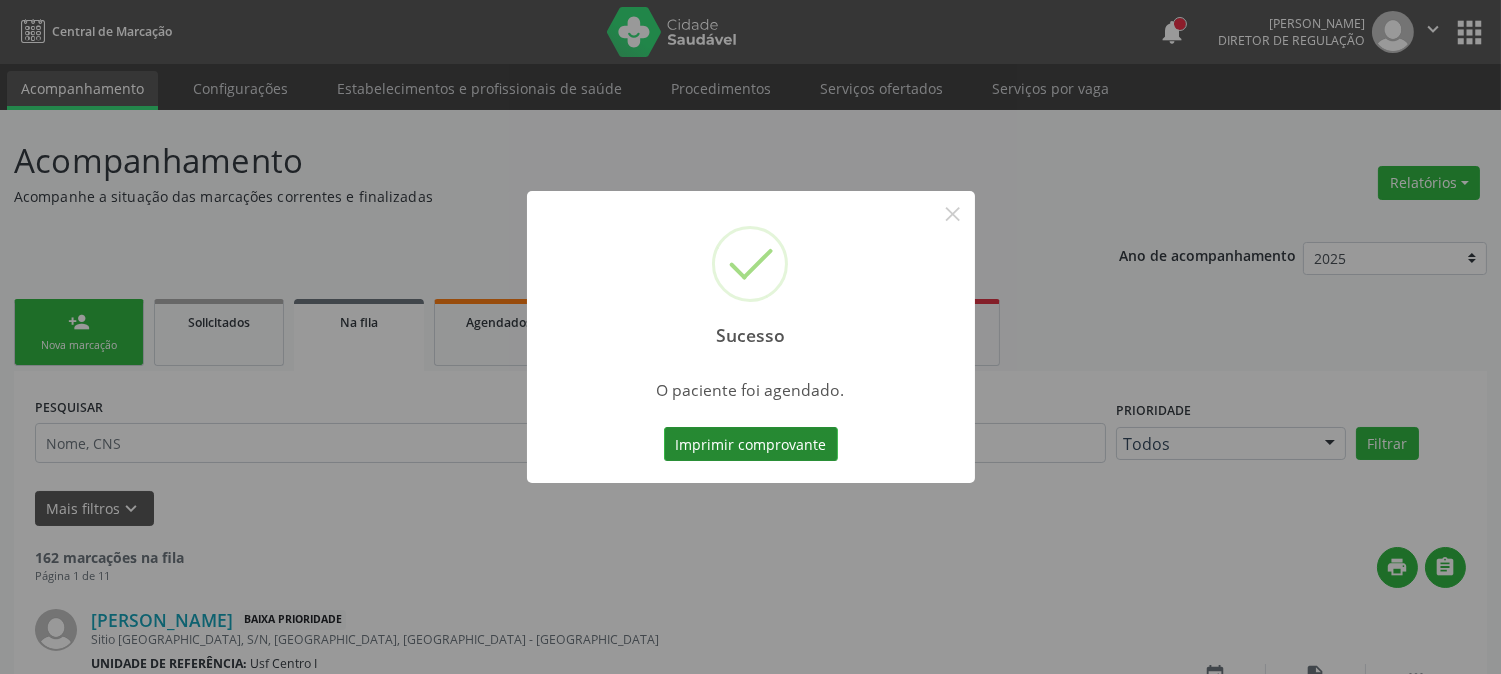 click on "Imprimir comprovante" at bounding box center [751, 444] 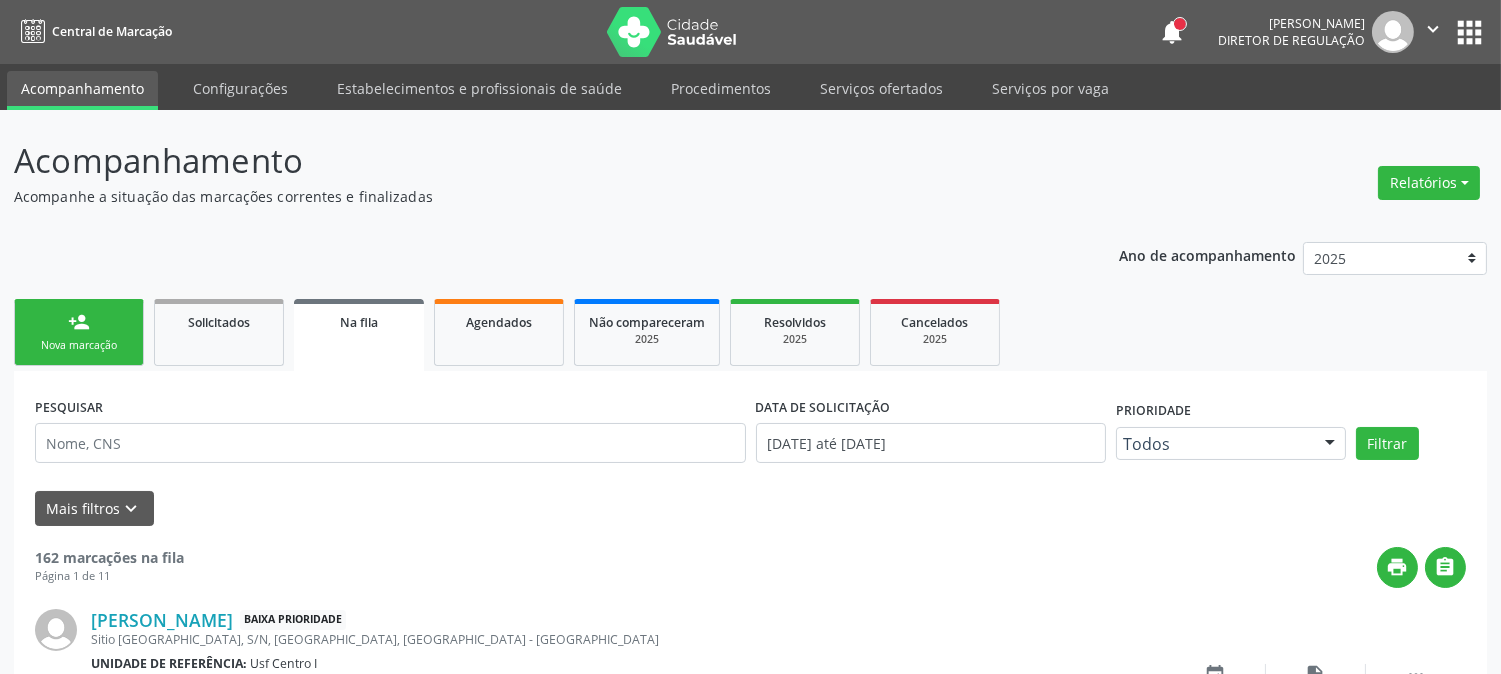 click on "Nova marcação" at bounding box center [79, 345] 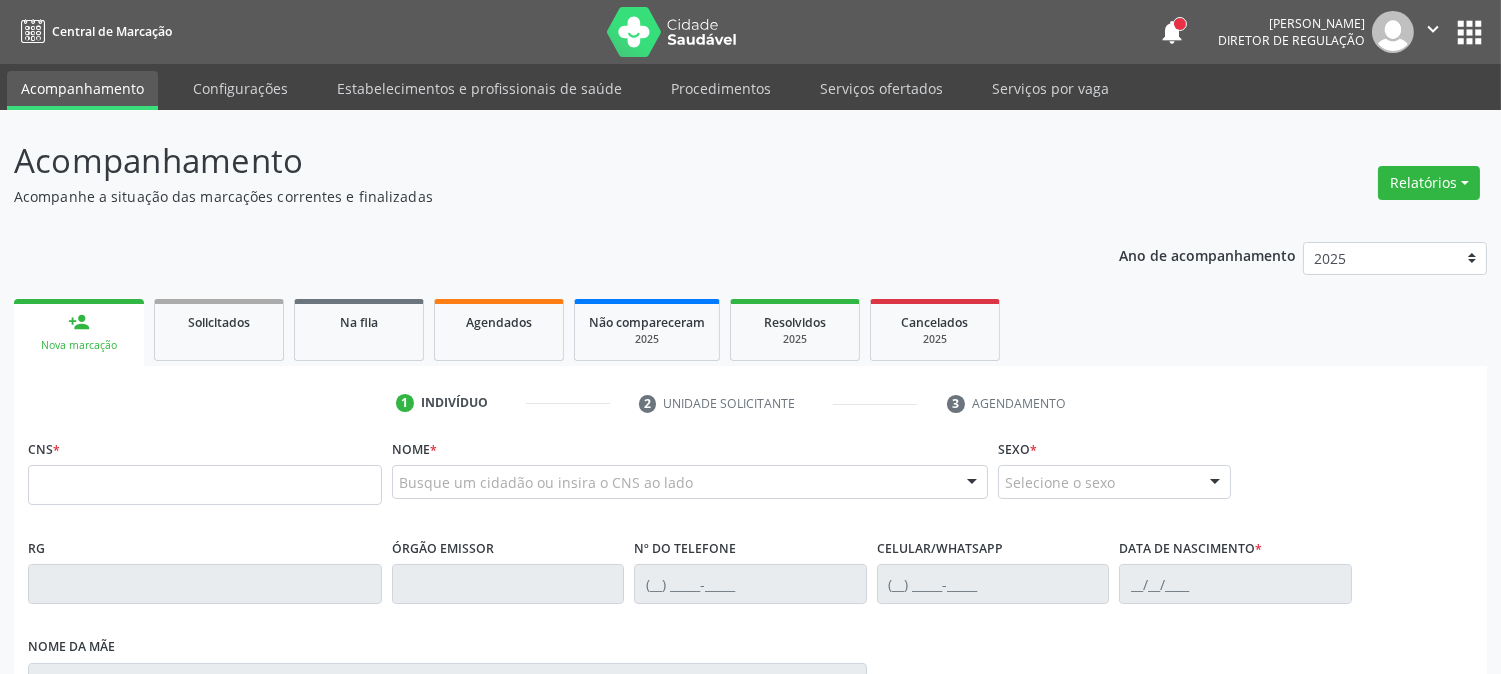 click on "Nova marcação" at bounding box center [79, 345] 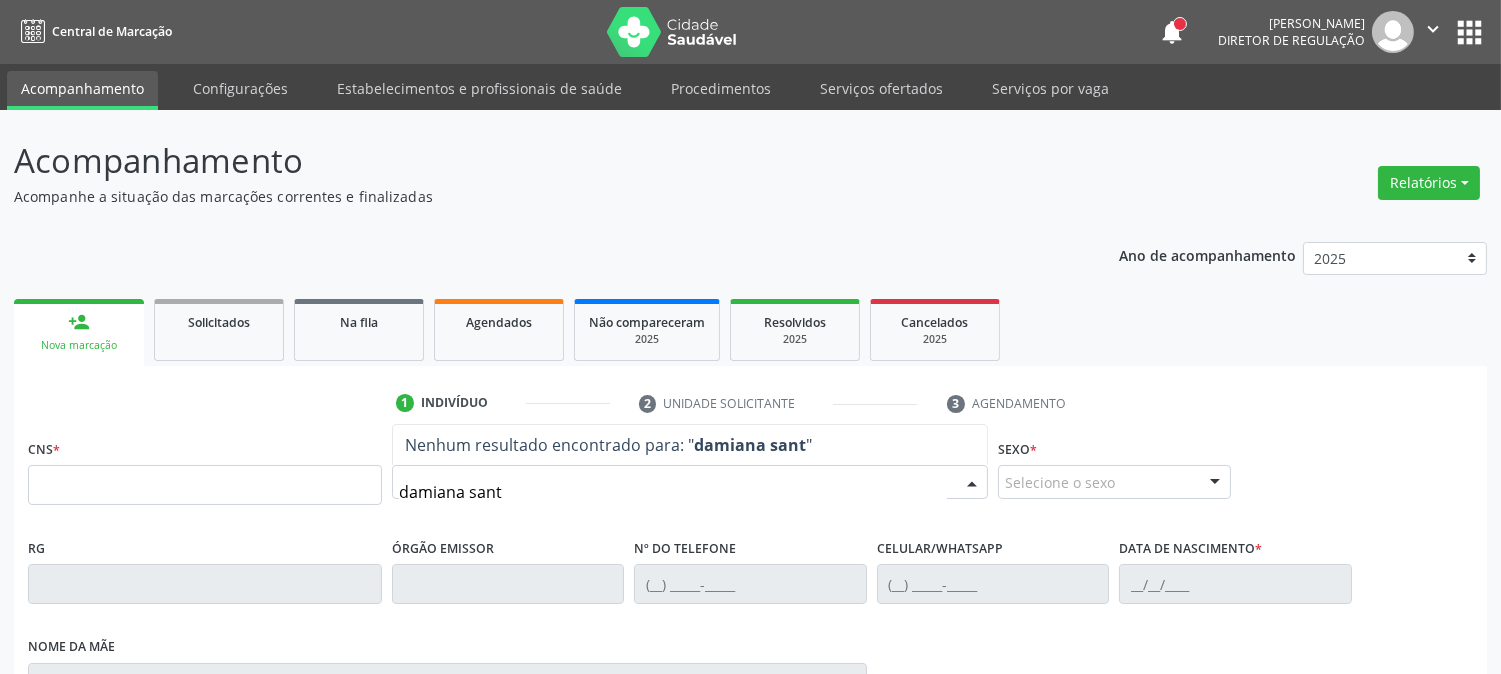 type on "damiana santa" 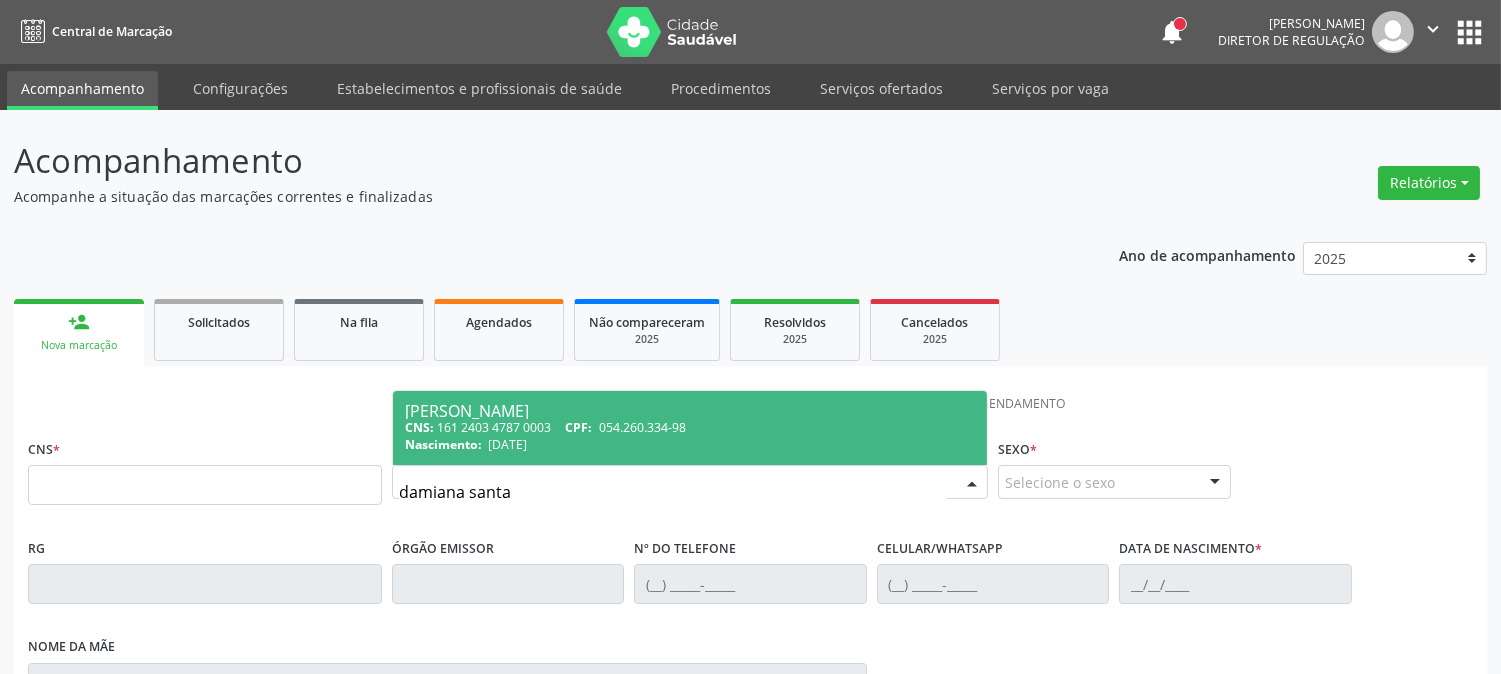 click on "[PERSON_NAME]" at bounding box center (690, 411) 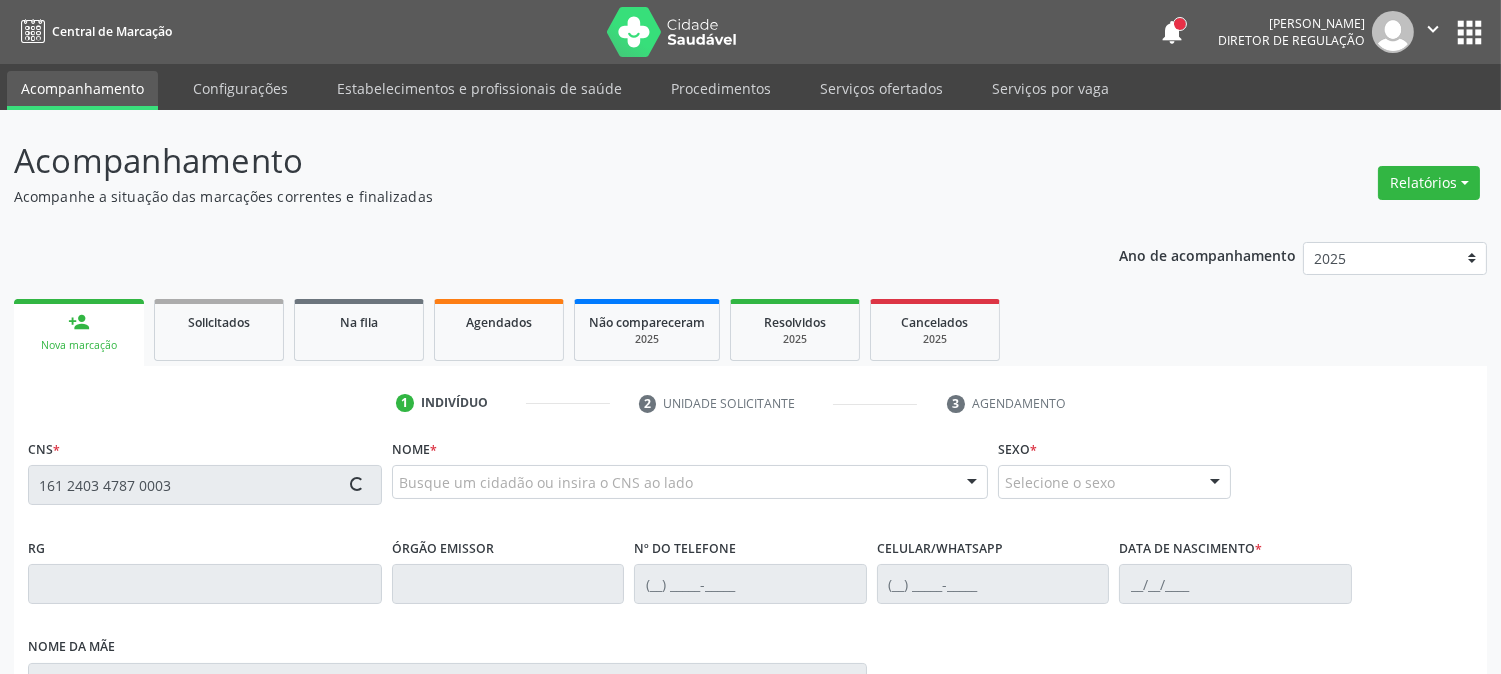 type on "161 2403 4787 0003" 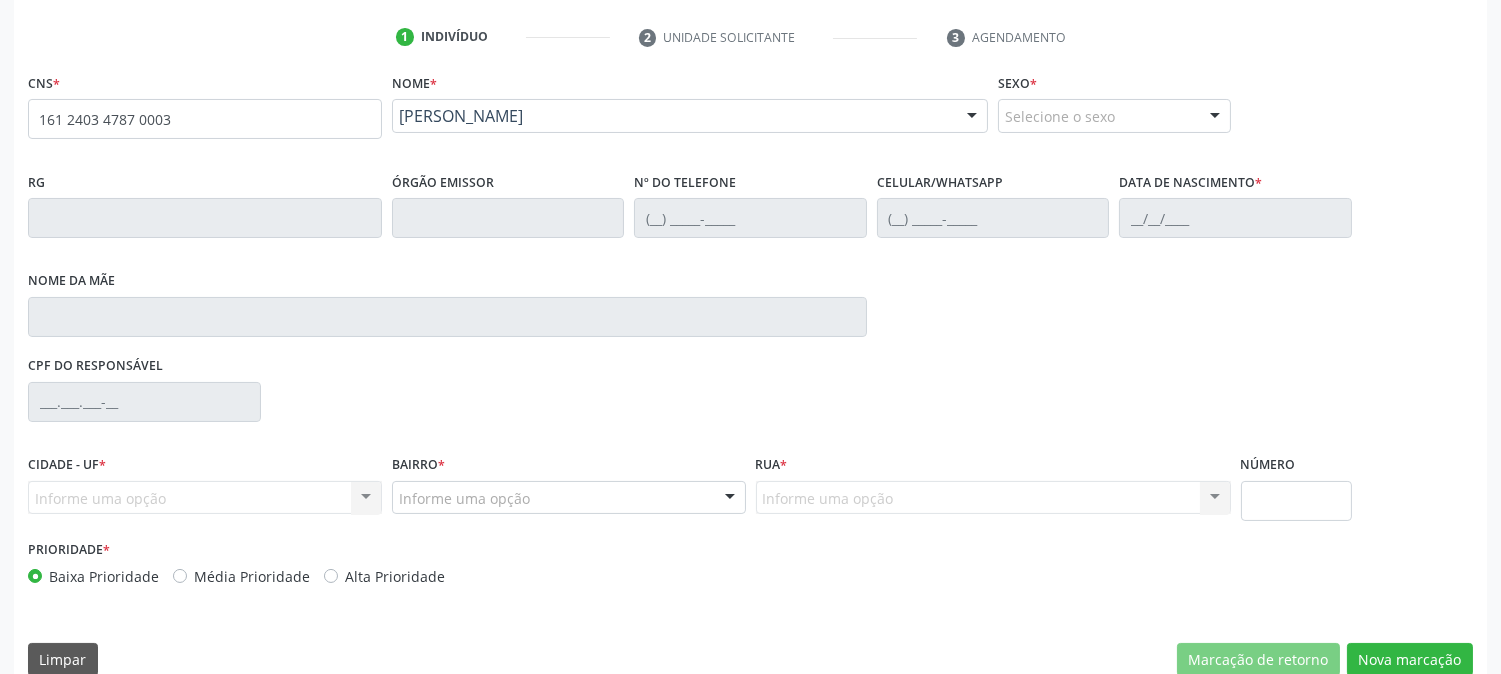 scroll, scrollTop: 395, scrollLeft: 0, axis: vertical 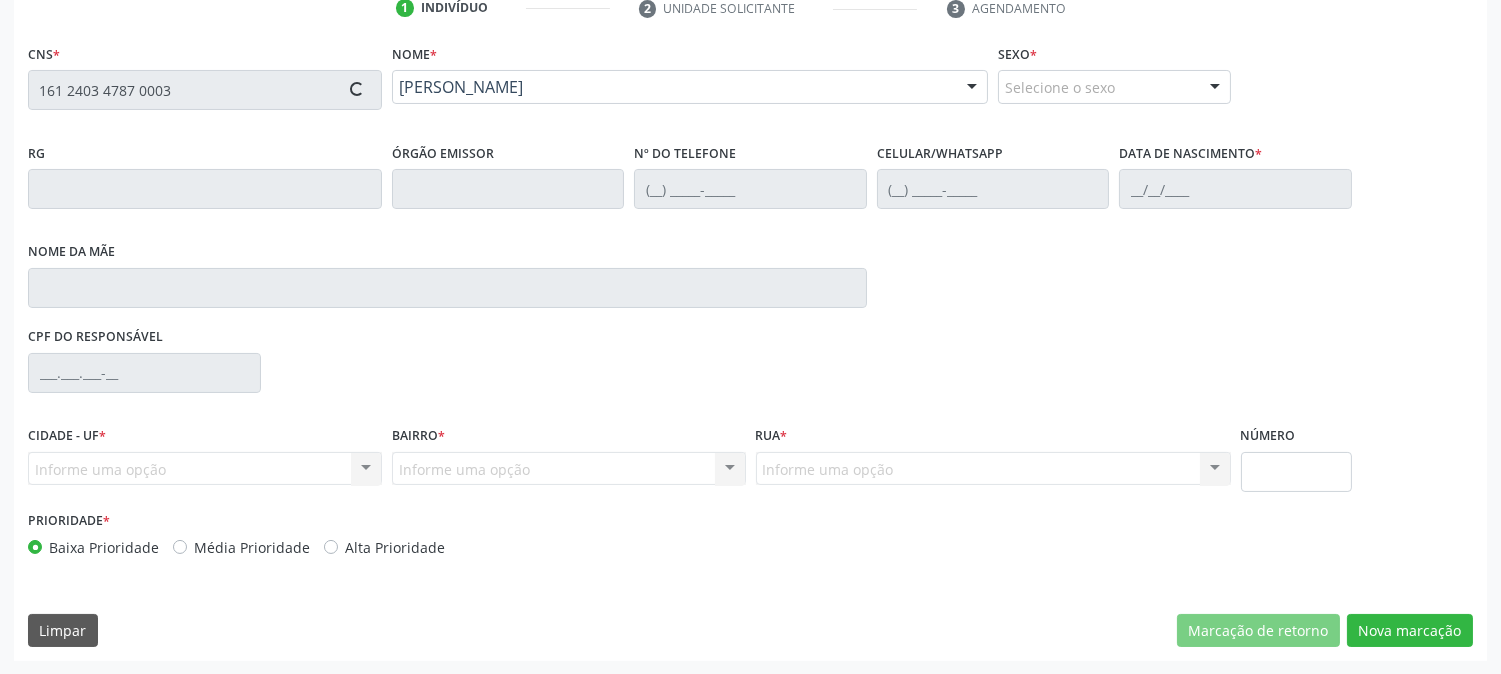 type on "[PHONE_NUMBER]" 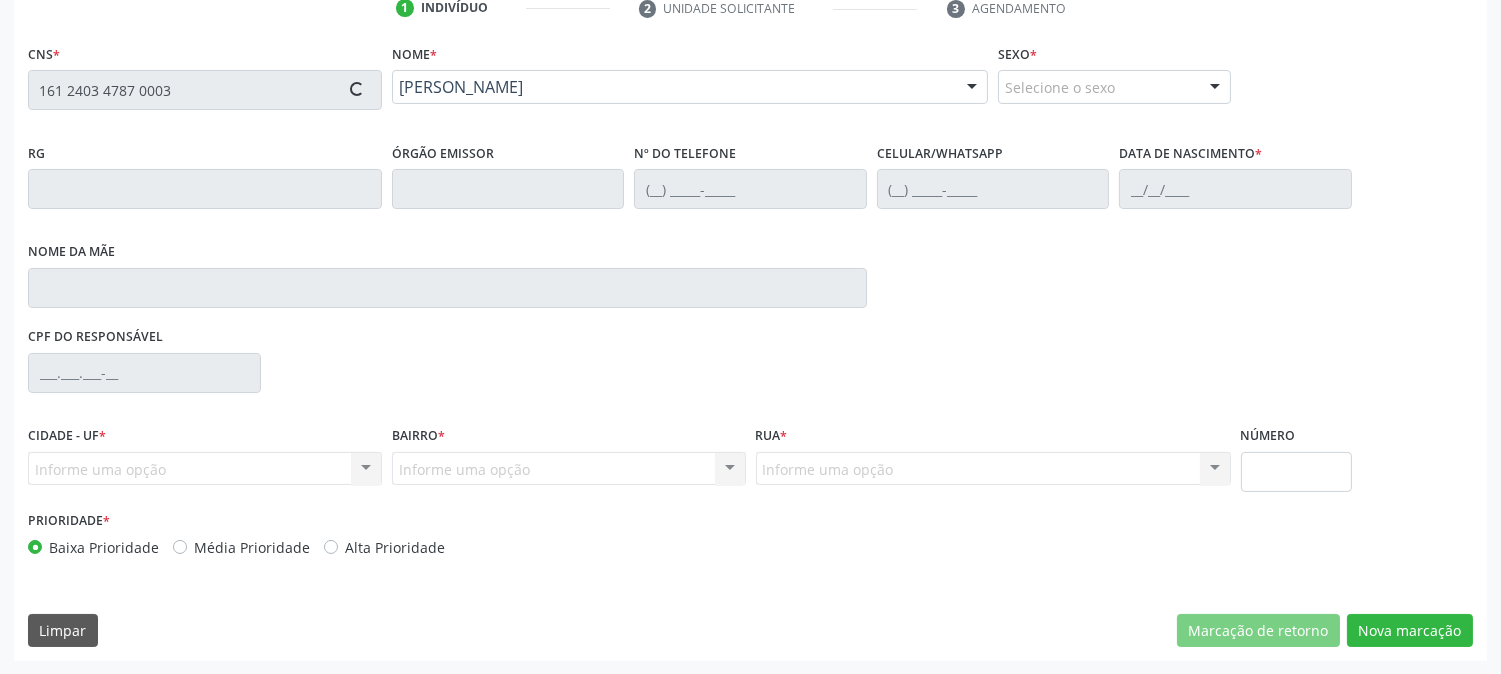 type on "[DATE]" 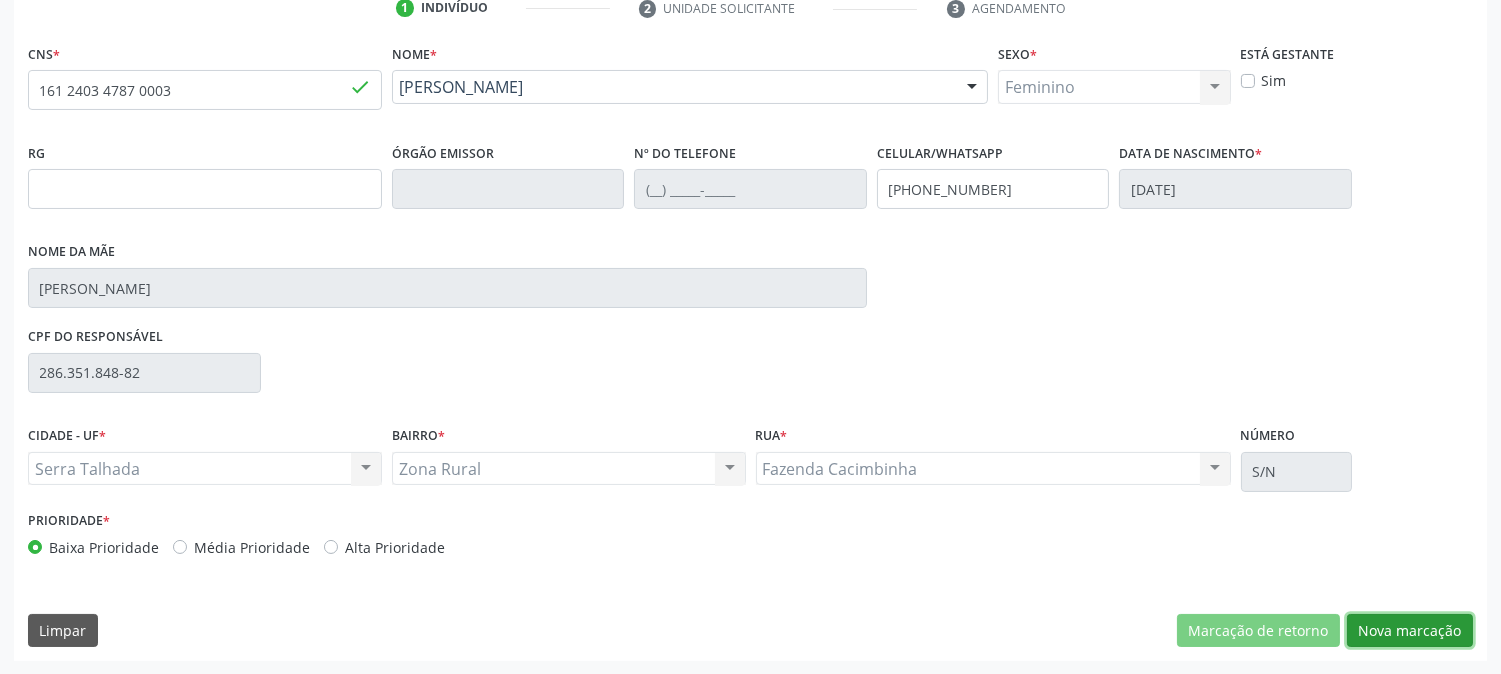 click on "Nova marcação" at bounding box center (1410, 631) 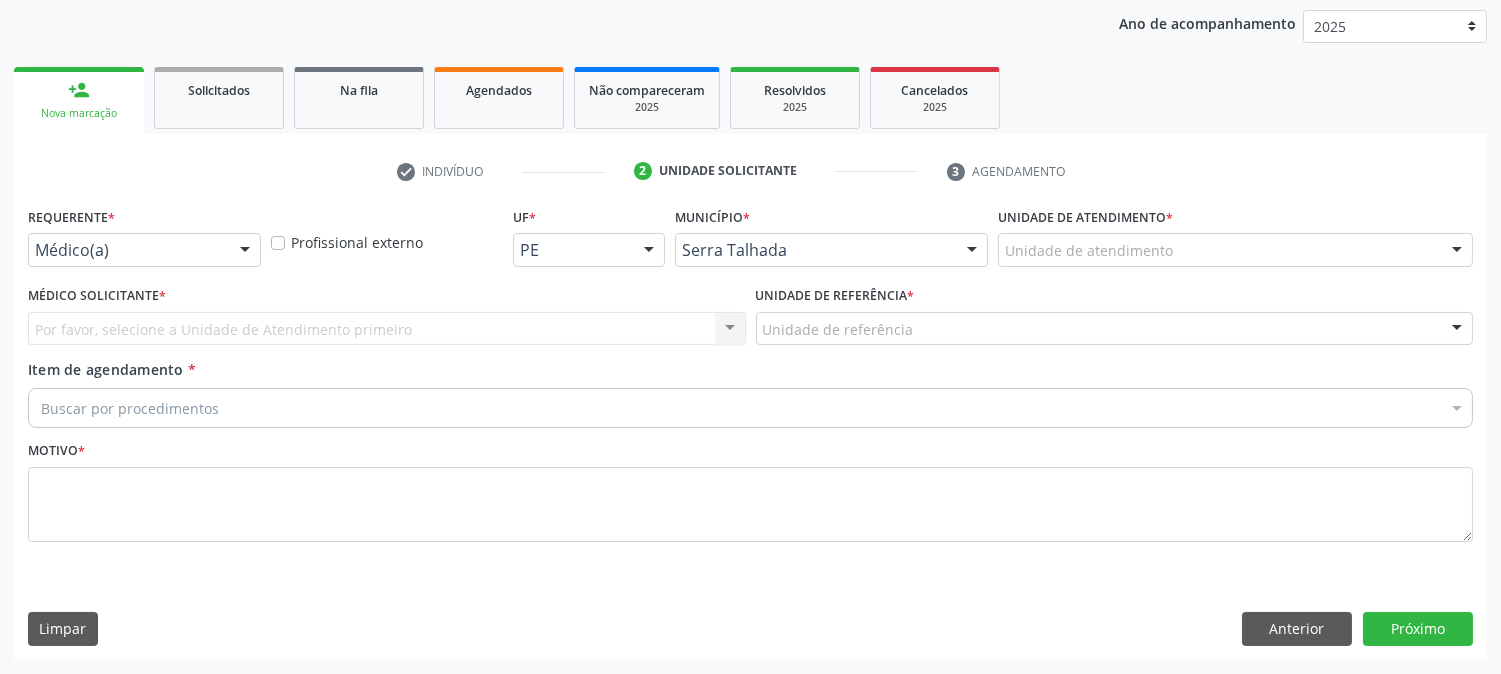 scroll, scrollTop: 231, scrollLeft: 0, axis: vertical 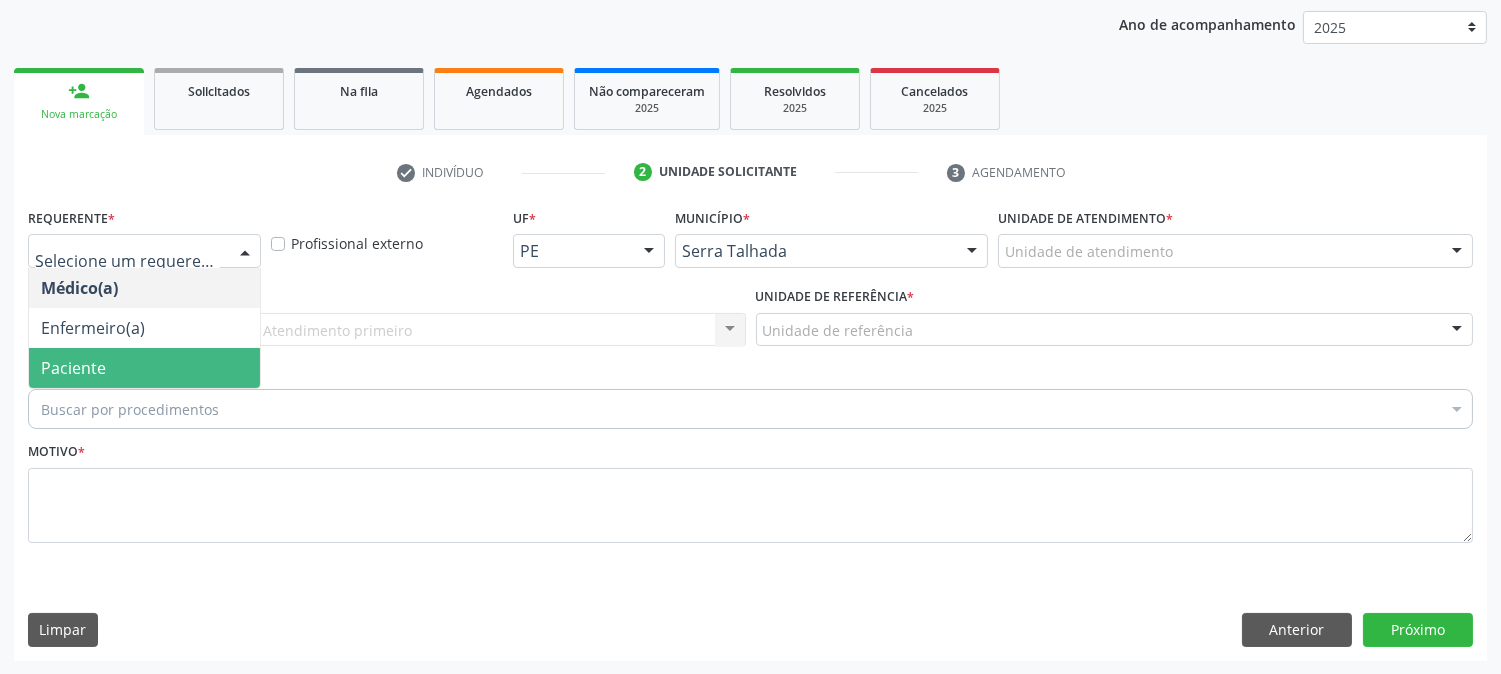 click on "Paciente" at bounding box center (144, 368) 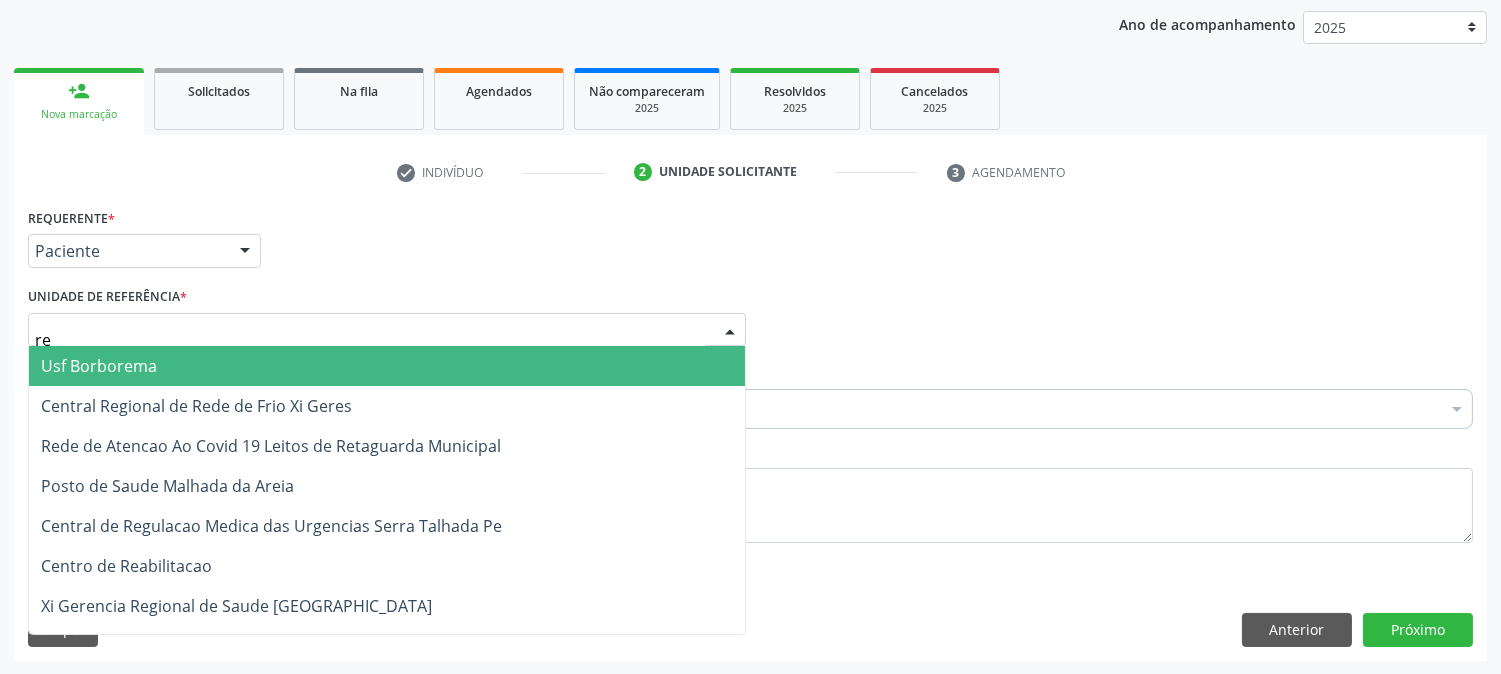 type on "r" 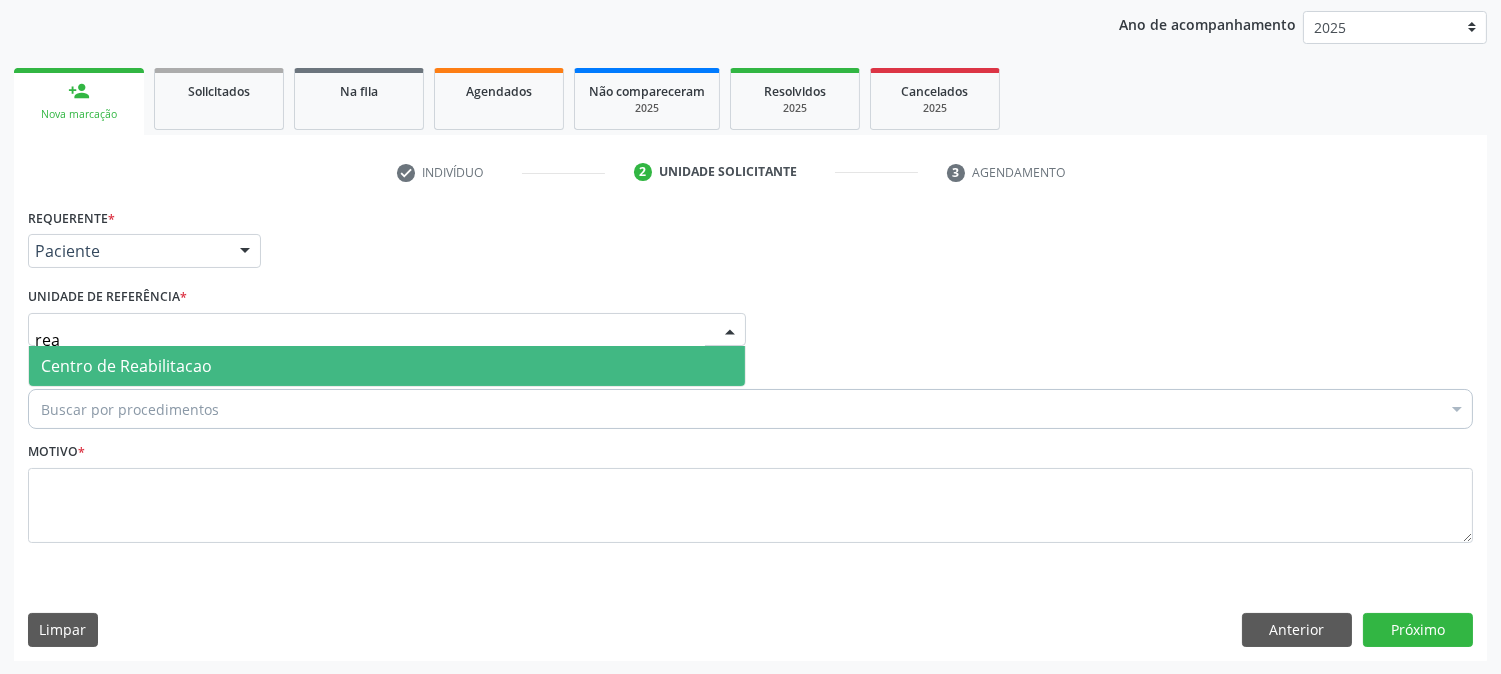 type on "reab" 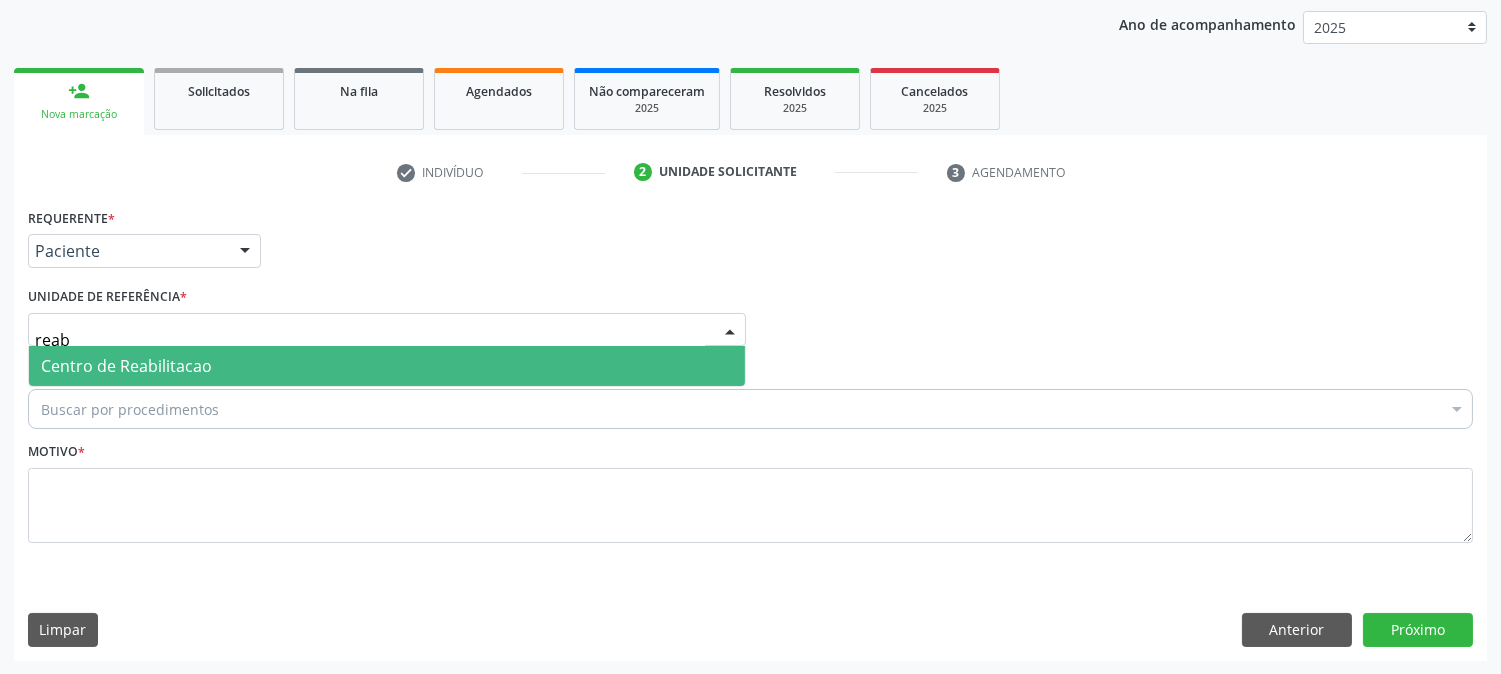 click on "Centro de Reabilitacao" at bounding box center (387, 366) 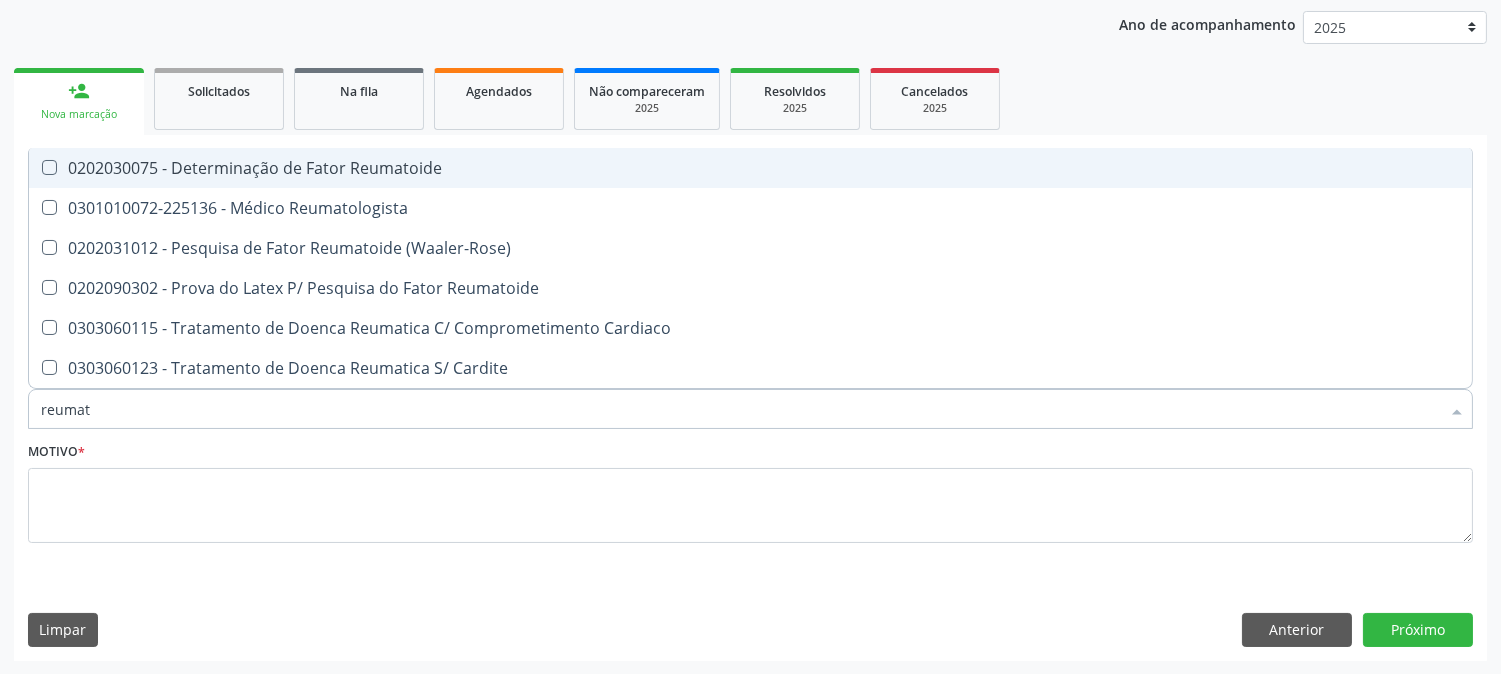 type on "reumato" 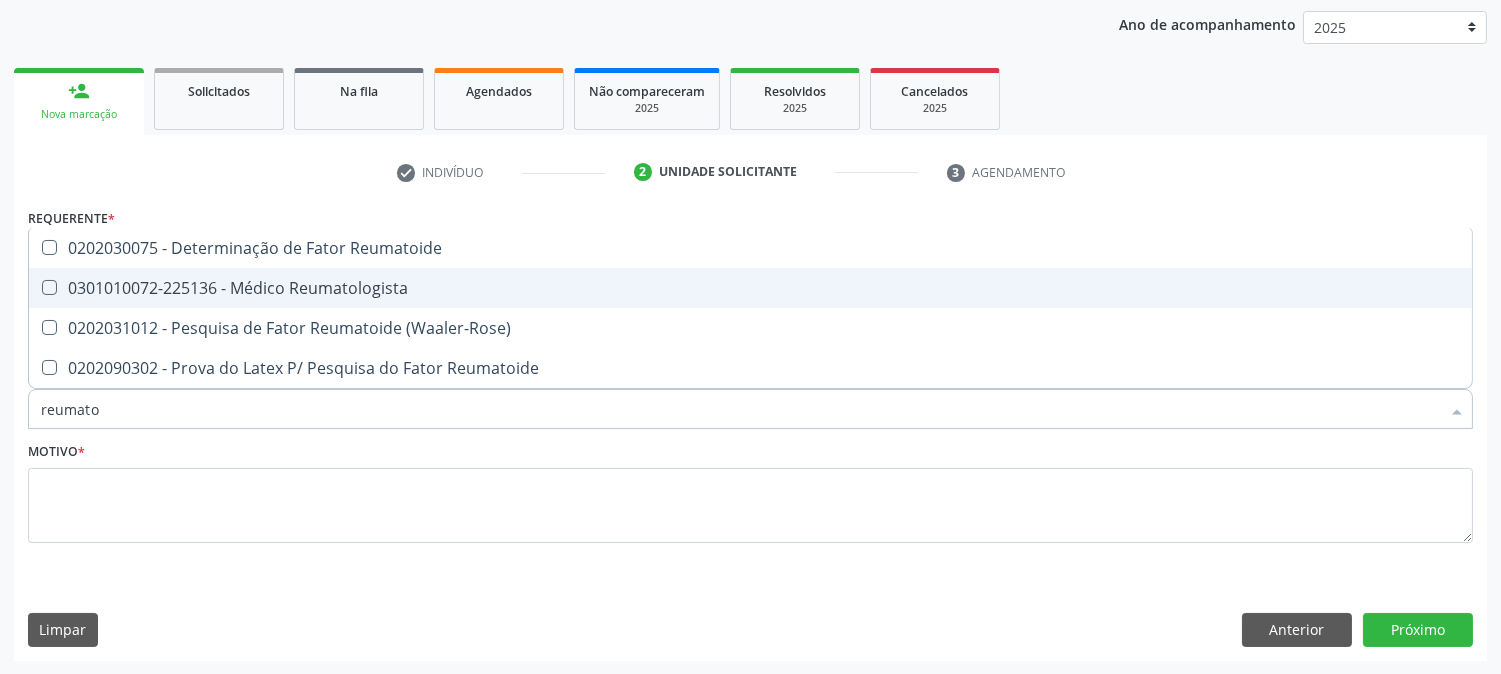 click on "0301010072-225136 - Médico Reumatologista" at bounding box center [750, 288] 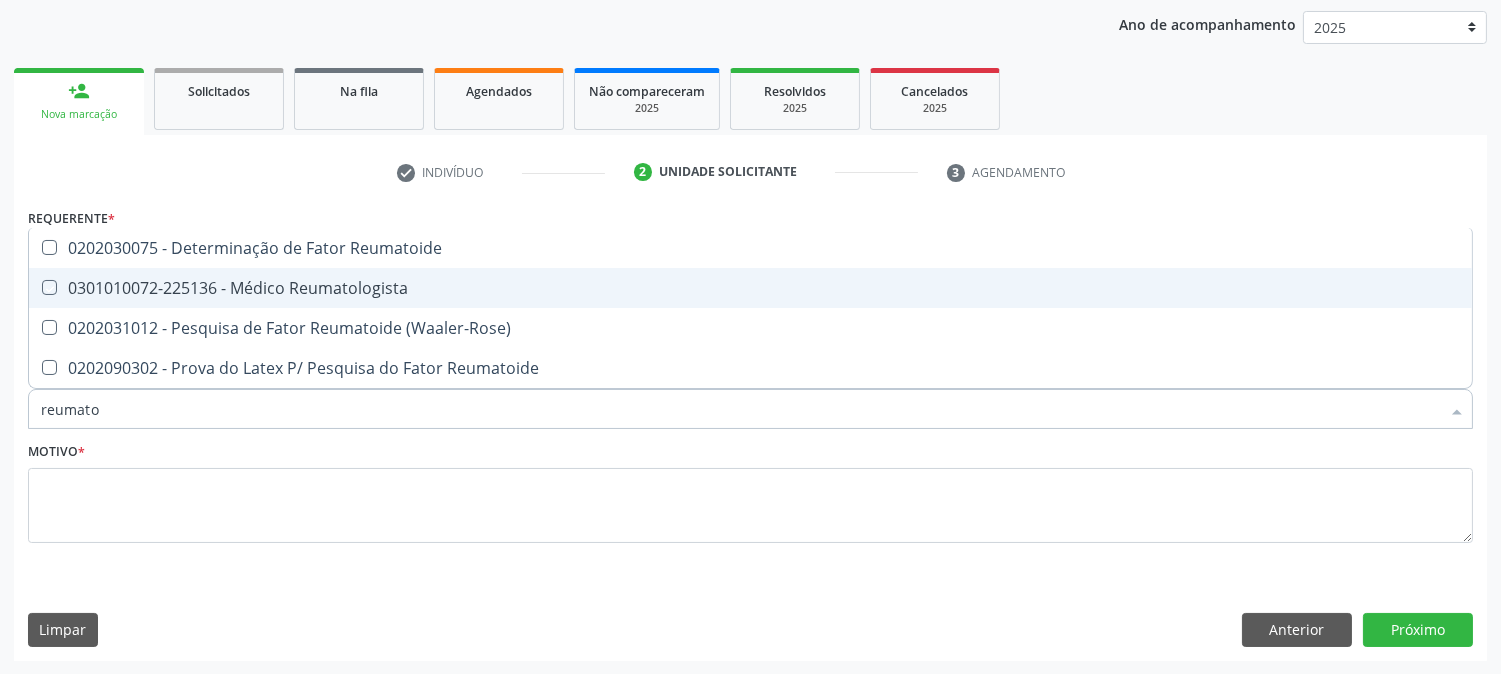 checkbox on "true" 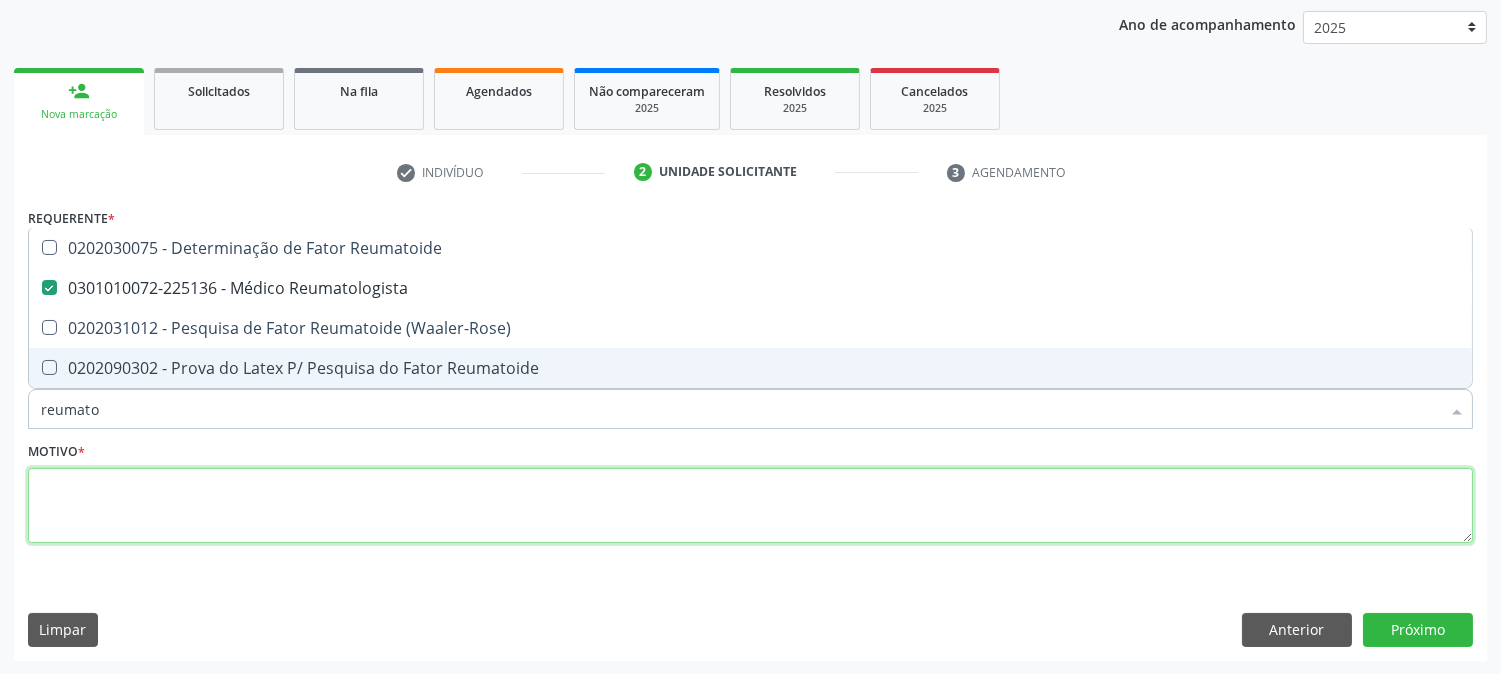 click at bounding box center [750, 506] 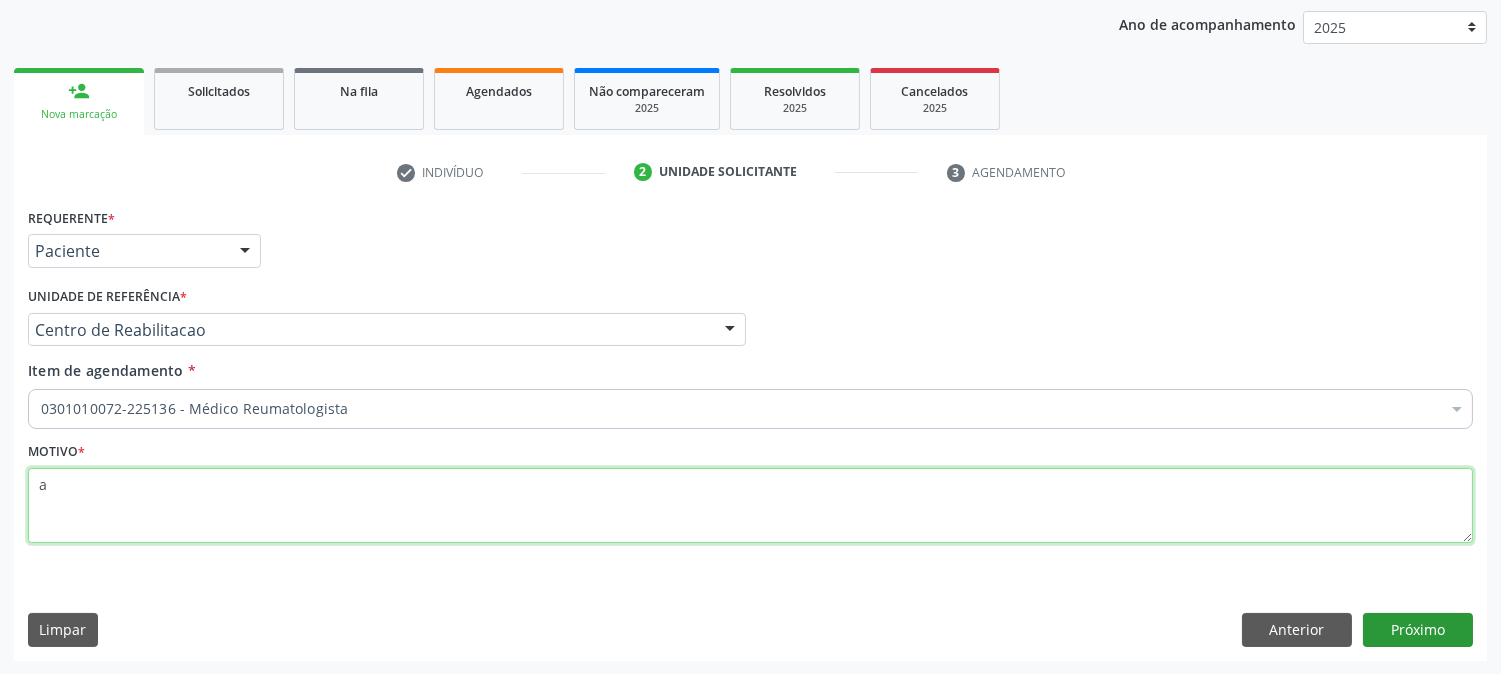 type on "a" 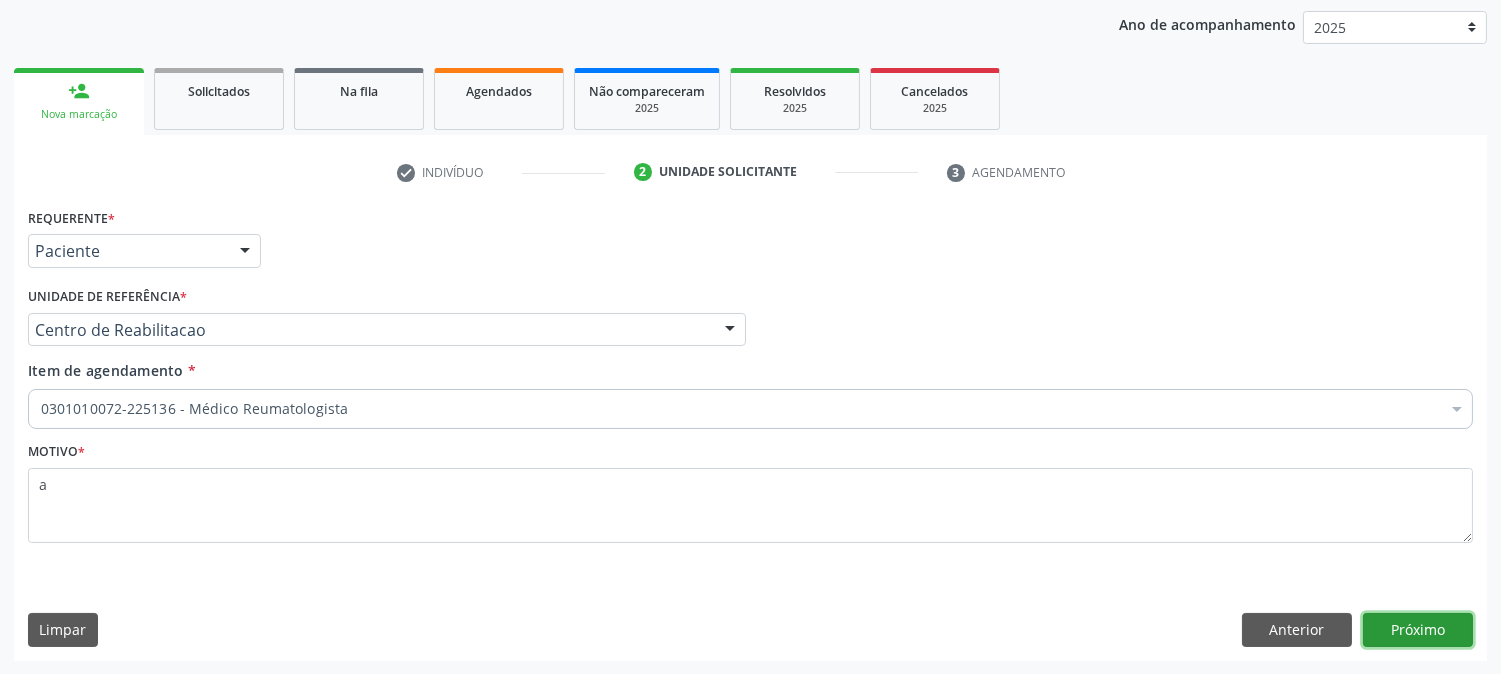 click on "Próximo" at bounding box center [1418, 630] 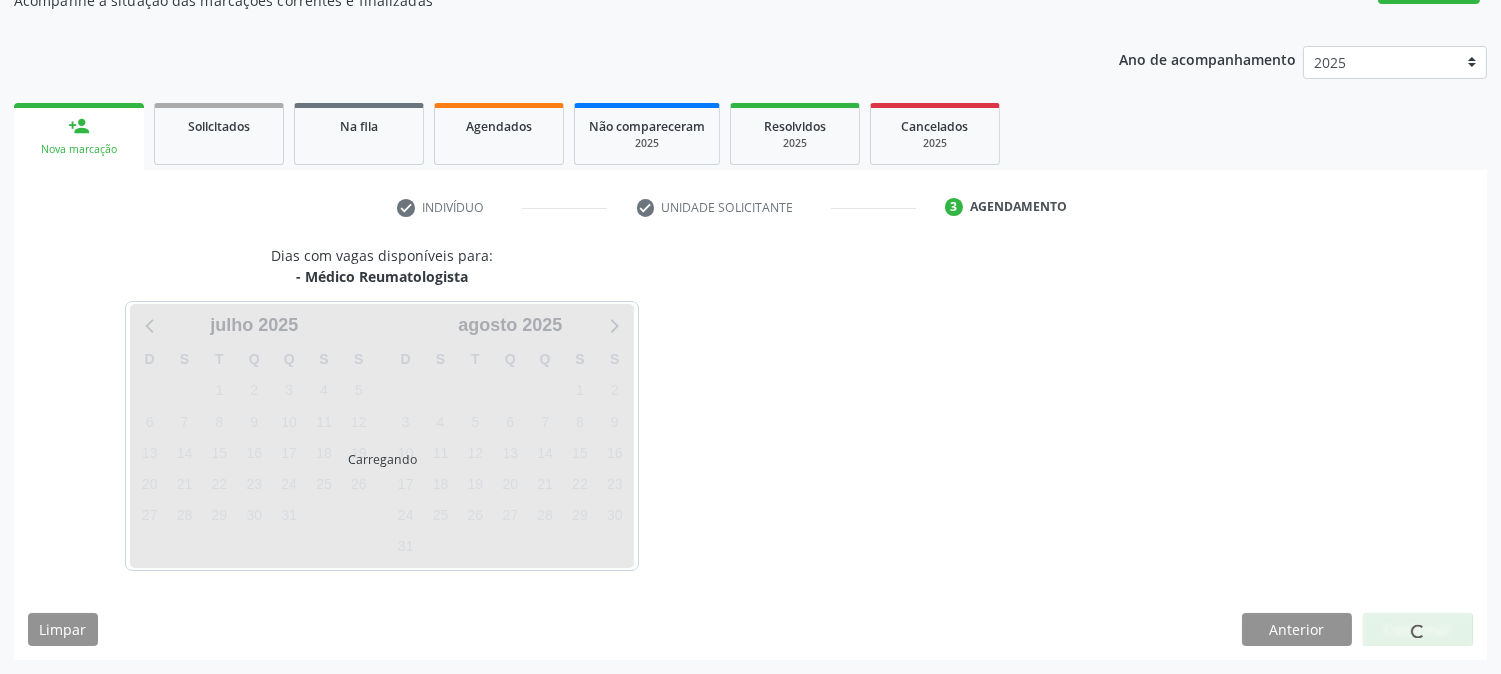 scroll, scrollTop: 195, scrollLeft: 0, axis: vertical 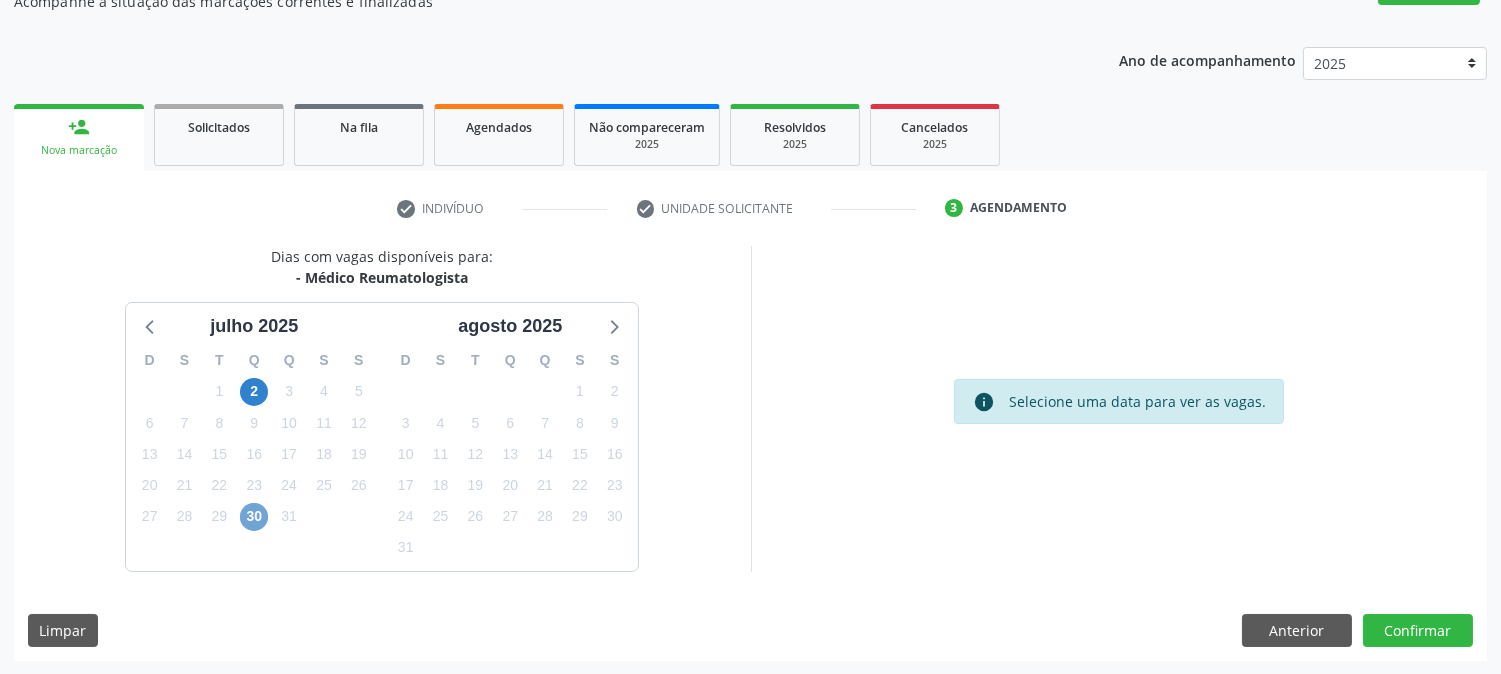 click on "30" at bounding box center [254, 517] 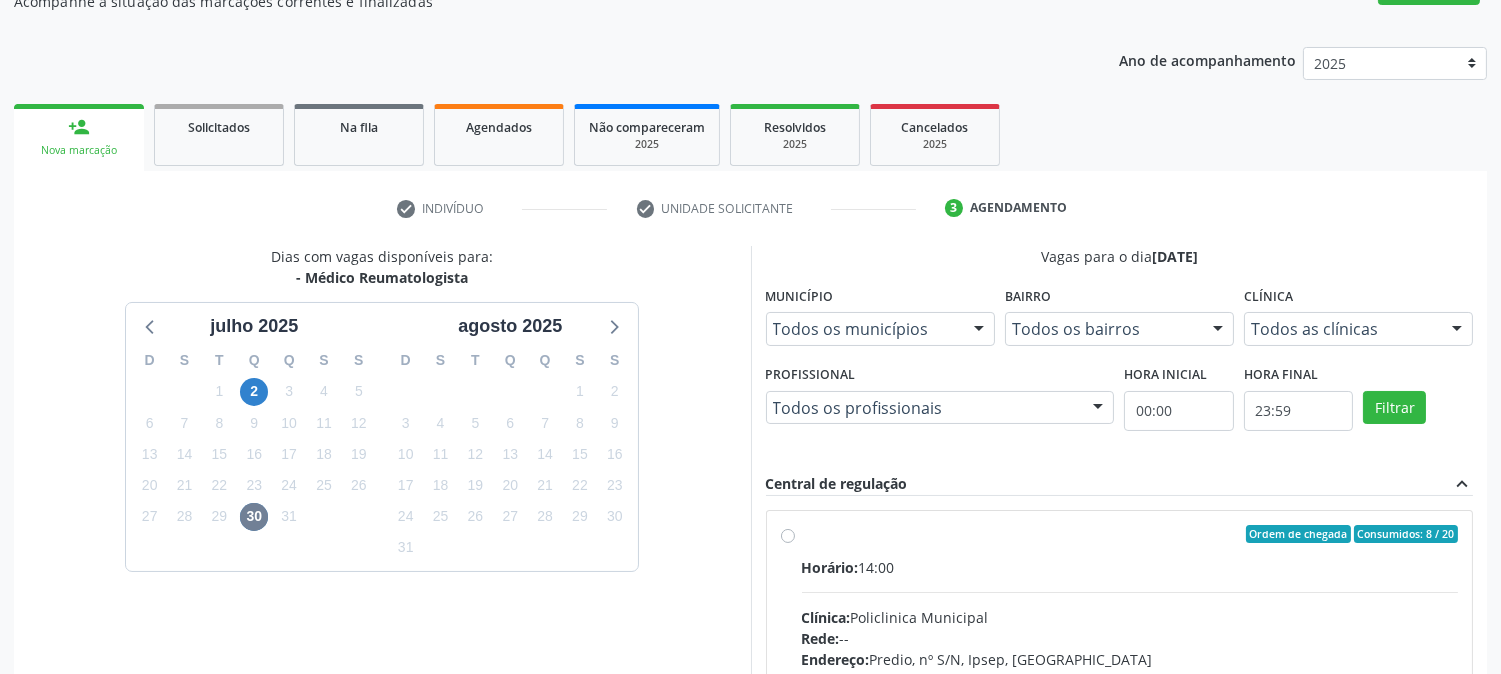 click on "Horário:   14:00
Clínica:  Policlinica Municipal
Rede:
--
Endereço:   Predio, nº S/N, Ipsep, [GEOGRAPHIC_DATA] - PE
Telefone:   --
Profissional:
[PERSON_NAME]
Informações adicionais sobre o atendimento
Idade de atendimento:
de 0 a 120 anos
Gênero(s) atendido(s):
Masculino e Feminino
Informações adicionais:
--" at bounding box center (1130, 694) 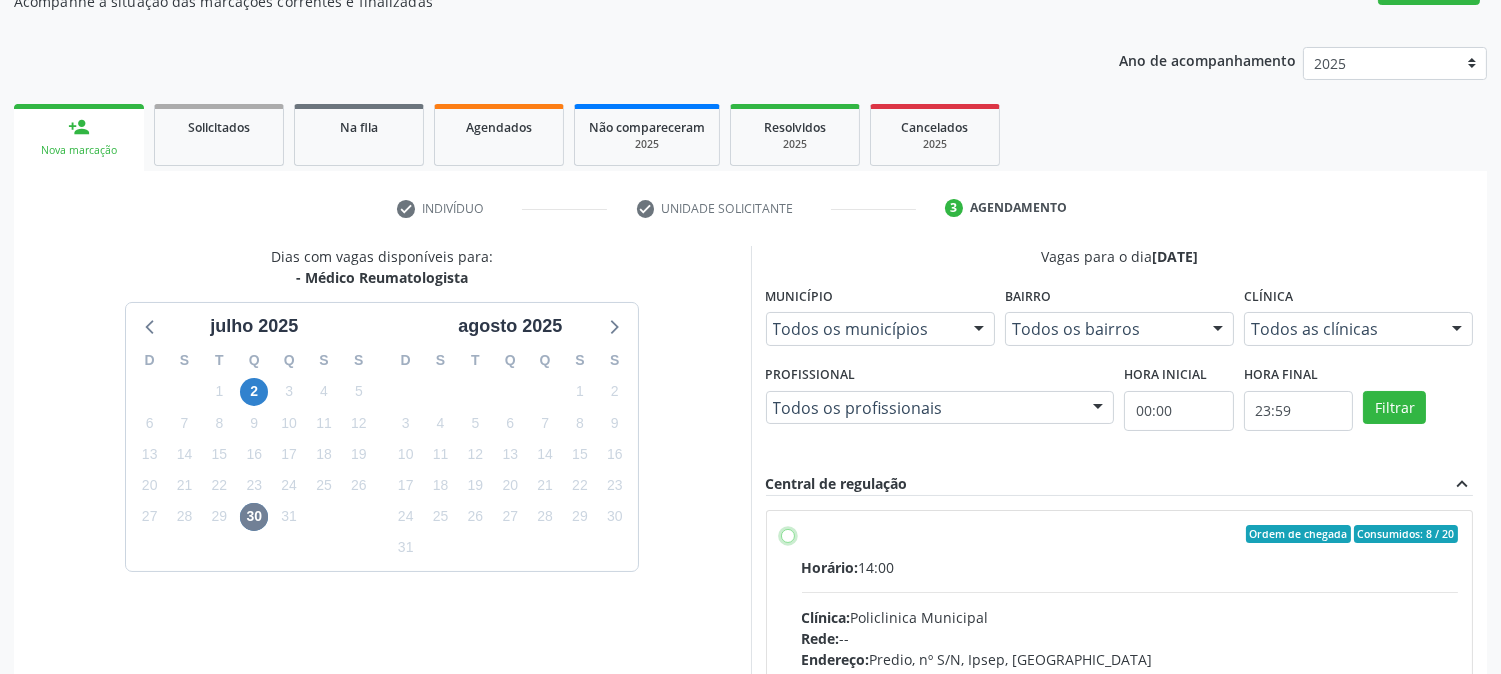 click on "Ordem de chegada
Consumidos: 8 / 20
Horário:   14:00
Clínica:  Policlinica Municipal
Rede:
--
Endereço:   Predio, nº S/N, Ipsep, [GEOGRAPHIC_DATA] - PE
Telefone:   --
Profissional:
[PERSON_NAME]
Informações adicionais sobre o atendimento
Idade de atendimento:
de 0 a 120 anos
Gênero(s) atendido(s):
Masculino e Feminino
Informações adicionais:
--" at bounding box center [788, 534] 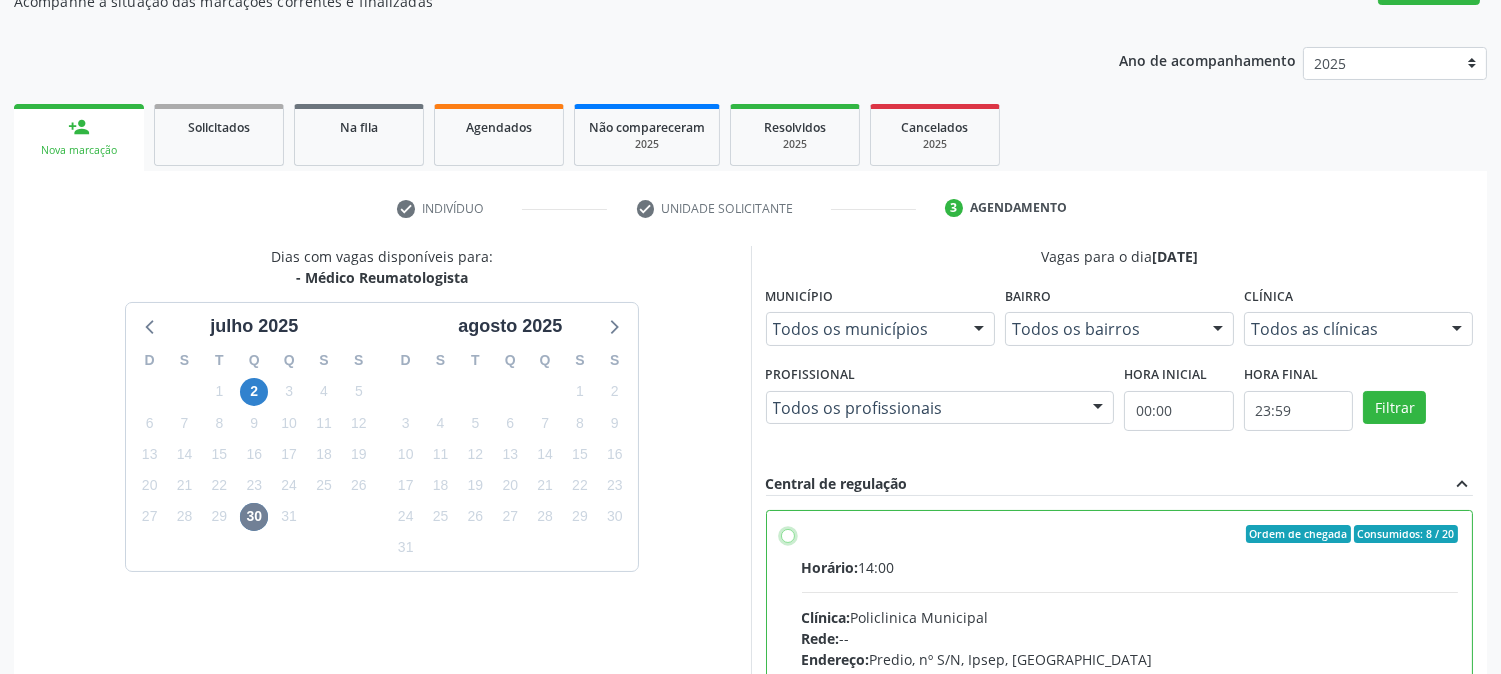 radio on "true" 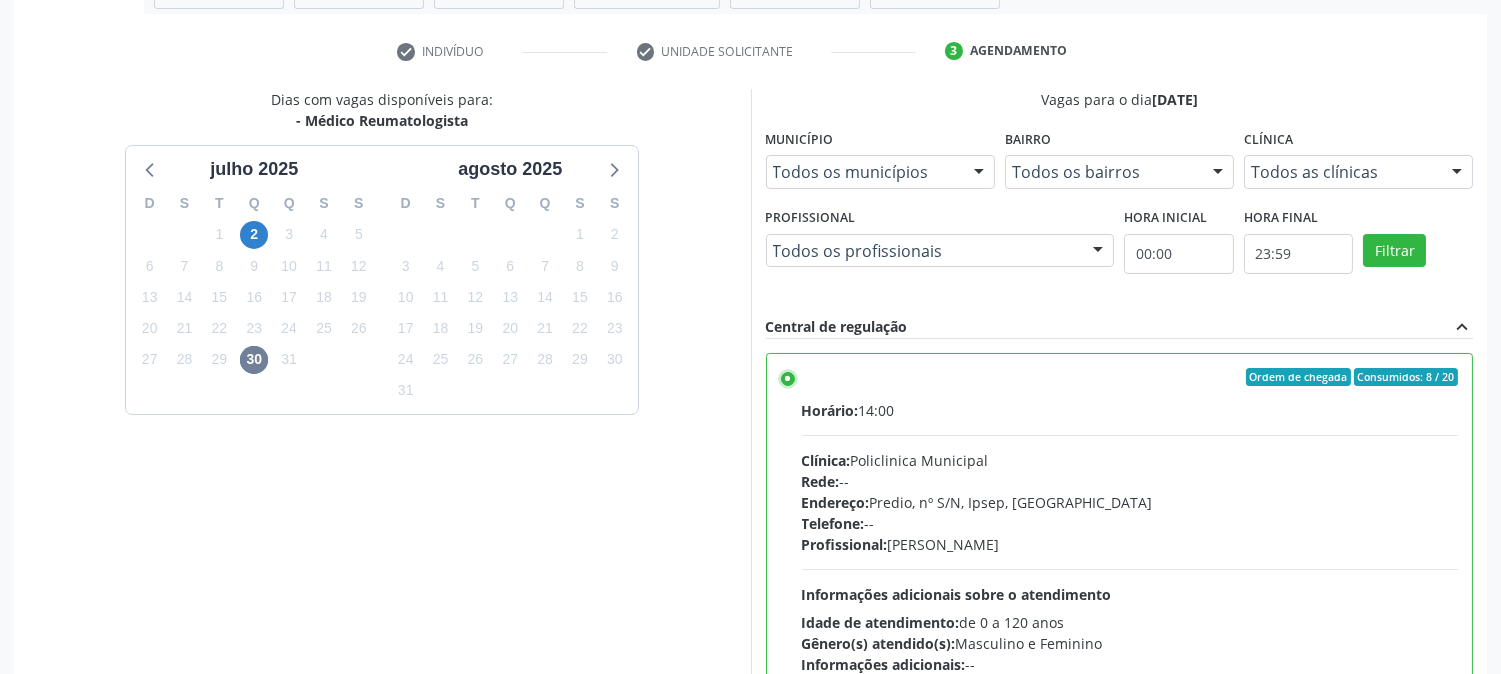 scroll, scrollTop: 520, scrollLeft: 0, axis: vertical 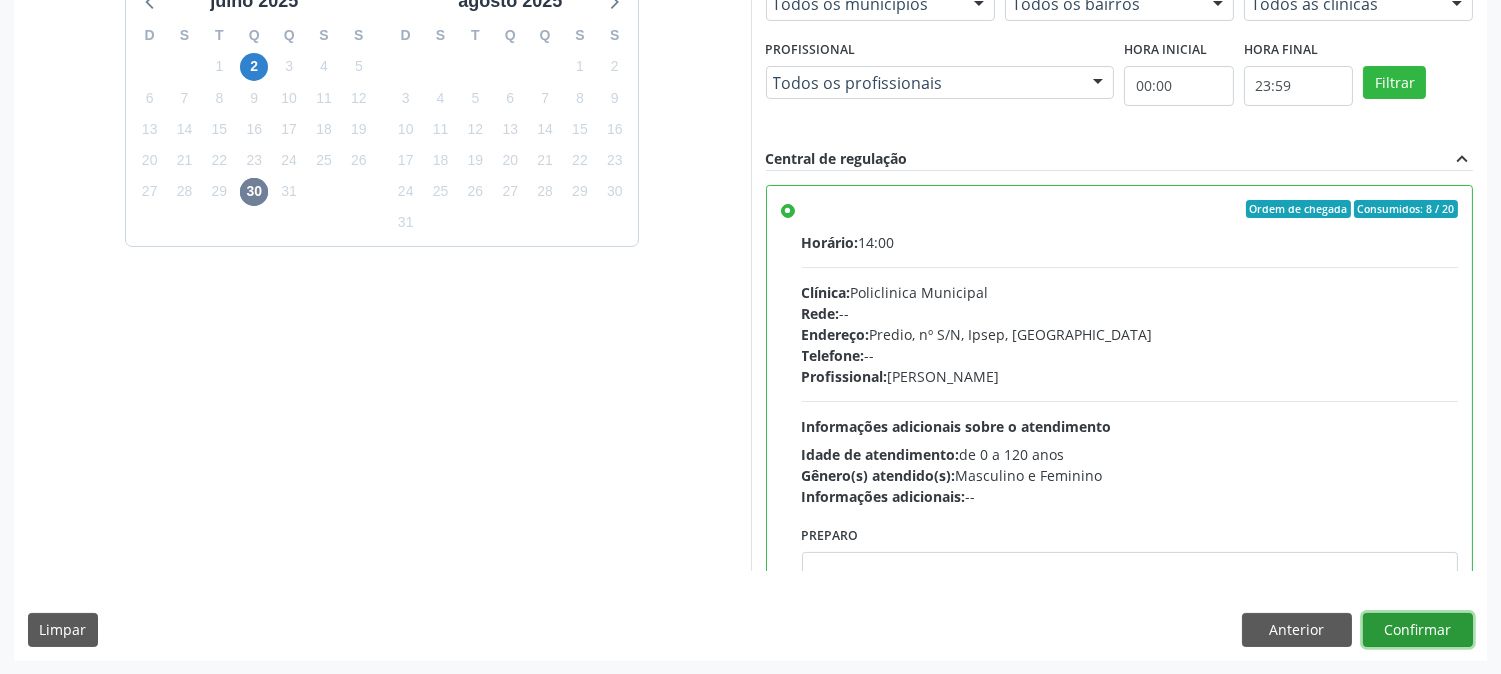 click on "Confirmar" at bounding box center (1418, 630) 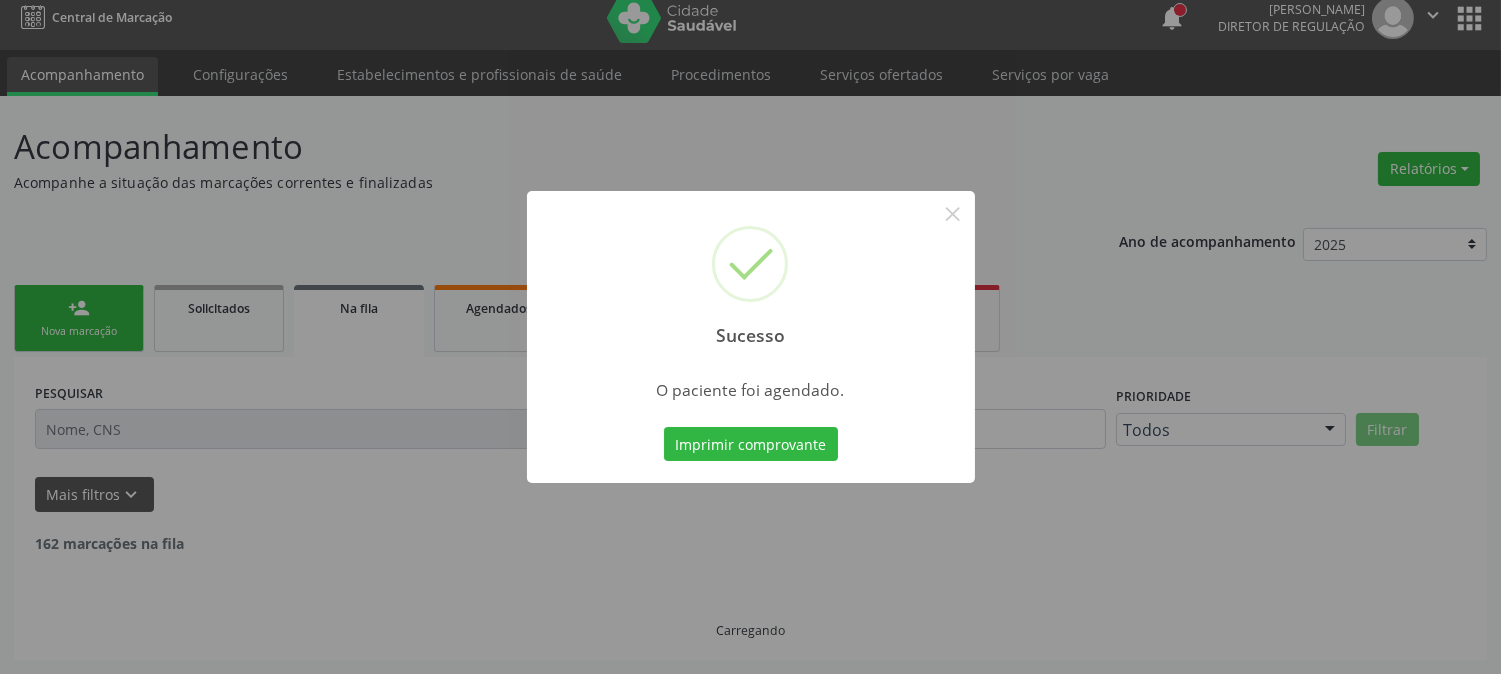 scroll, scrollTop: 0, scrollLeft: 0, axis: both 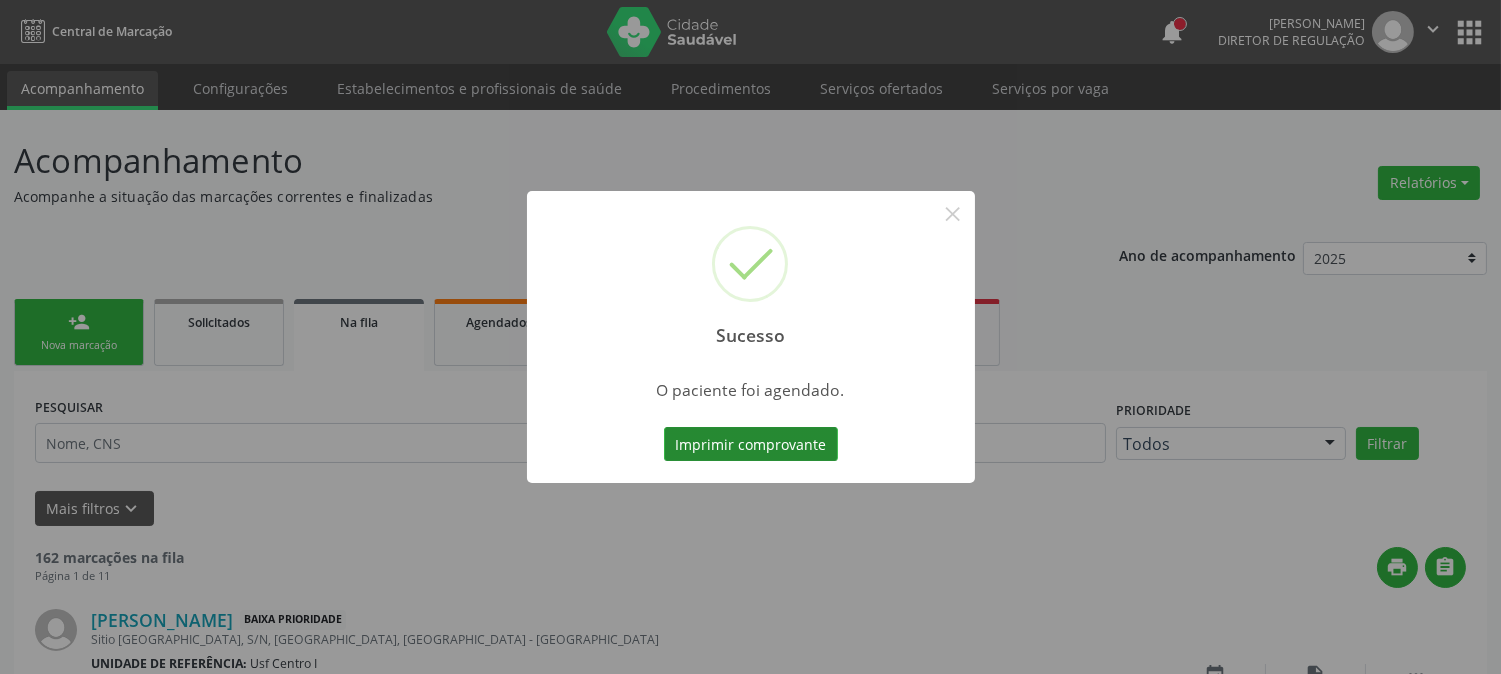 click on "Imprimir comprovante" at bounding box center [751, 444] 